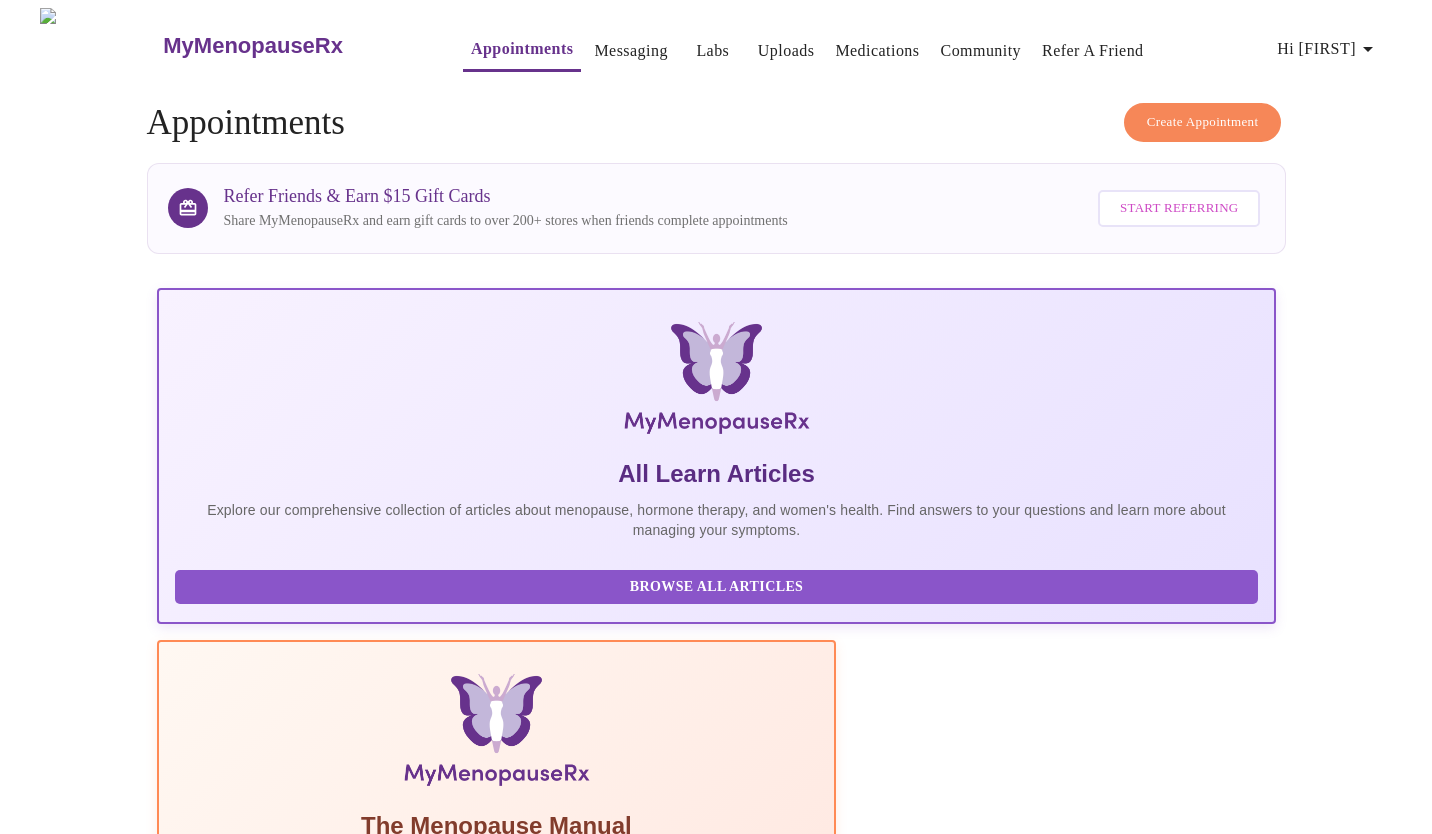 scroll, scrollTop: 0, scrollLeft: 0, axis: both 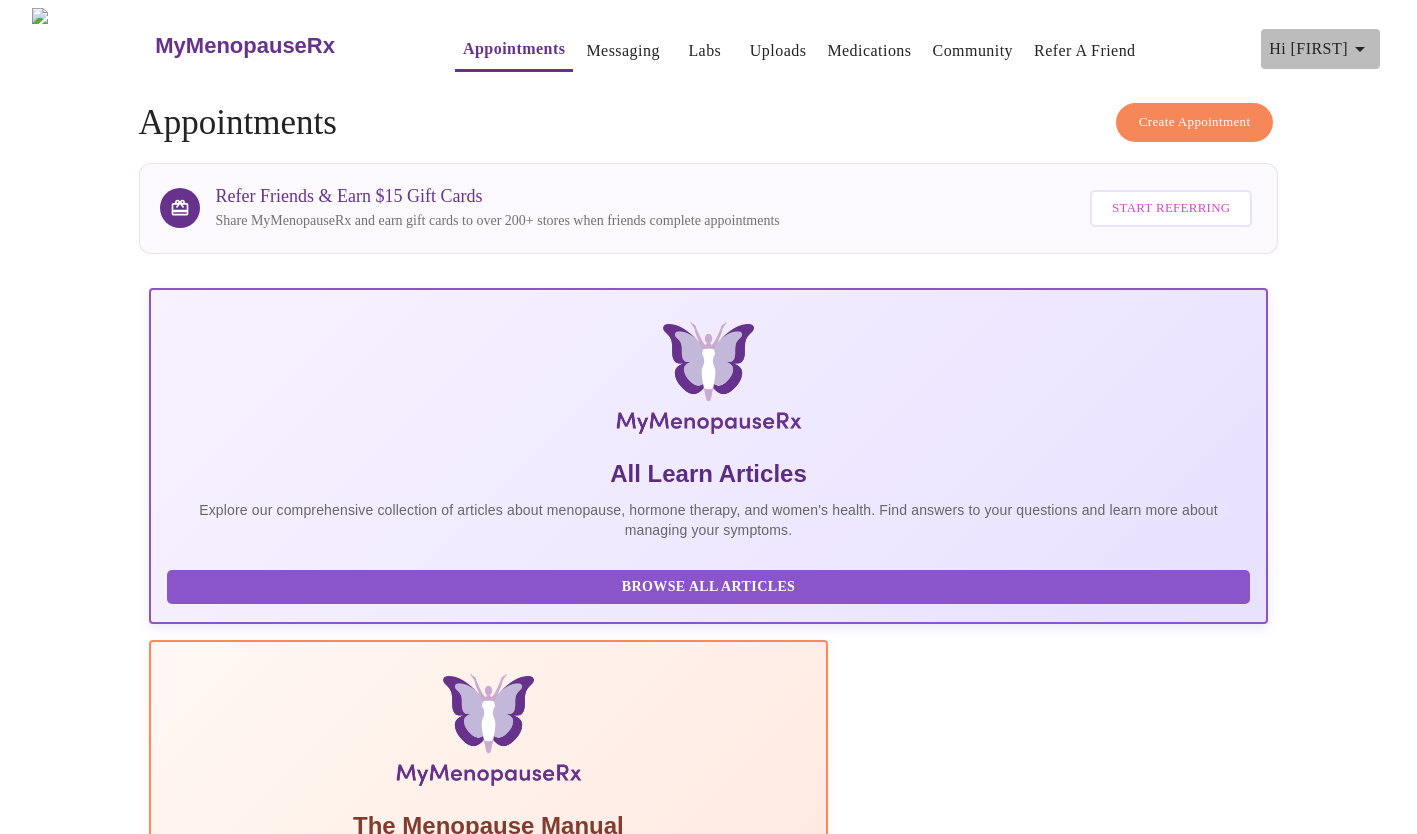 click on "Hi [FIRST]" at bounding box center (1320, 49) 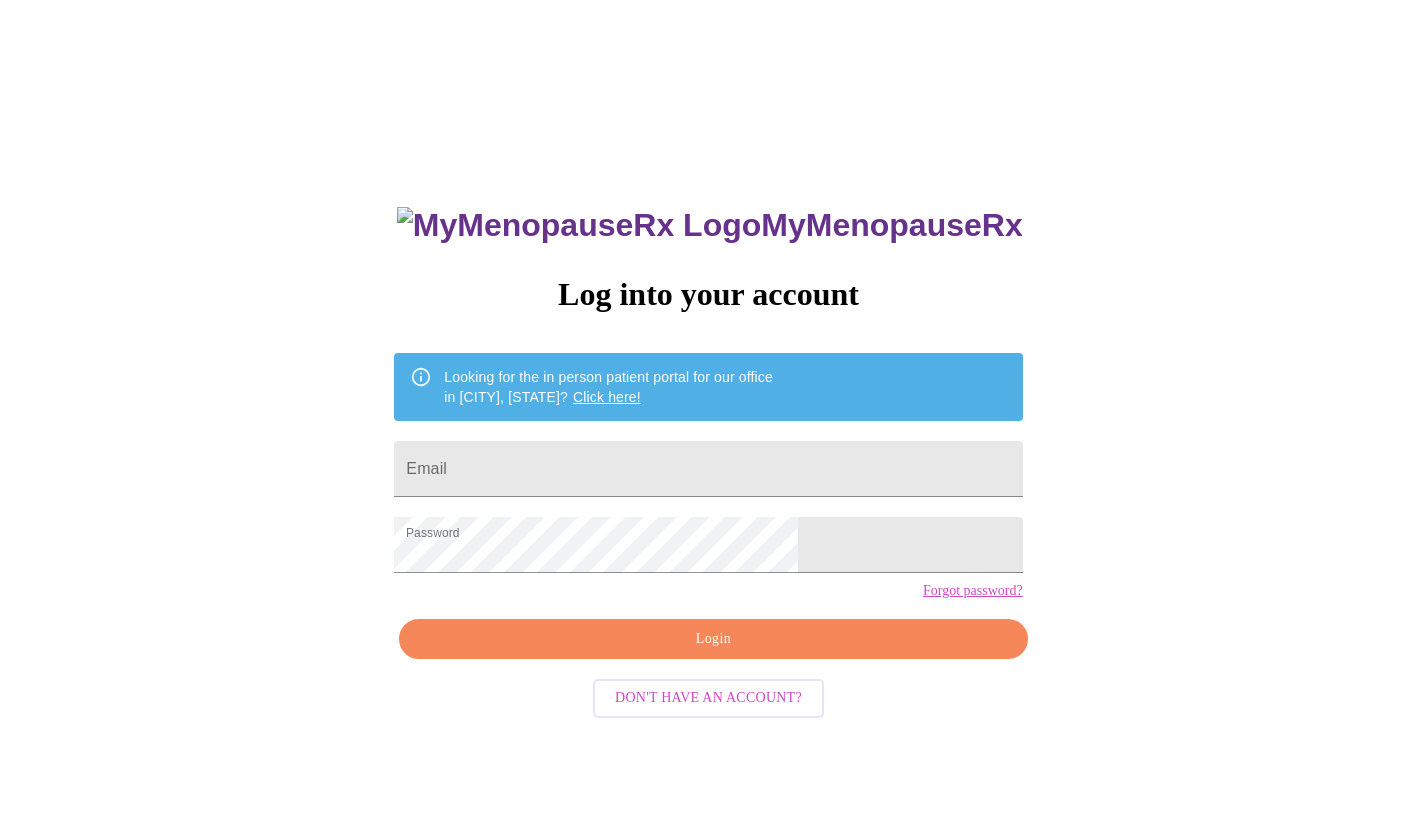 scroll, scrollTop: 0, scrollLeft: 0, axis: both 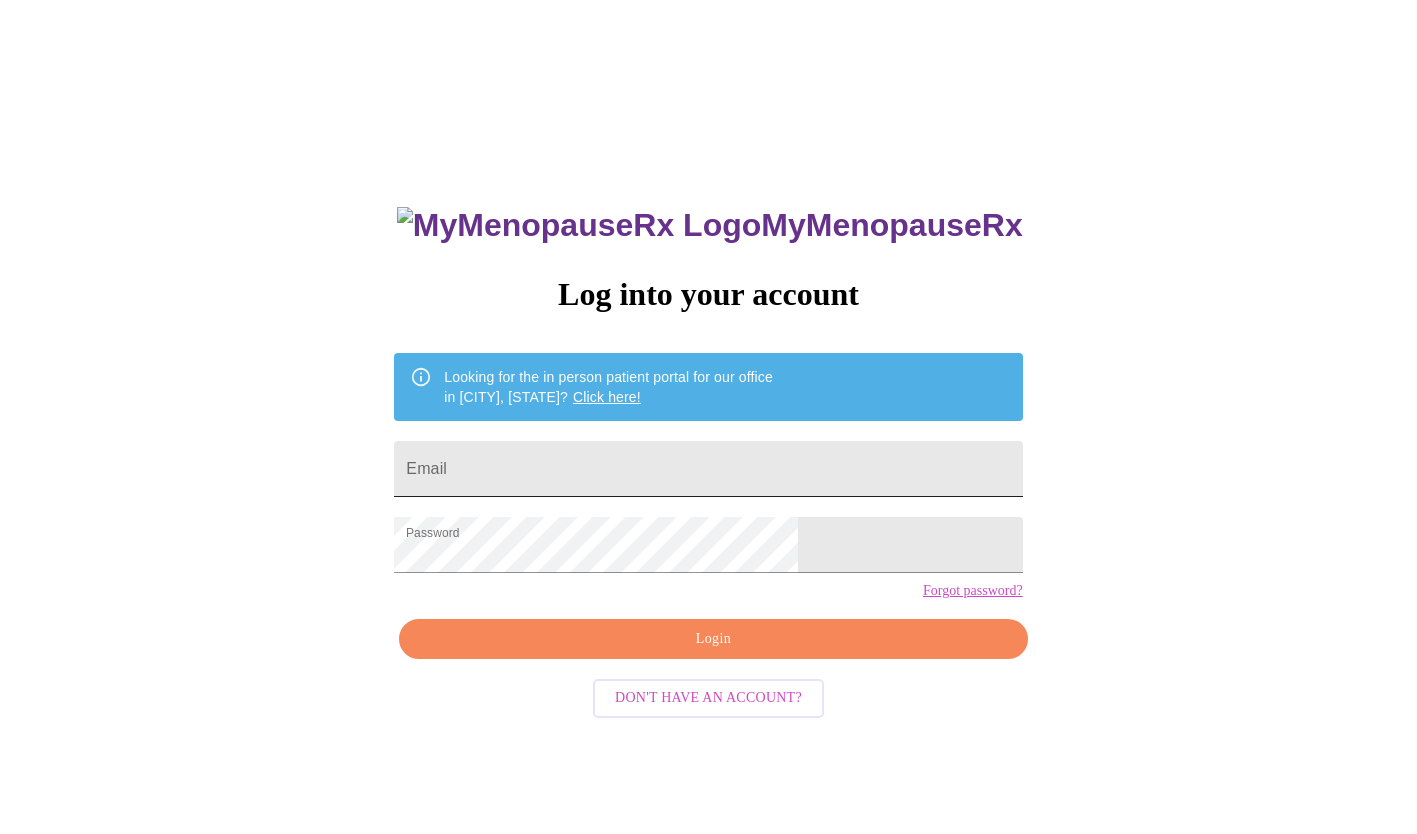 click on "Email" at bounding box center (708, 469) 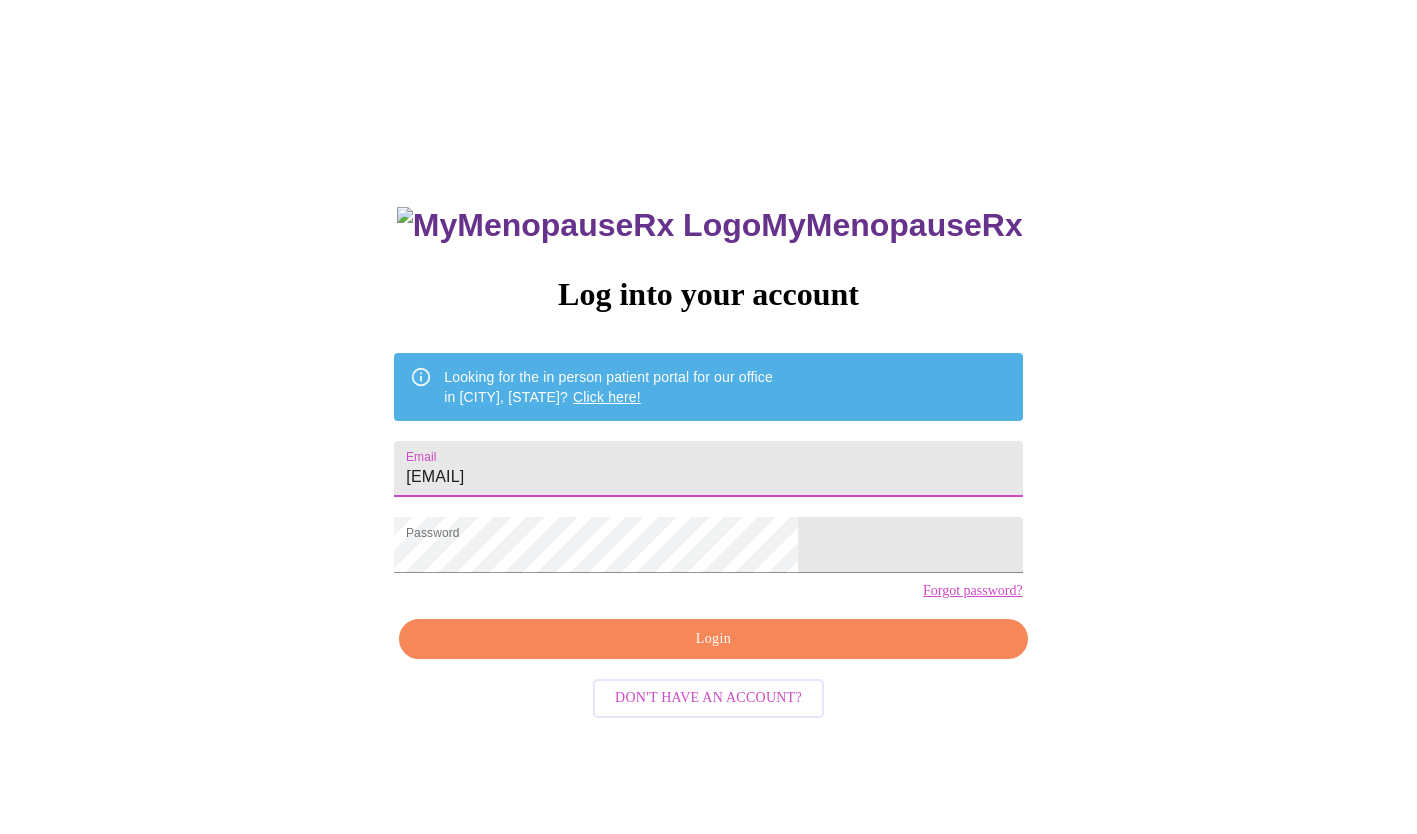 click on "[EMAIL]" at bounding box center [708, 469] 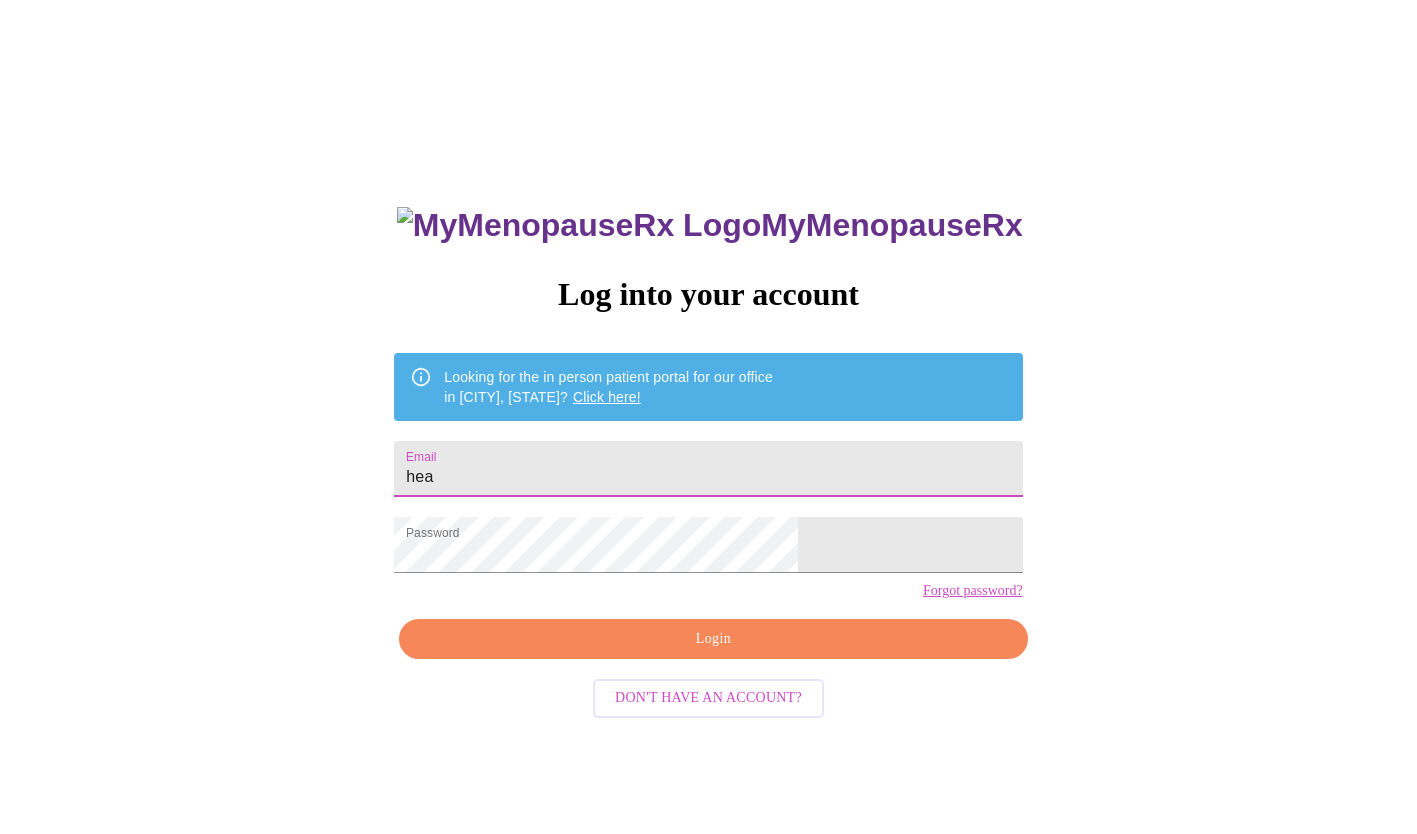 click on "MyMenopauseRx Log into your account Looking for the in person patient portal for our office   in [CITY], [STATE]? Click here! Email [EMAIL] Password Forgot password? Login Don't have an account?" at bounding box center [708, 508] 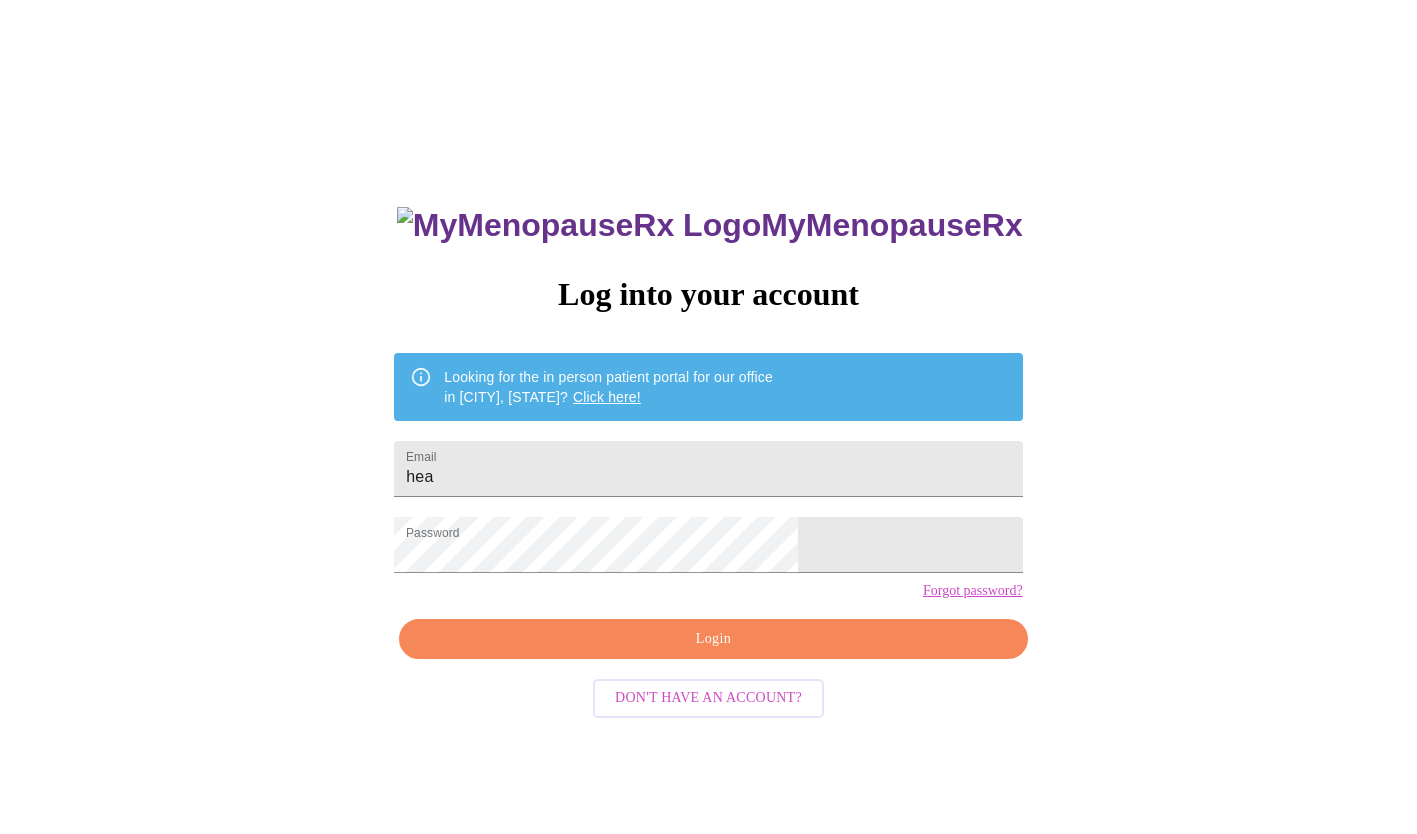 click on "Login" at bounding box center [713, 639] 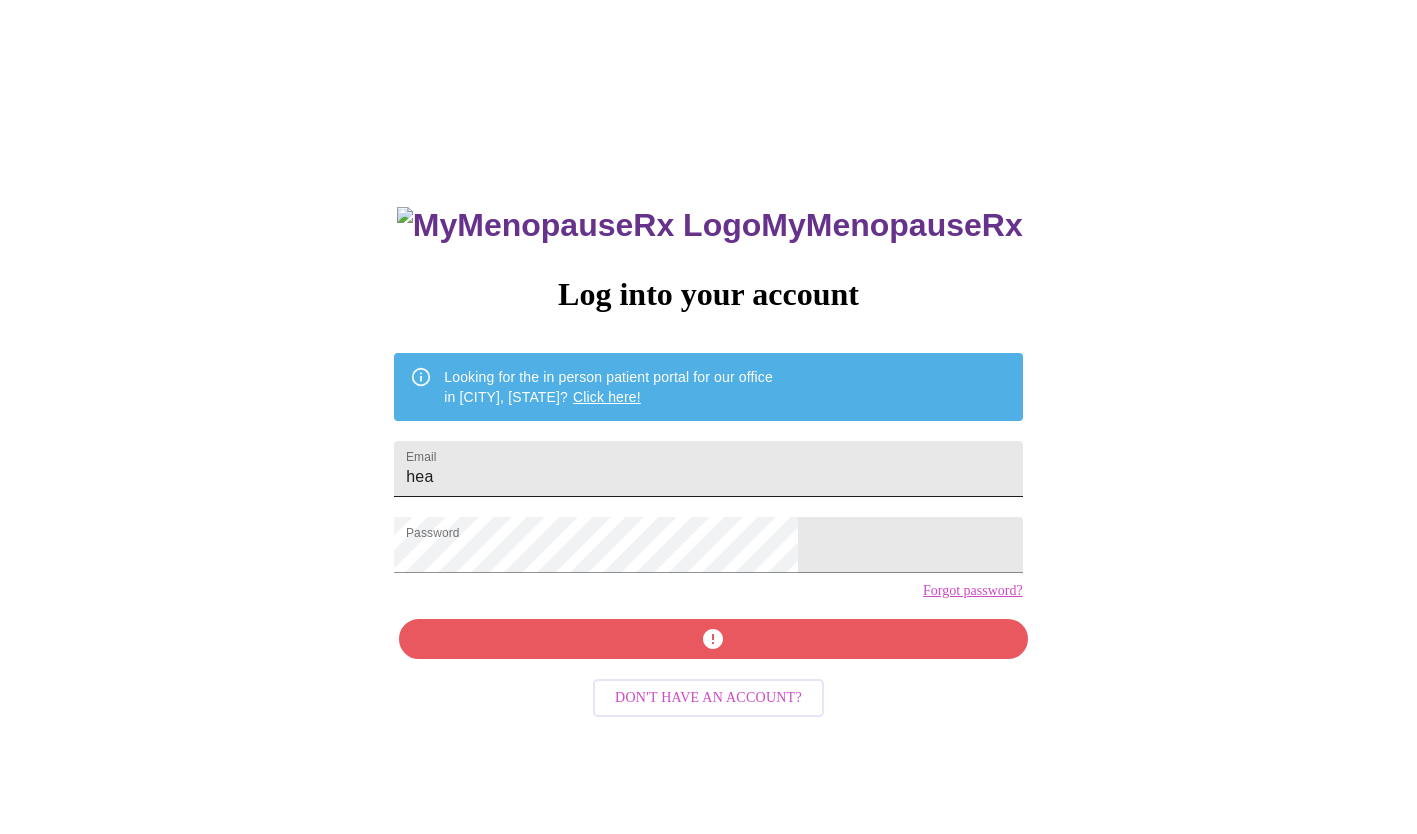 click on "hea" at bounding box center (708, 469) 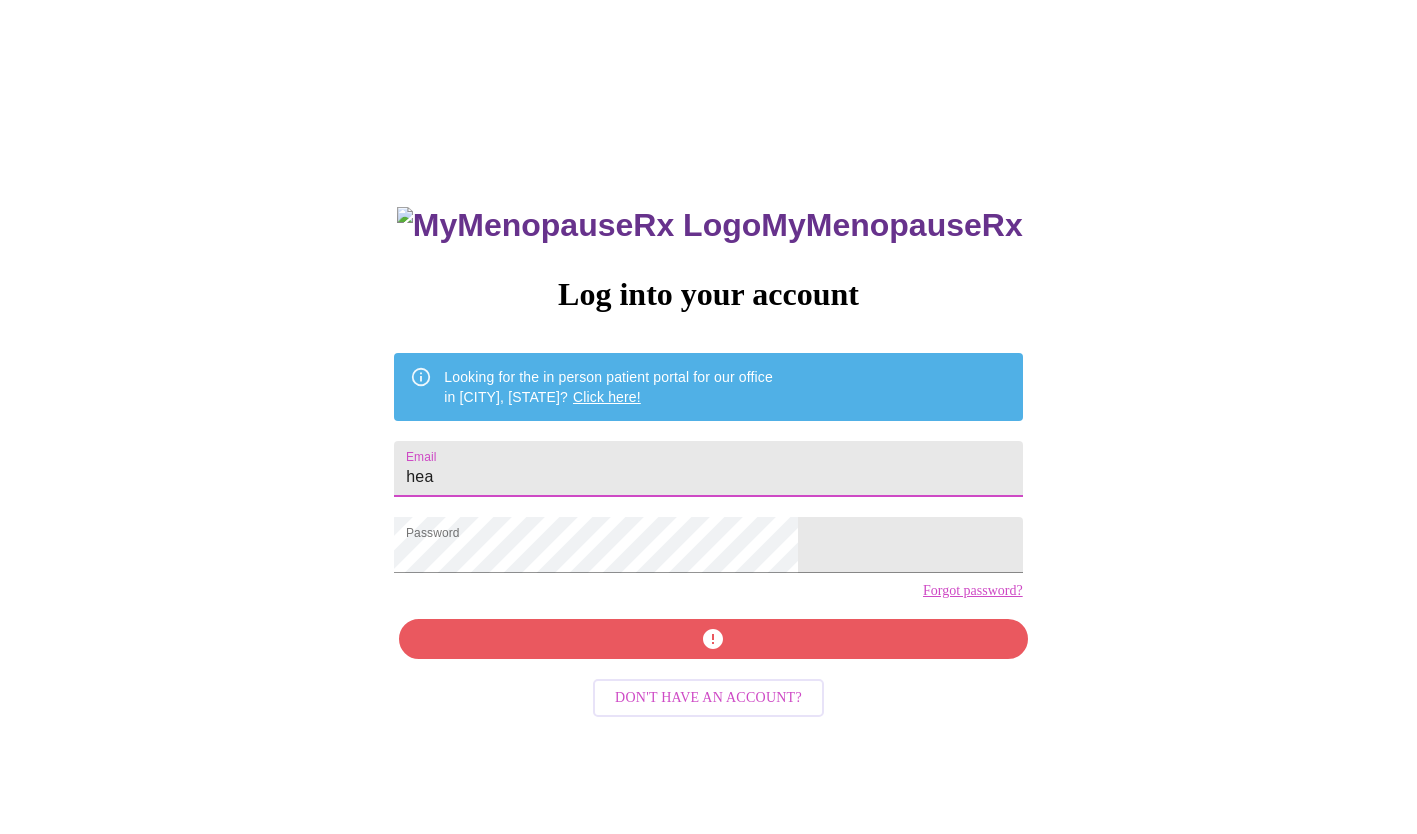type on "[EMAIL]" 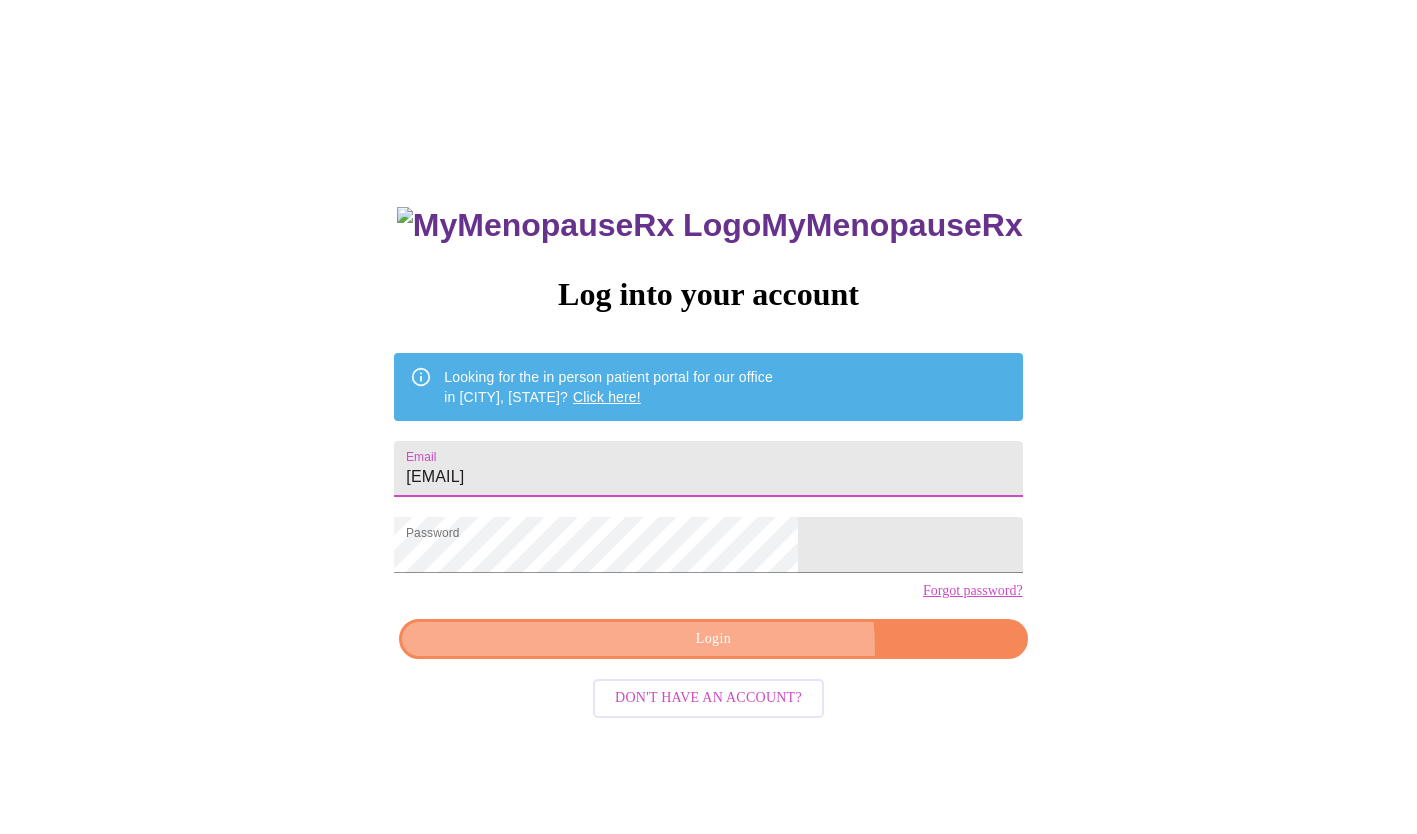 click on "Login" at bounding box center (713, 639) 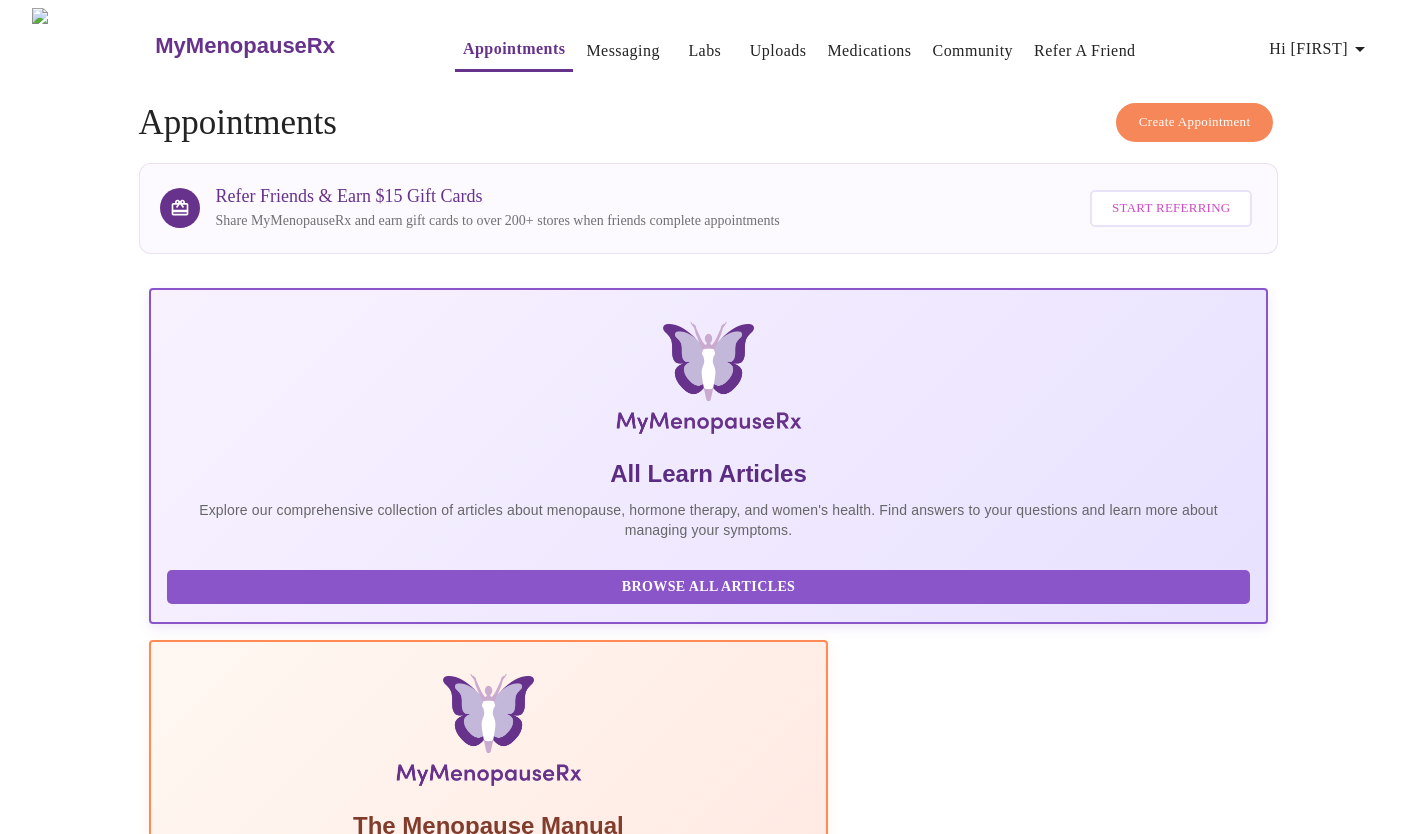 click on "Hi [FIRST]" at bounding box center (1320, 49) 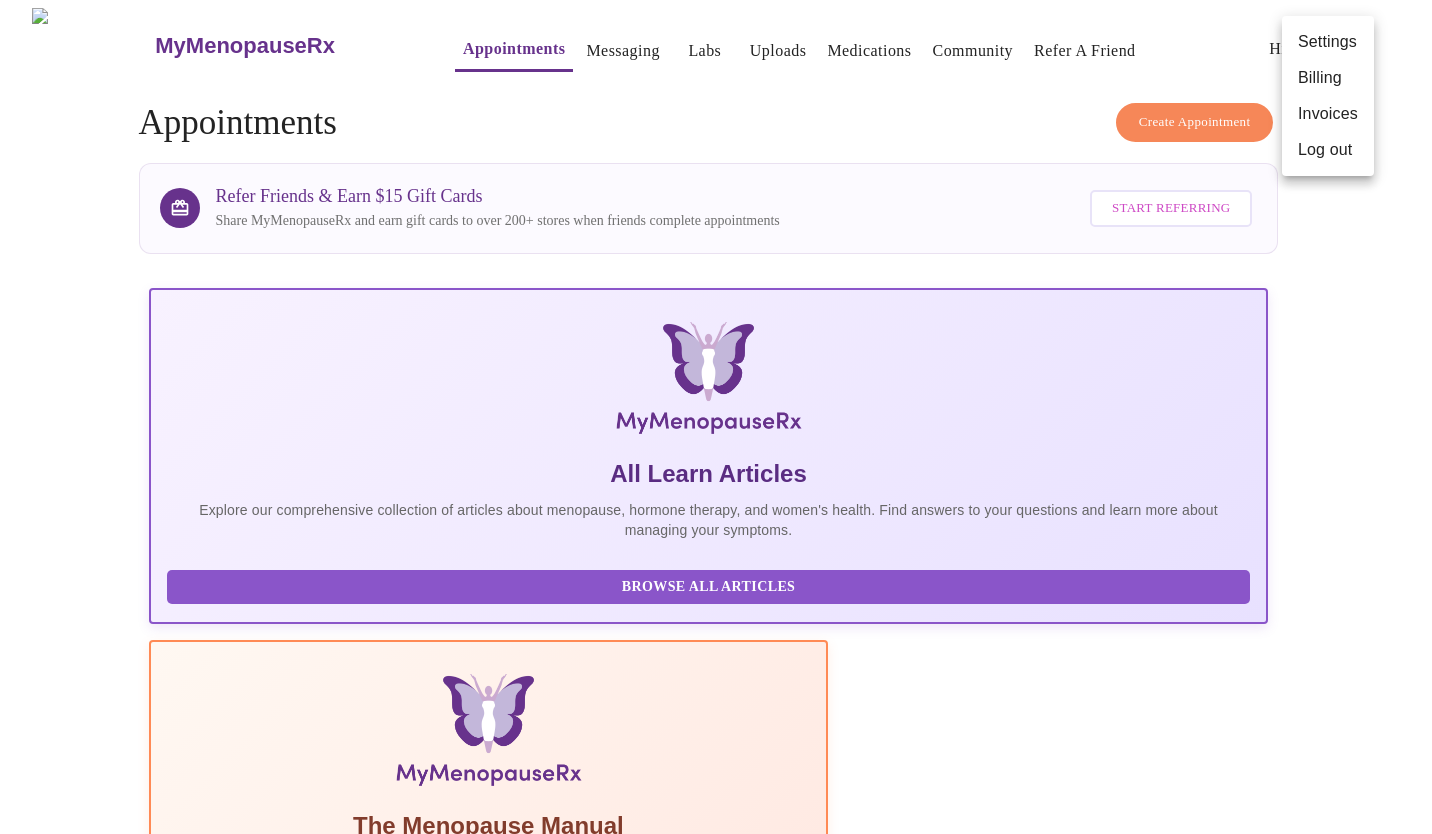click at bounding box center [716, 417] 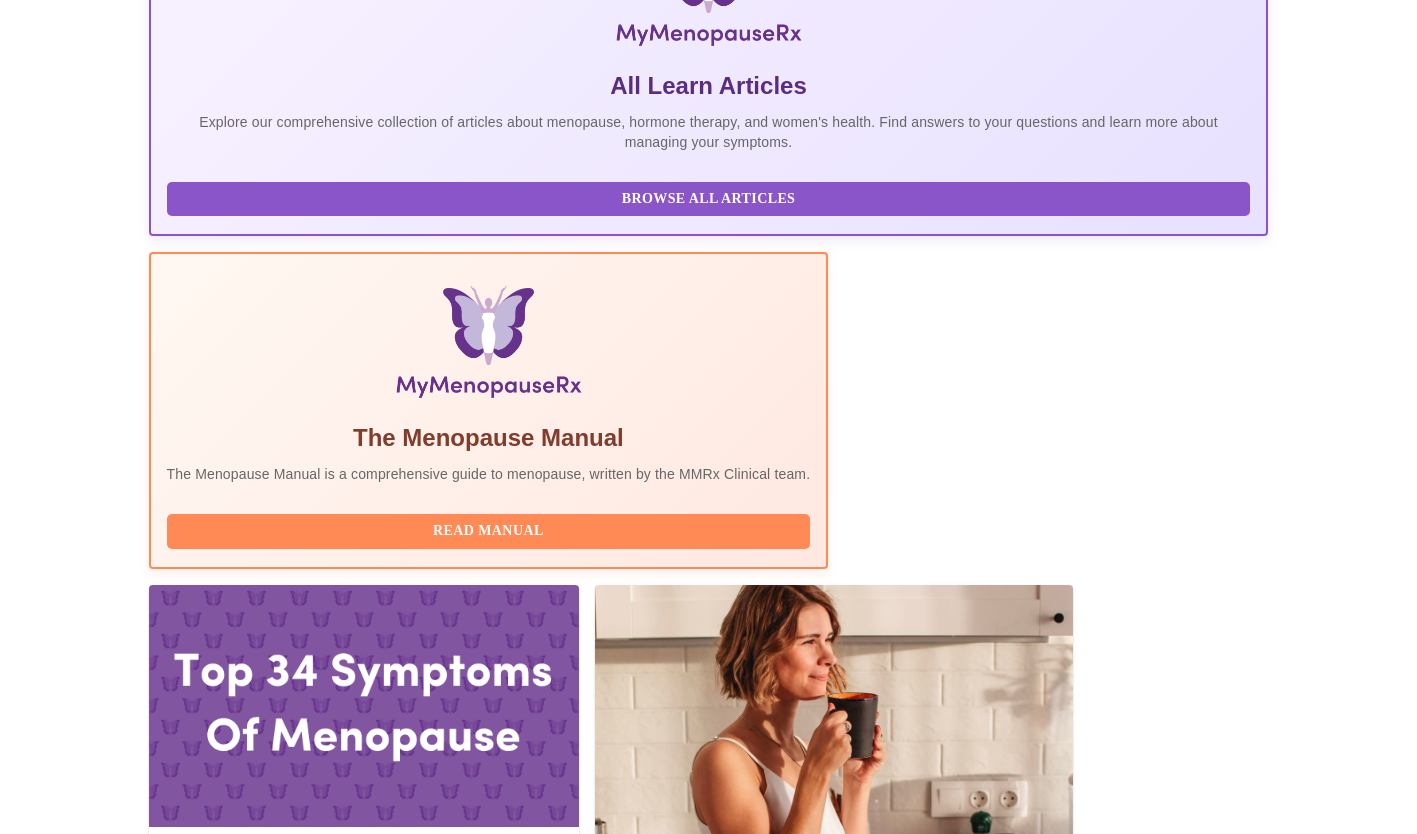 scroll, scrollTop: 404, scrollLeft: 0, axis: vertical 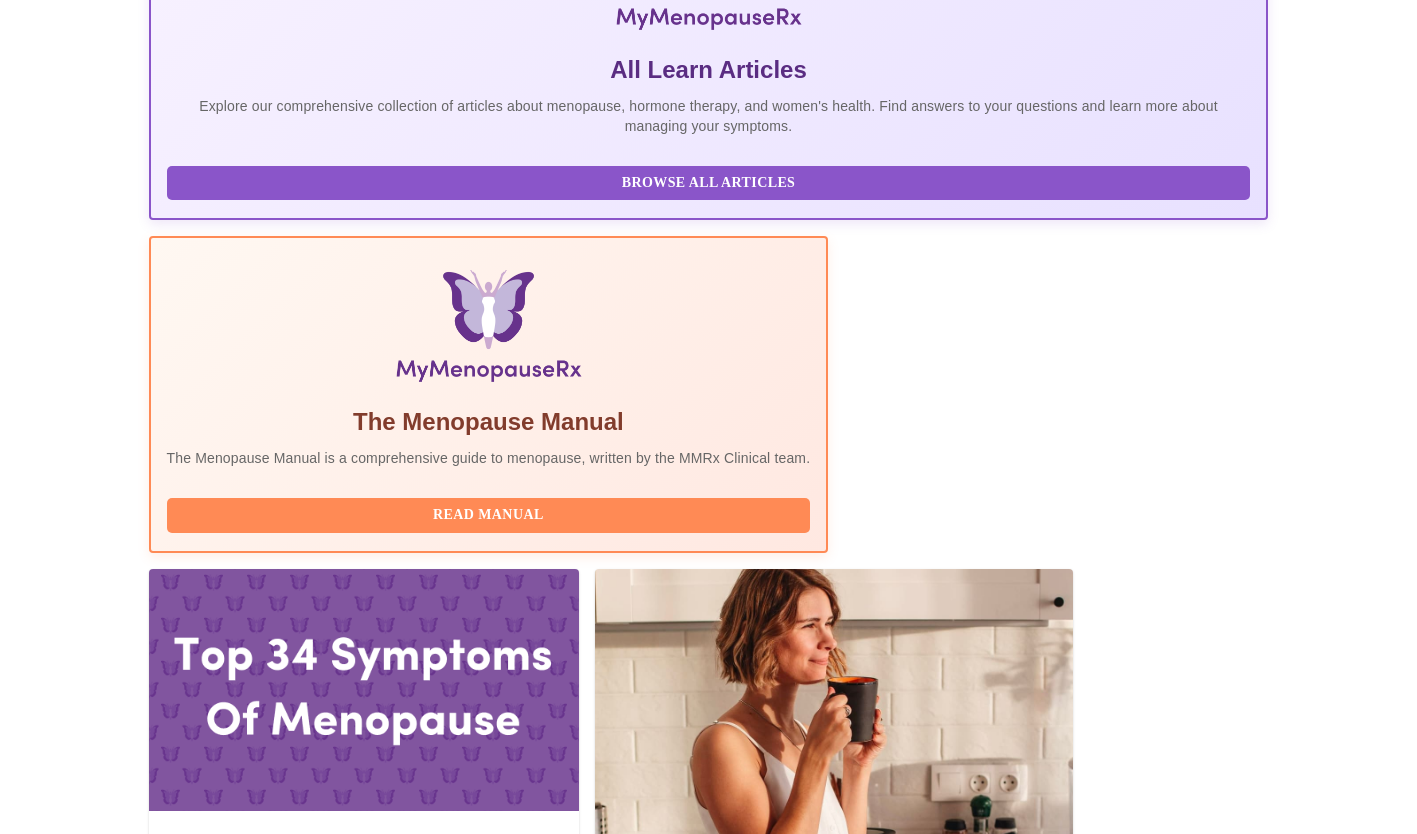click on "with  [FIRST] [LAST] WHNP-BC, FNP-C" at bounding box center (486, 2274) 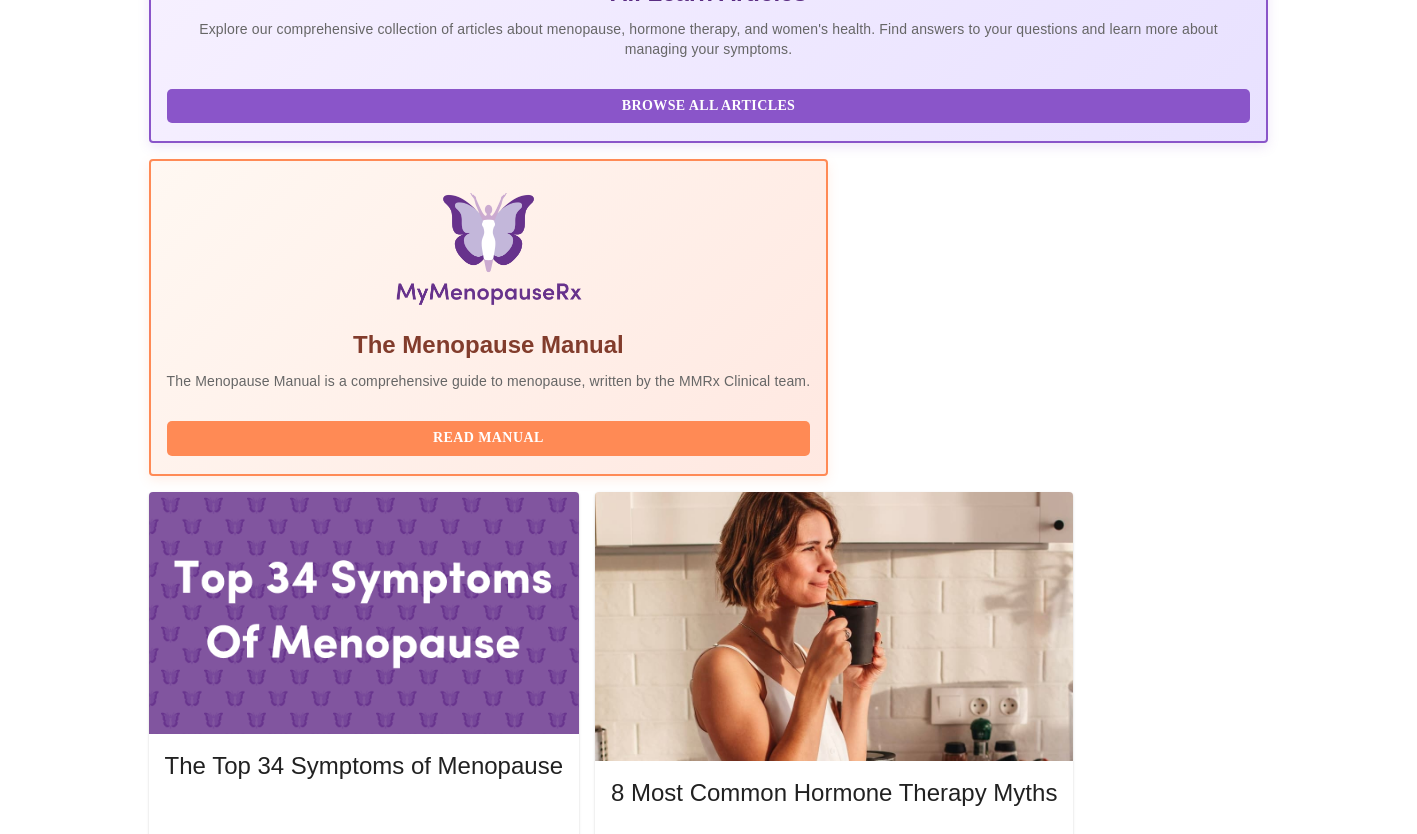 scroll, scrollTop: 583, scrollLeft: 0, axis: vertical 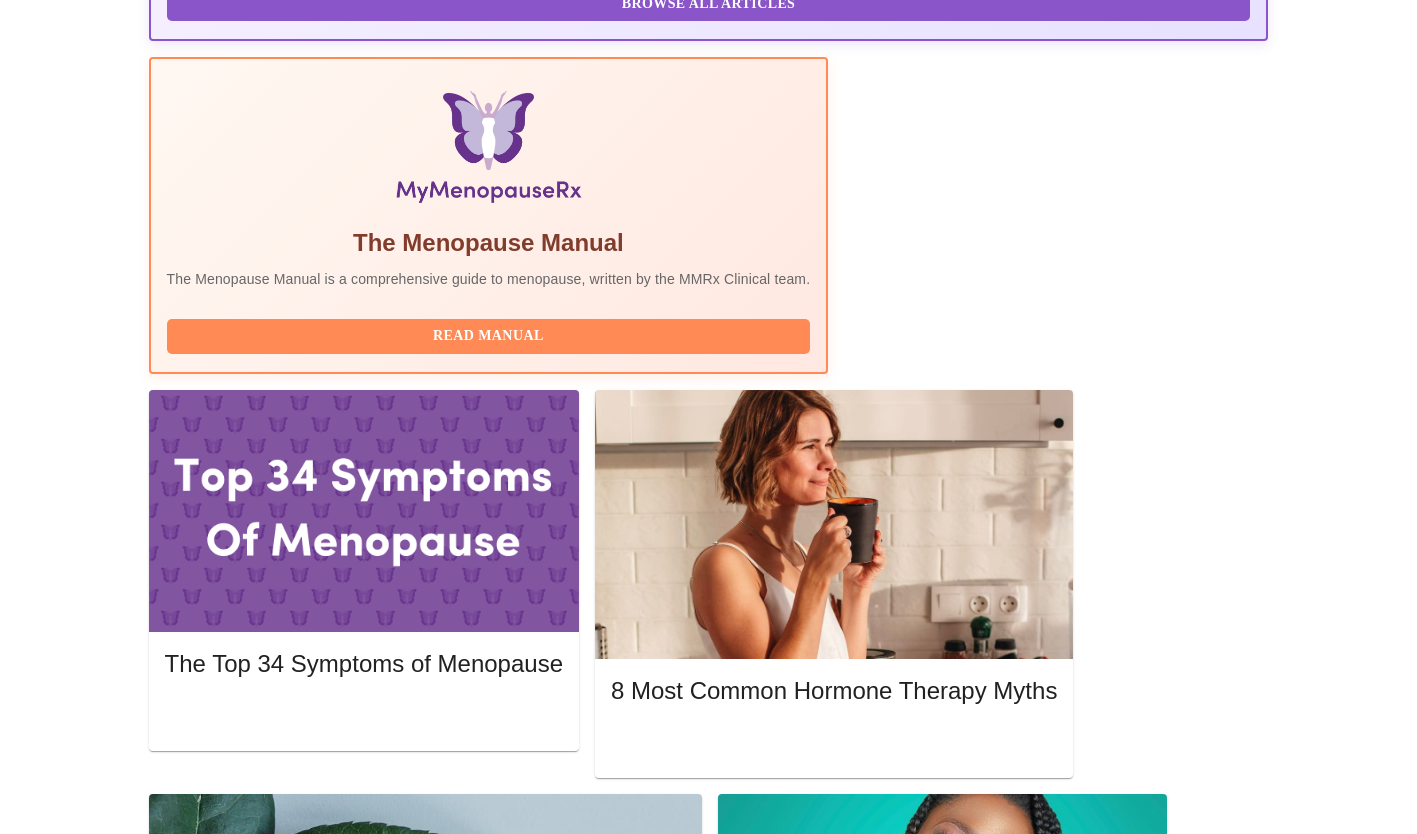 click on "Complete Pre-Assessment" at bounding box center [1133, 2317] 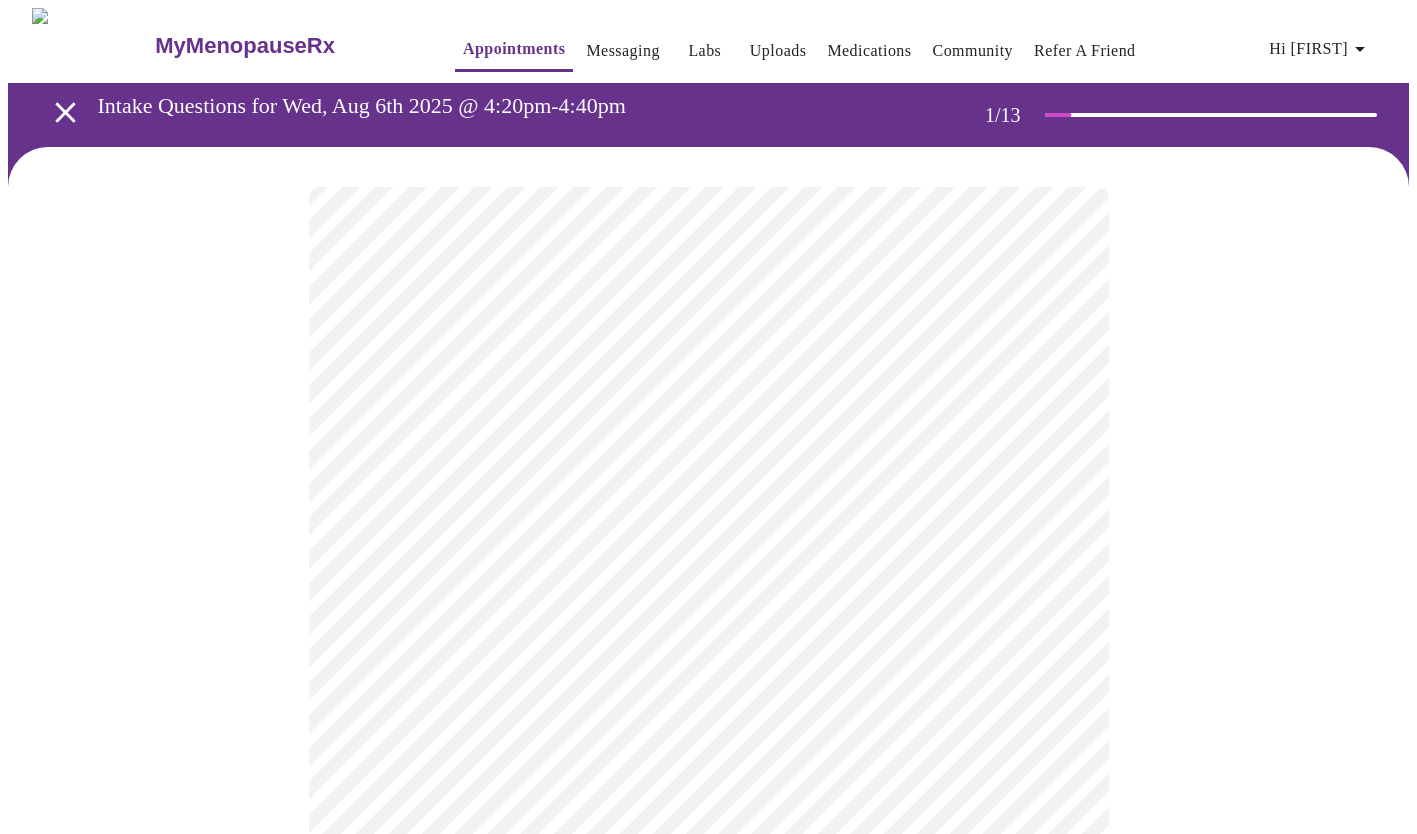 click on "MyMenopauseRx Appointments Messaging Labs Uploads Medications Community Refer a Friend Hi [FIRST]   Intake Questions for Wed, Aug 6th 2025 @ 4:20pm-4:40pm 1  /  13 Settings Billing Invoices Log out" at bounding box center (708, 921) 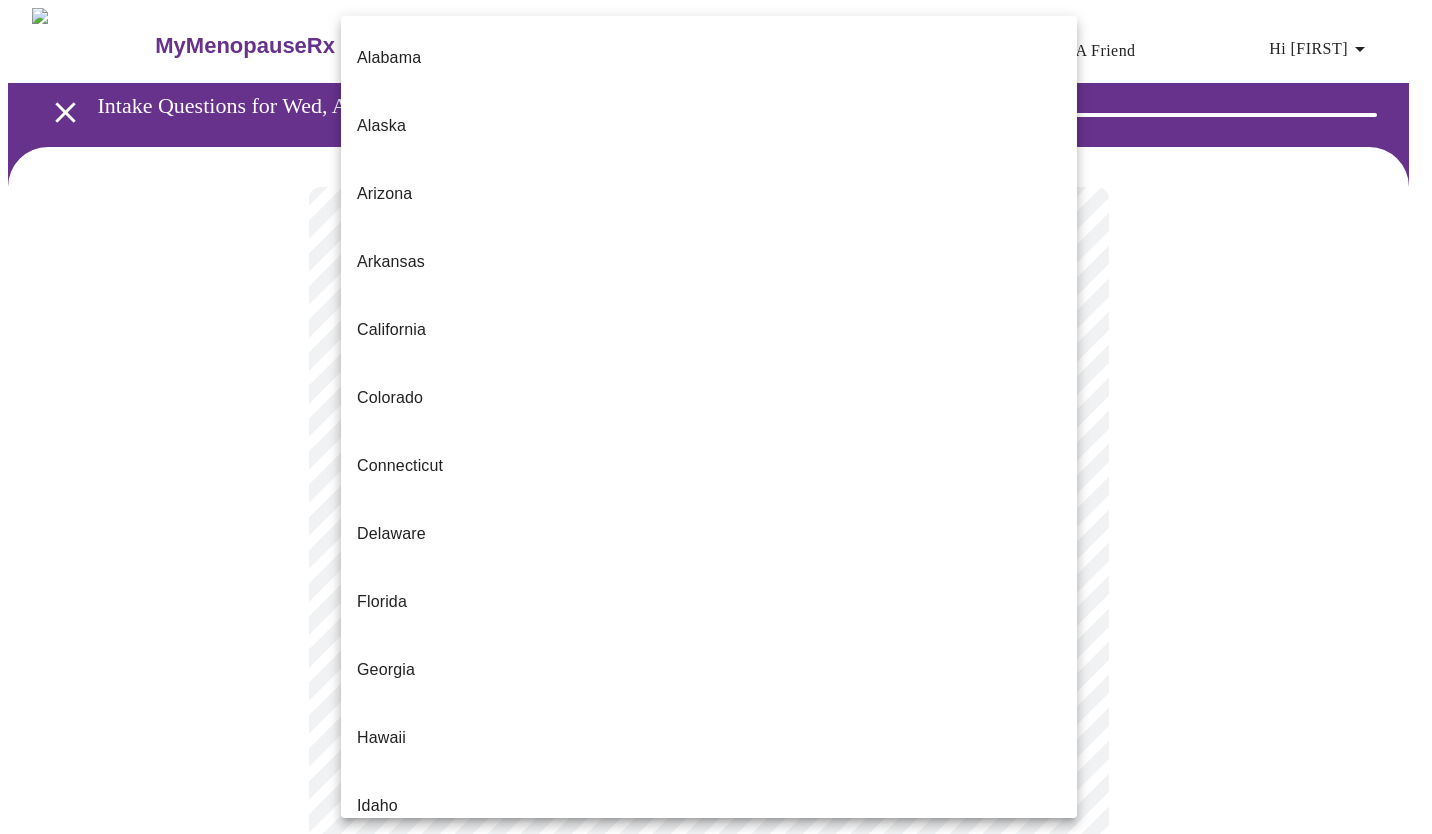 click on "Illinois" at bounding box center [709, 874] 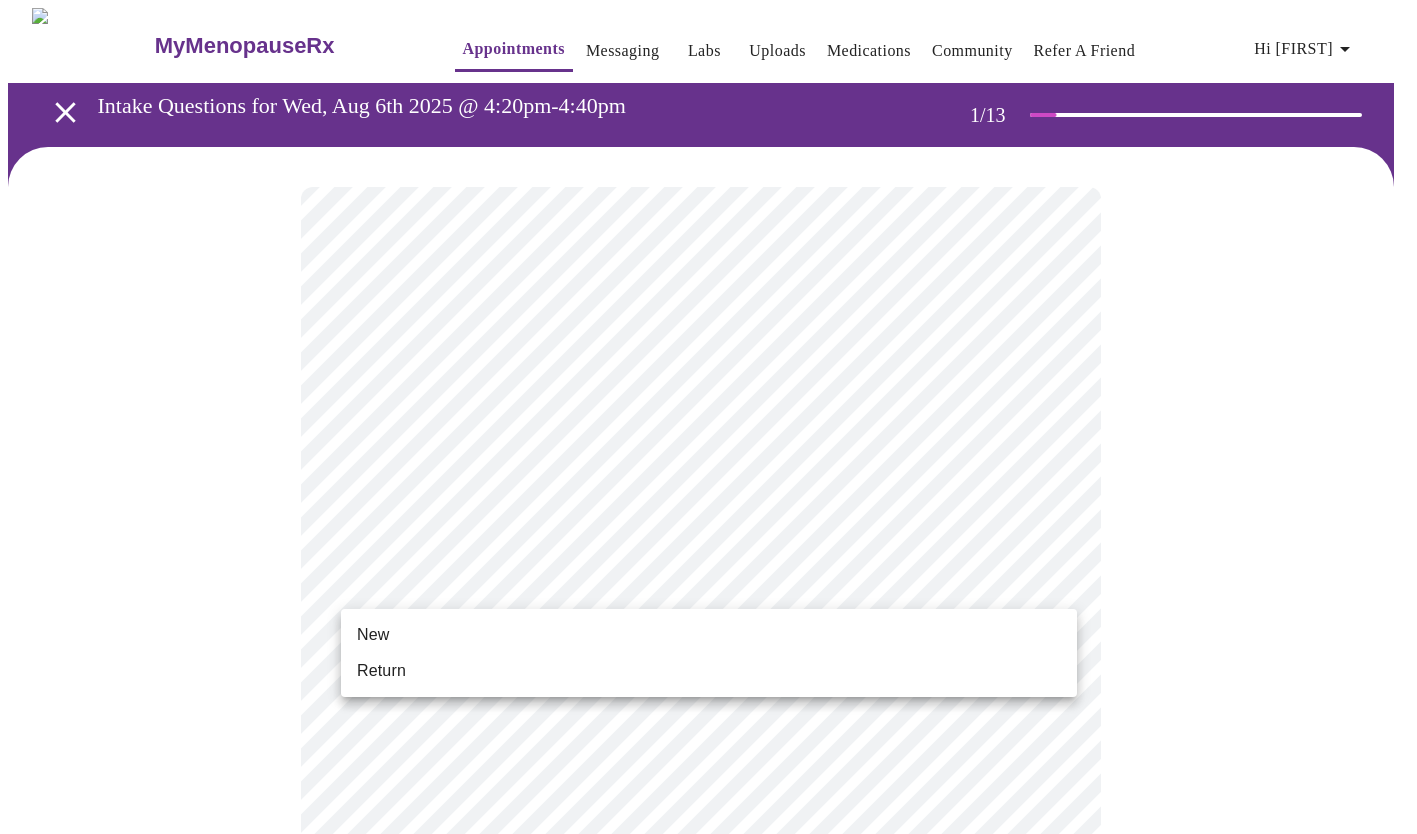 click on "MyMenopauseRx Appointments Messaging Labs Uploads Medications Community Refer a Friend Hi [FIRST]   Intake Questions for Wed, Aug 6th 2025 @ 4:20pm-4:40pm 1  /  13 Settings Billing Invoices Log out New Return" at bounding box center [708, 915] 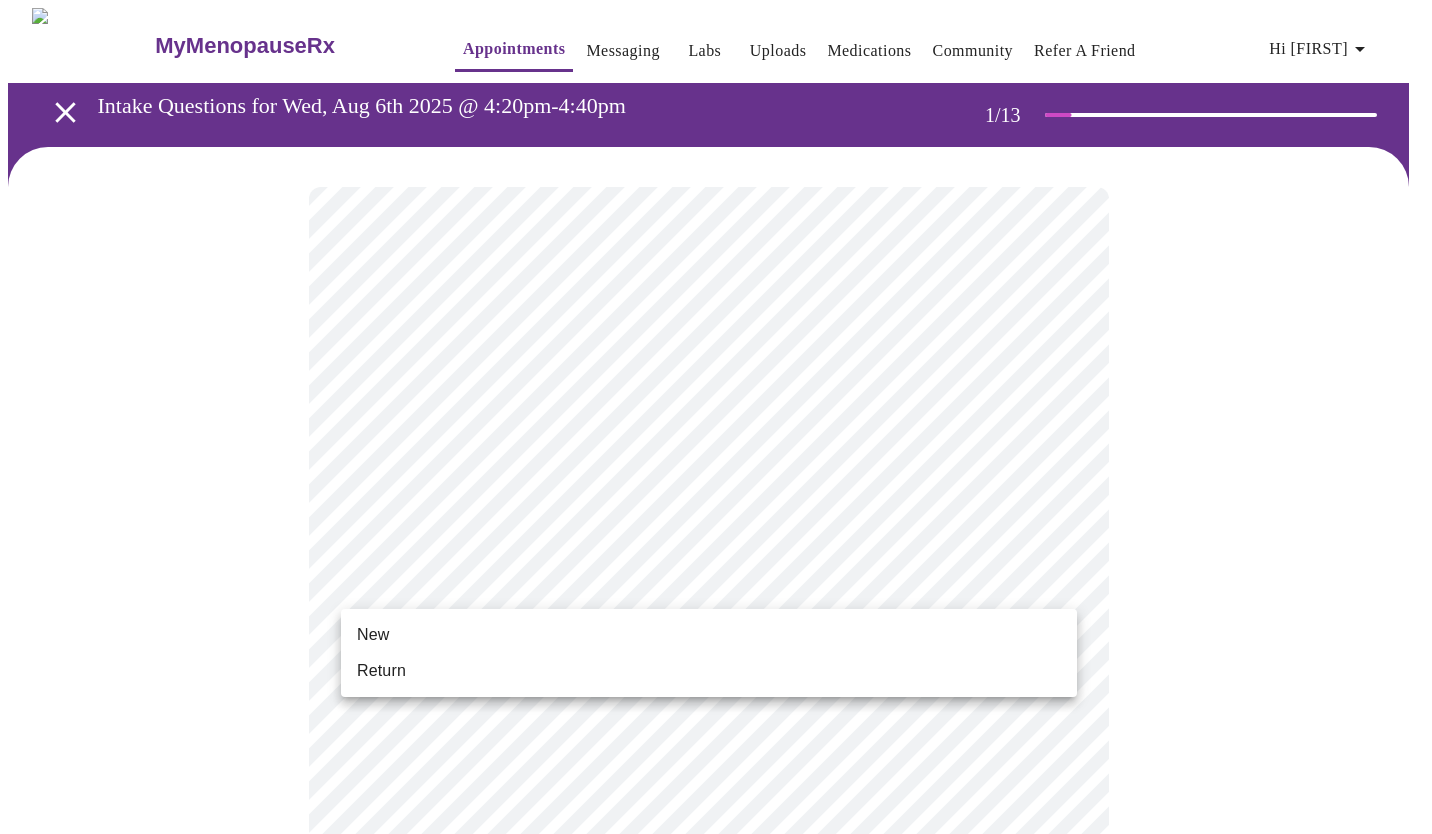 click at bounding box center [716, 417] 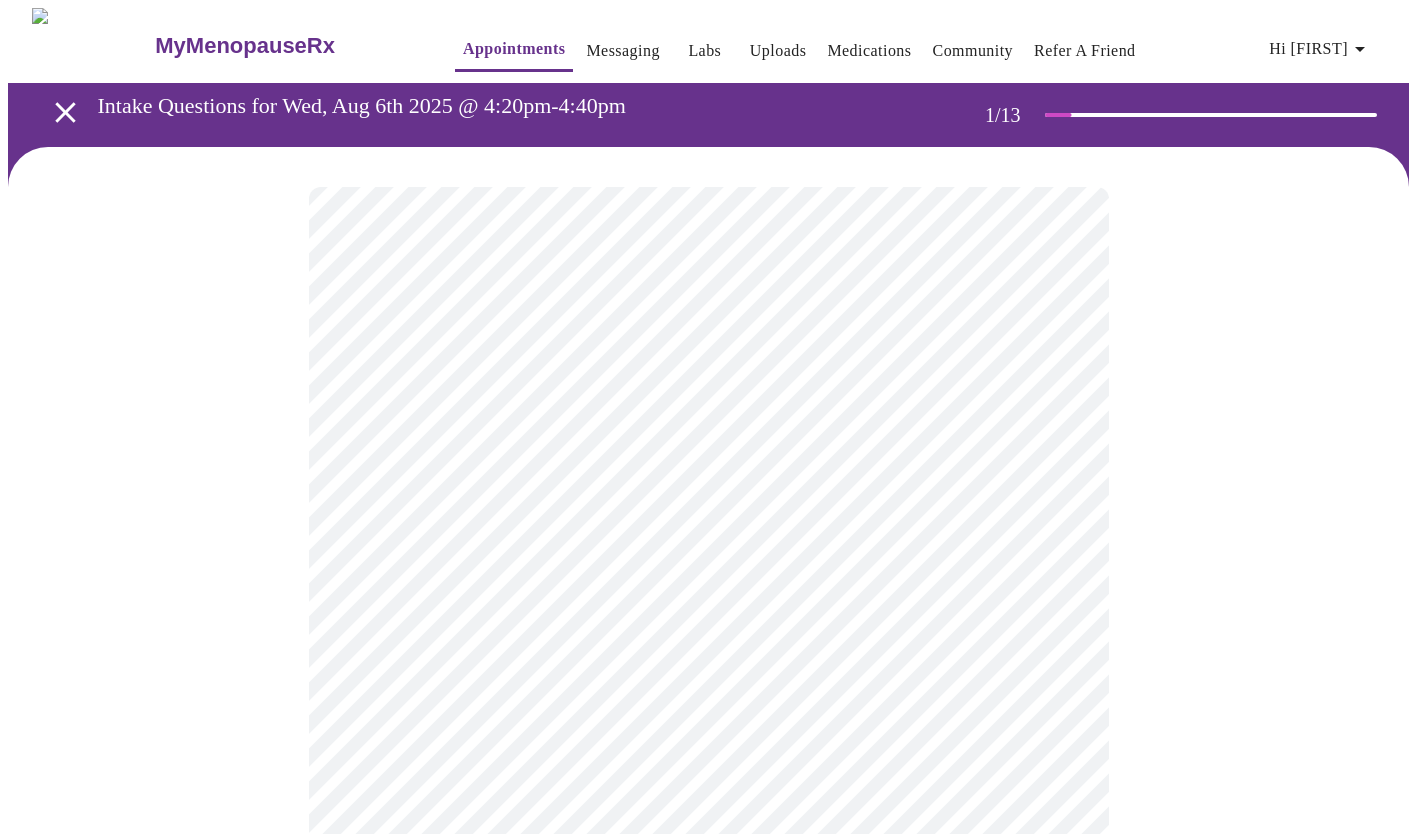 click on "MyMenopauseRx Appointments Messaging Labs Uploads Medications Community Refer a Friend Hi [FIRST]   Intake Questions for Wed, Aug 6th 2025 @ 4:20pm-4:40pm 1  /  13 Settings Billing Invoices Log out" at bounding box center [708, 915] 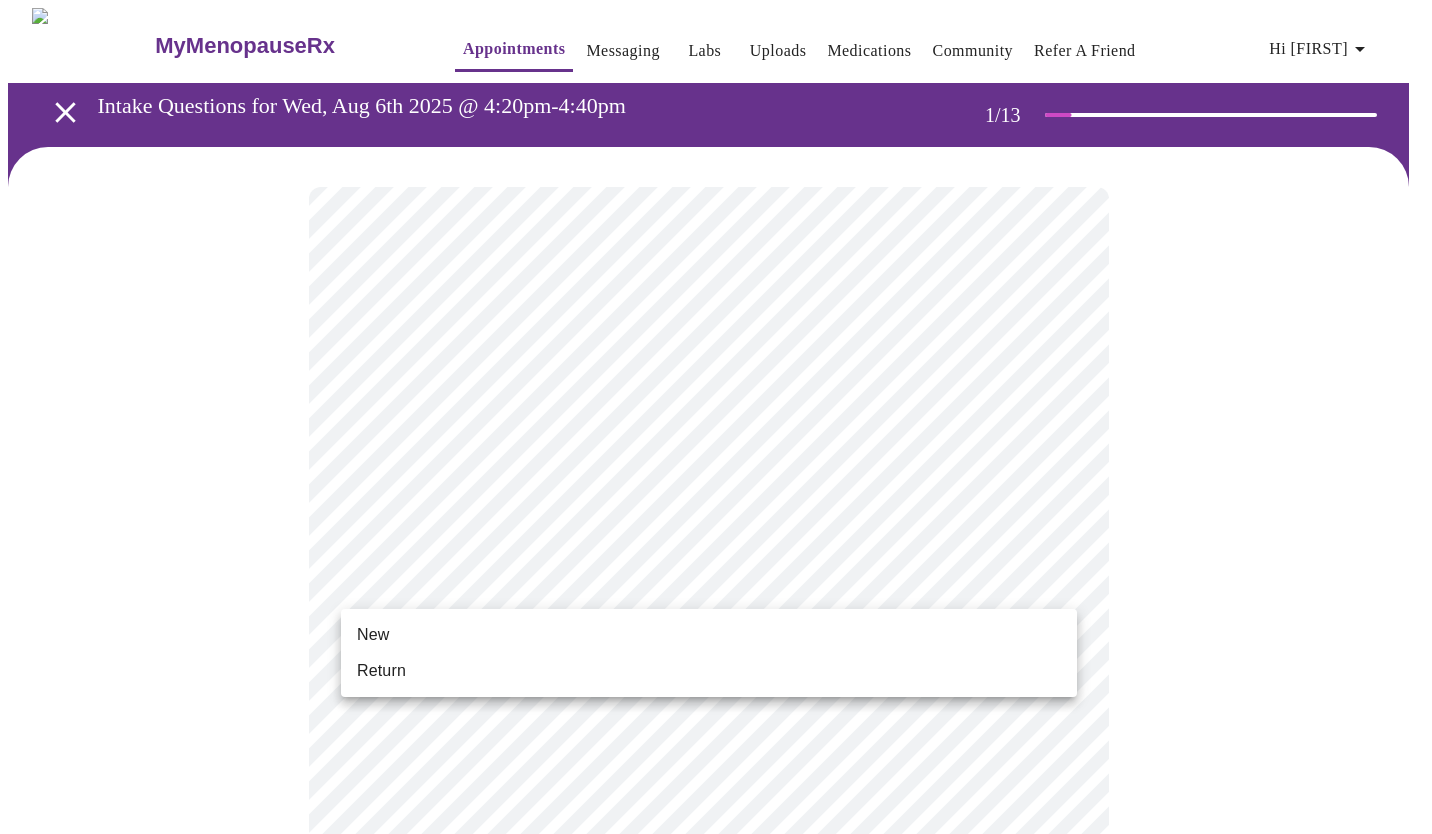 click on "New" at bounding box center [709, 635] 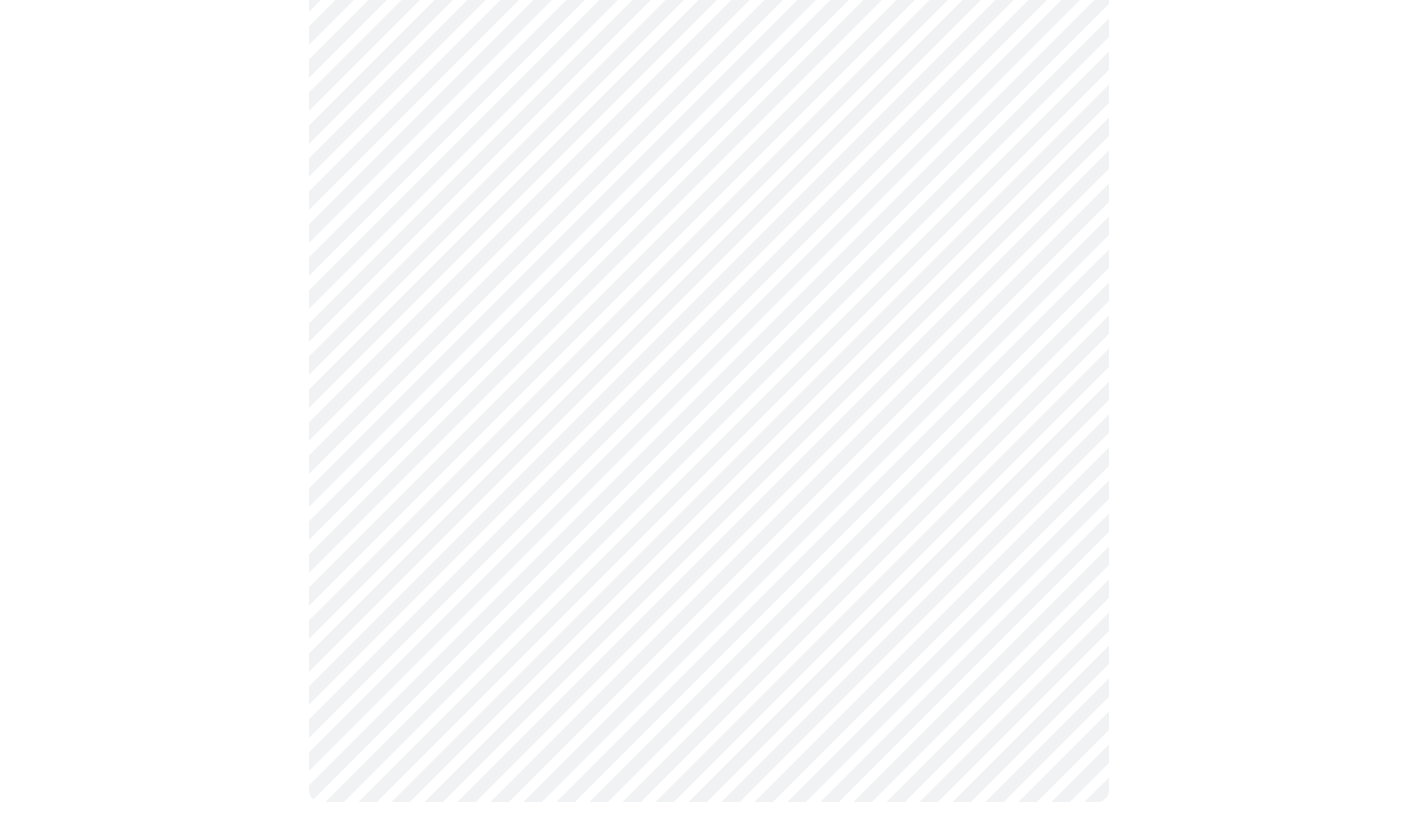 scroll, scrollTop: 0, scrollLeft: 0, axis: both 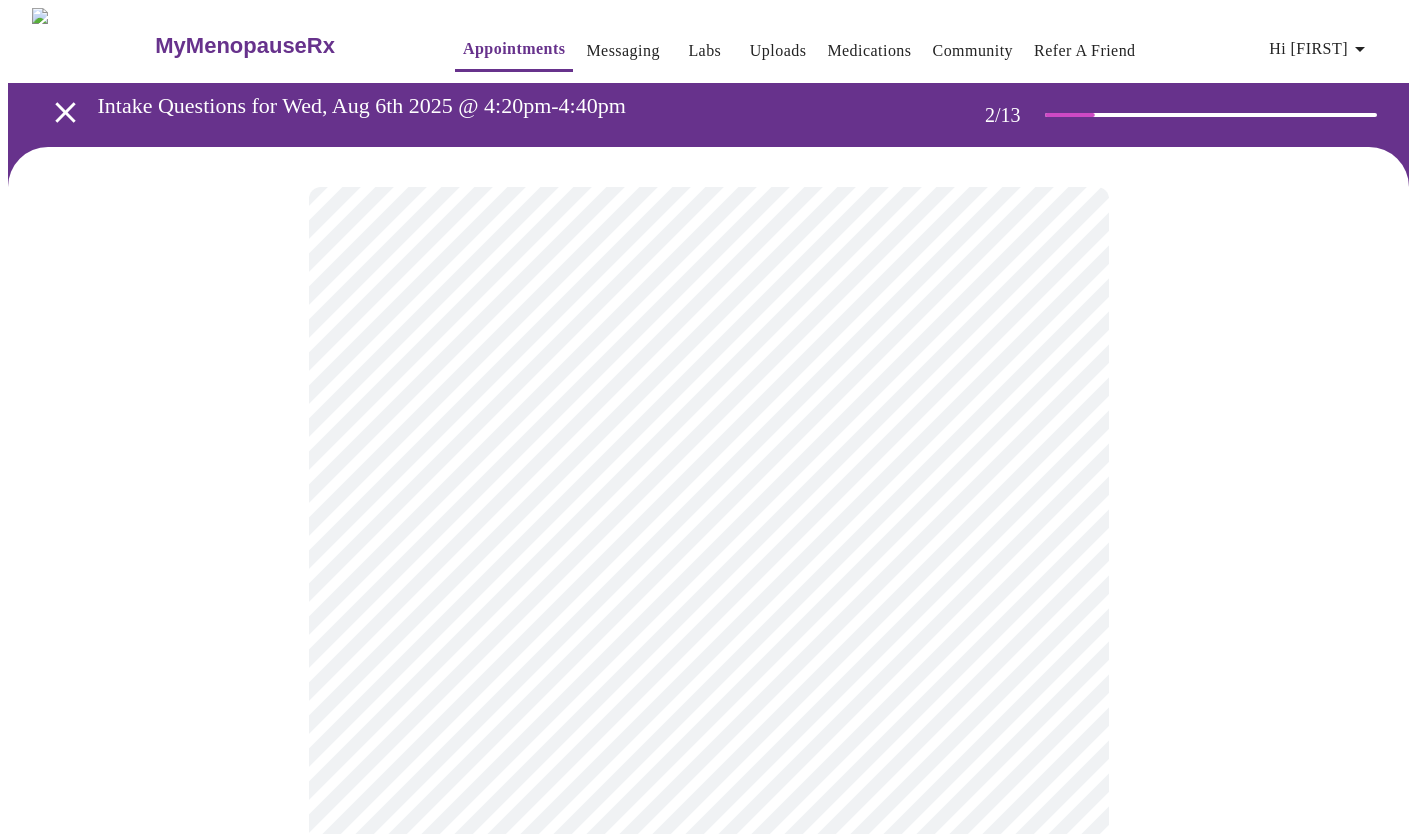 click on "MyMenopauseRx Appointments Messaging Labs Uploads Medications Community Refer a Friend Hi [FIRST]   Intake Questions for Wed, Aug 6th 2025 @ 4:20pm-4:40pm 2  /  13 Settings Billing Invoices Log out" at bounding box center [708, 609] 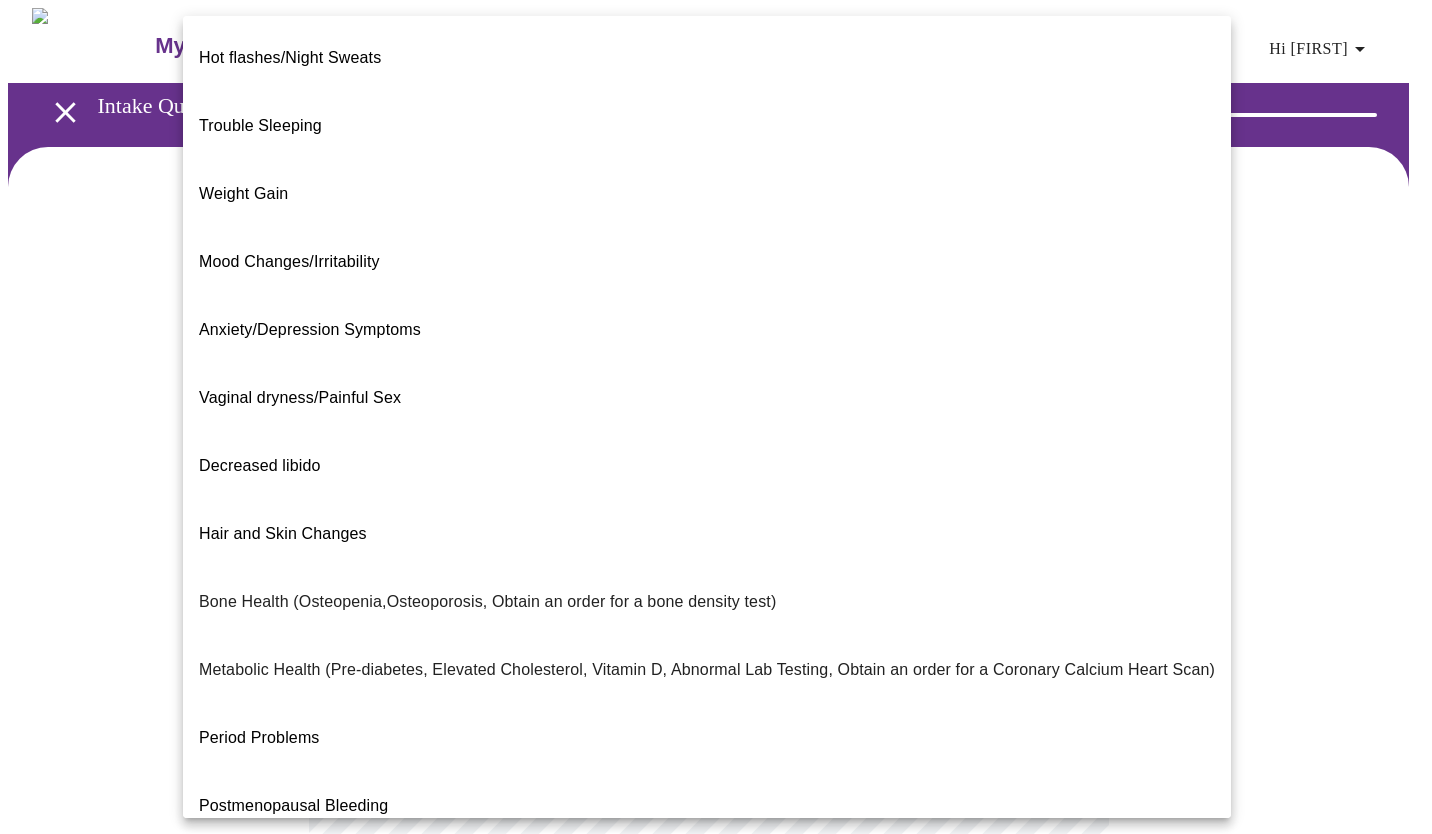 click on "Hot flashes/Night Sweats" at bounding box center (290, 58) 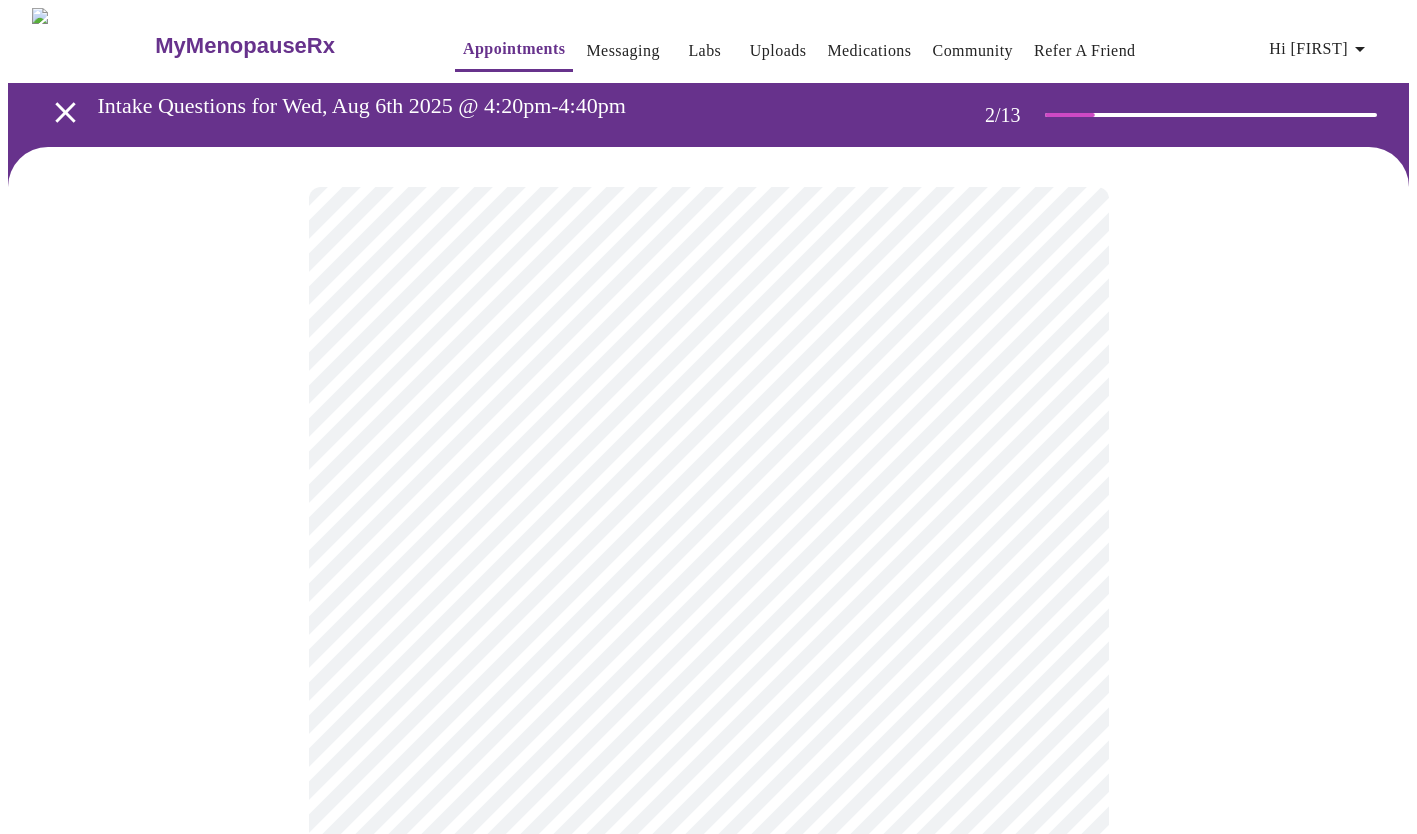 click on "MyMenopauseRx Appointments Messaging Labs Uploads Medications Community Refer a Friend Hi [FIRST]   Intake Questions for Wed, Aug 6th 2025 @ 4:20pm-4:40pm 2  /  13 Settings Billing Invoices Log out" at bounding box center [708, 603] 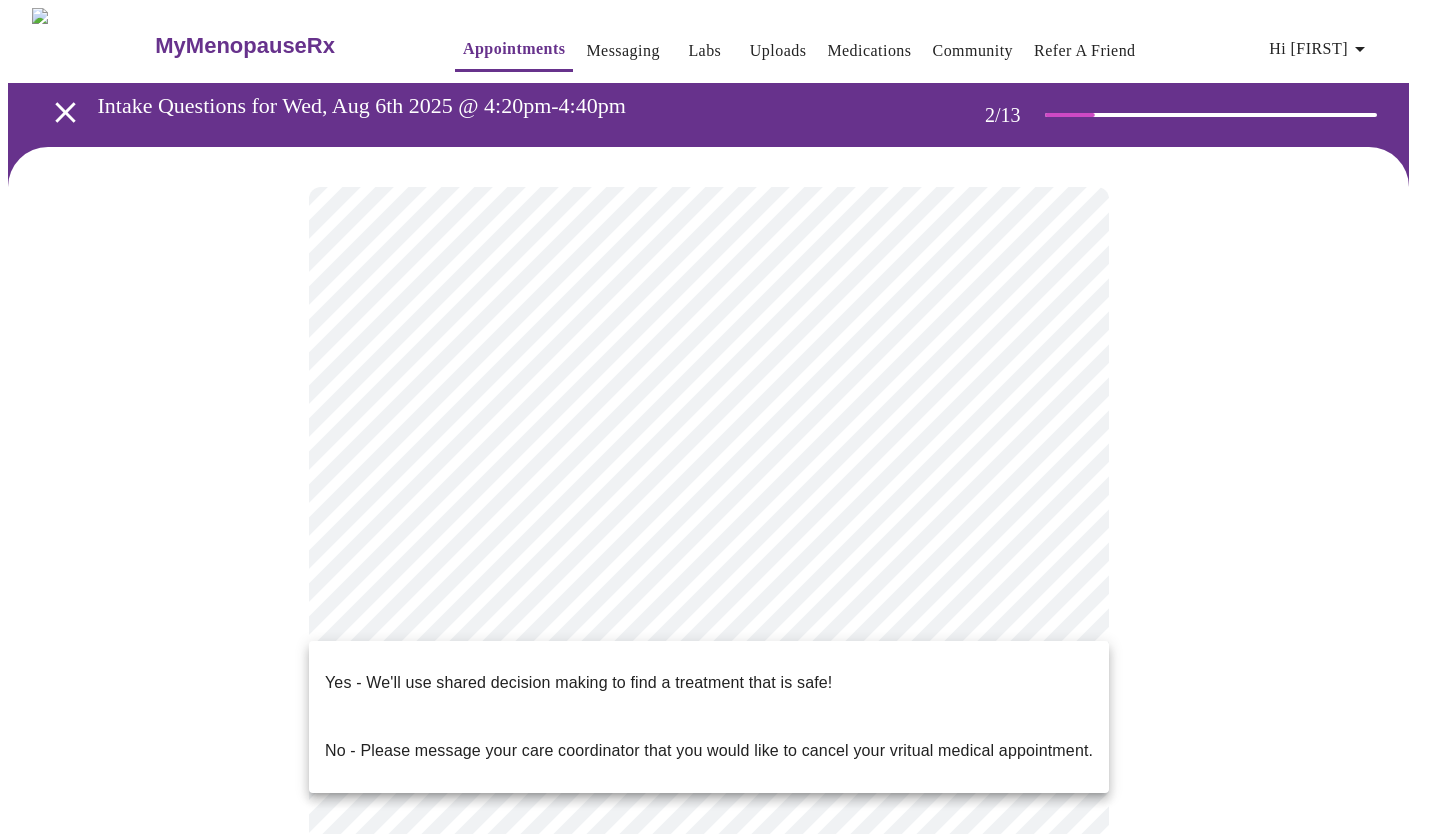 click on "Yes - We'll use shared decision making to find a treatment that is safe!" at bounding box center (709, 683) 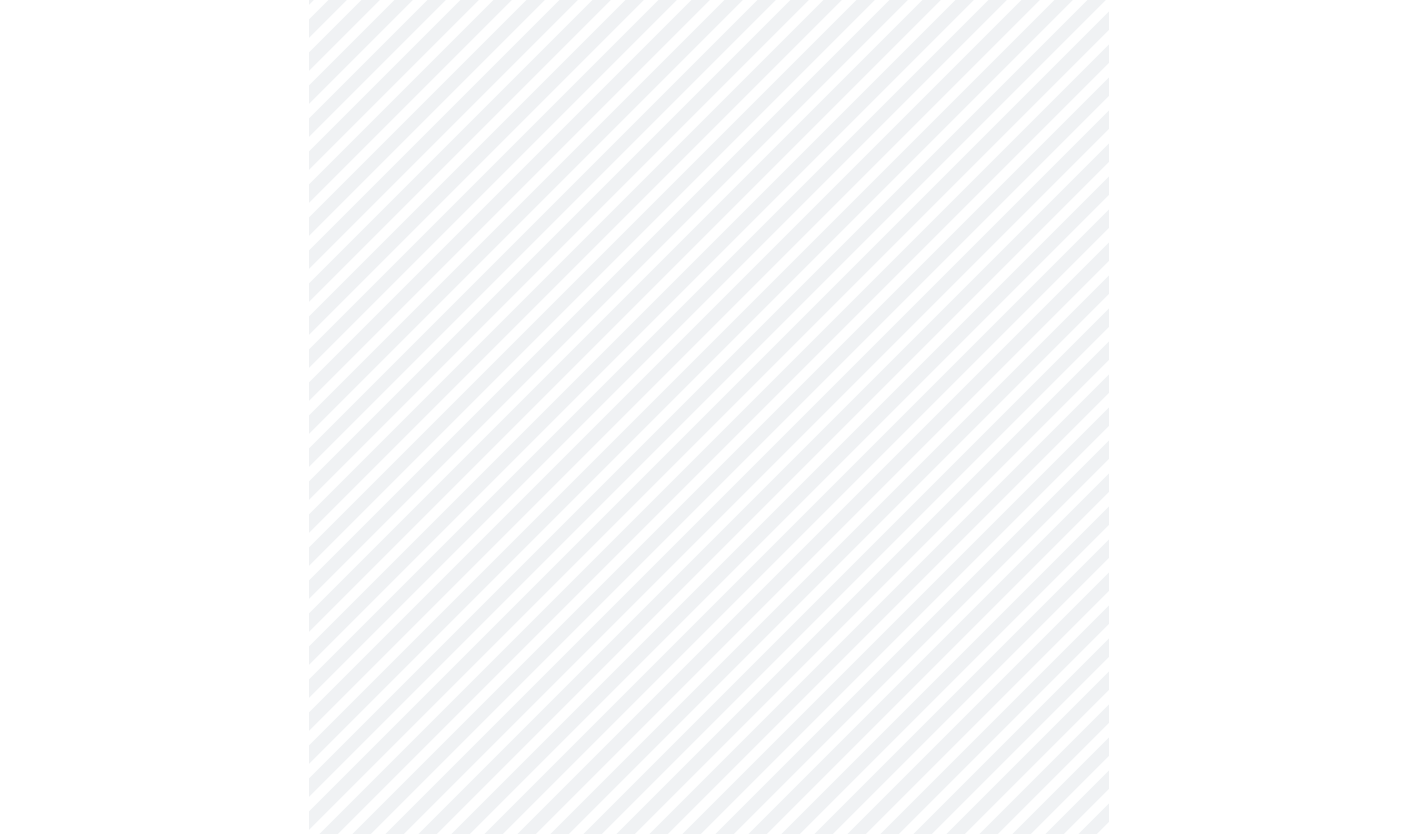 scroll, scrollTop: 0, scrollLeft: 0, axis: both 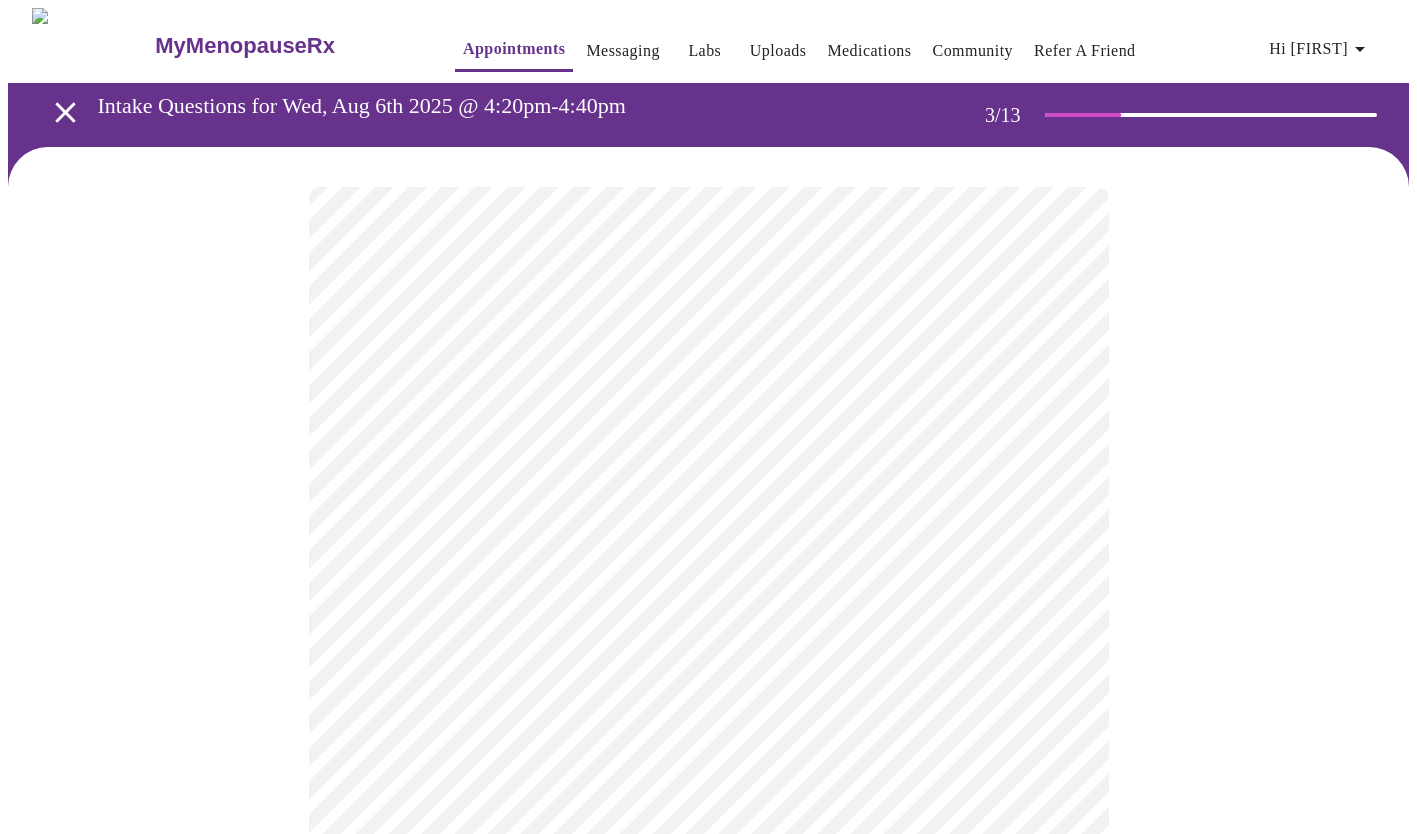 click on "MyMenopauseRx Appointments Messaging Labs Uploads Medications Community Refer a Friend Hi [FIRST]   Intake Questions for Wed, Aug 6th 2025 @ 4:20pm-4:40pm 4  /  13 Settings Billing Invoices Log out" at bounding box center [708, 1359] 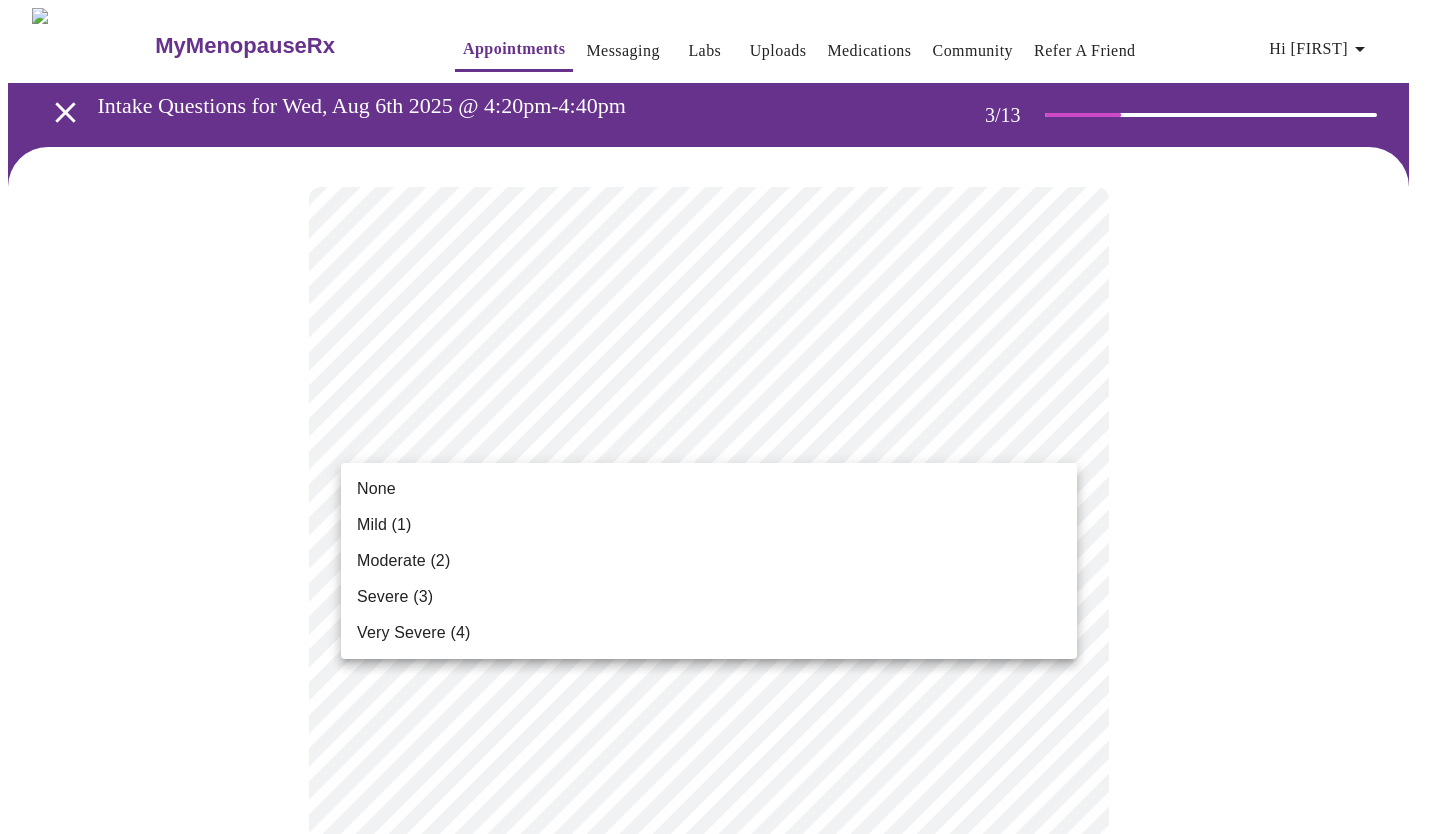 click on "Severe (3)" at bounding box center [709, 597] 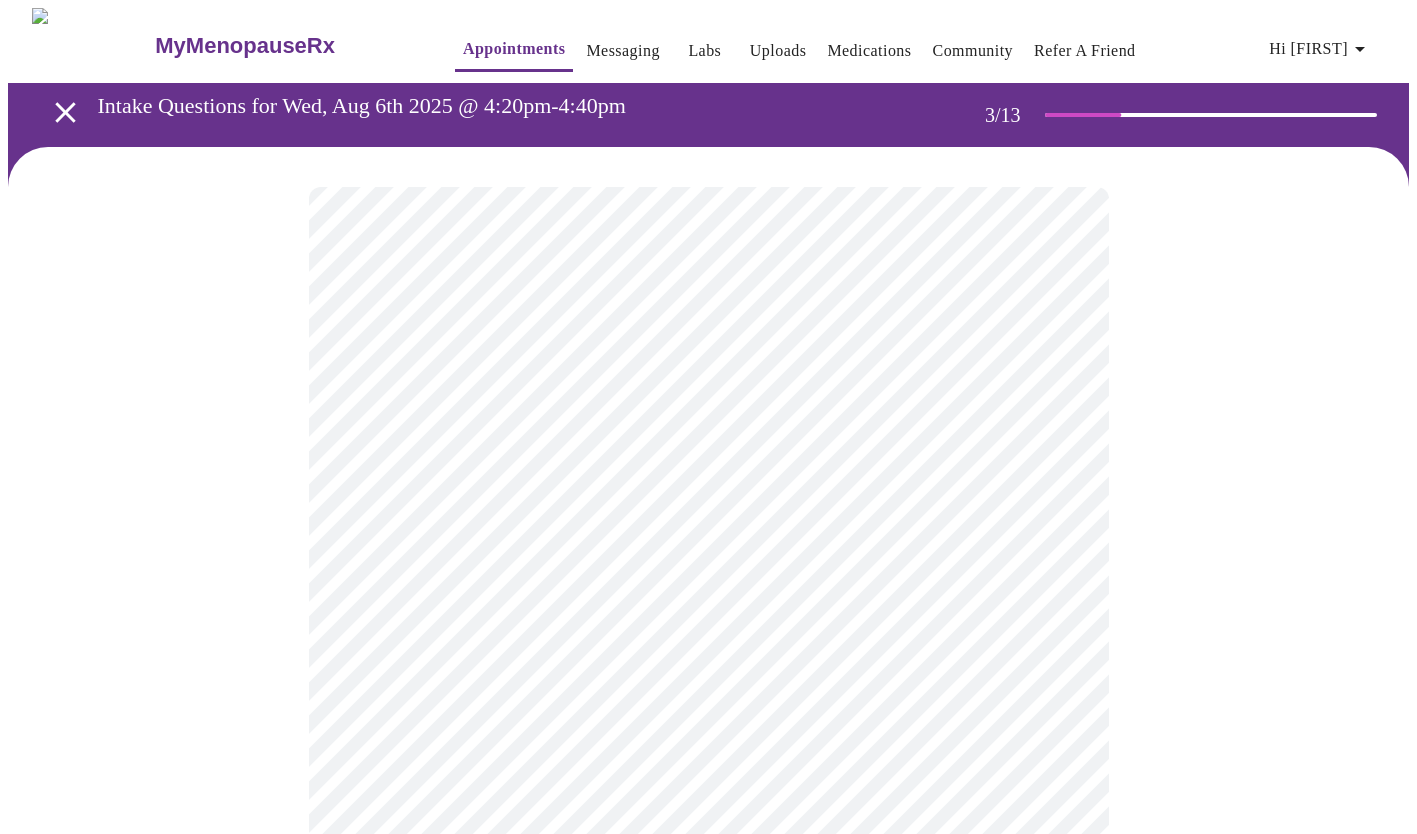 click on "MyMenopauseRx Appointments Messaging Labs Uploads Medications Community Refer a Friend Hi [FIRST]   Intake Questions for Wed, Aug 6th 2025 @ 4:20pm-4:40pm 4  /  13 Settings Billing Invoices Log out" at bounding box center (708, 1324) 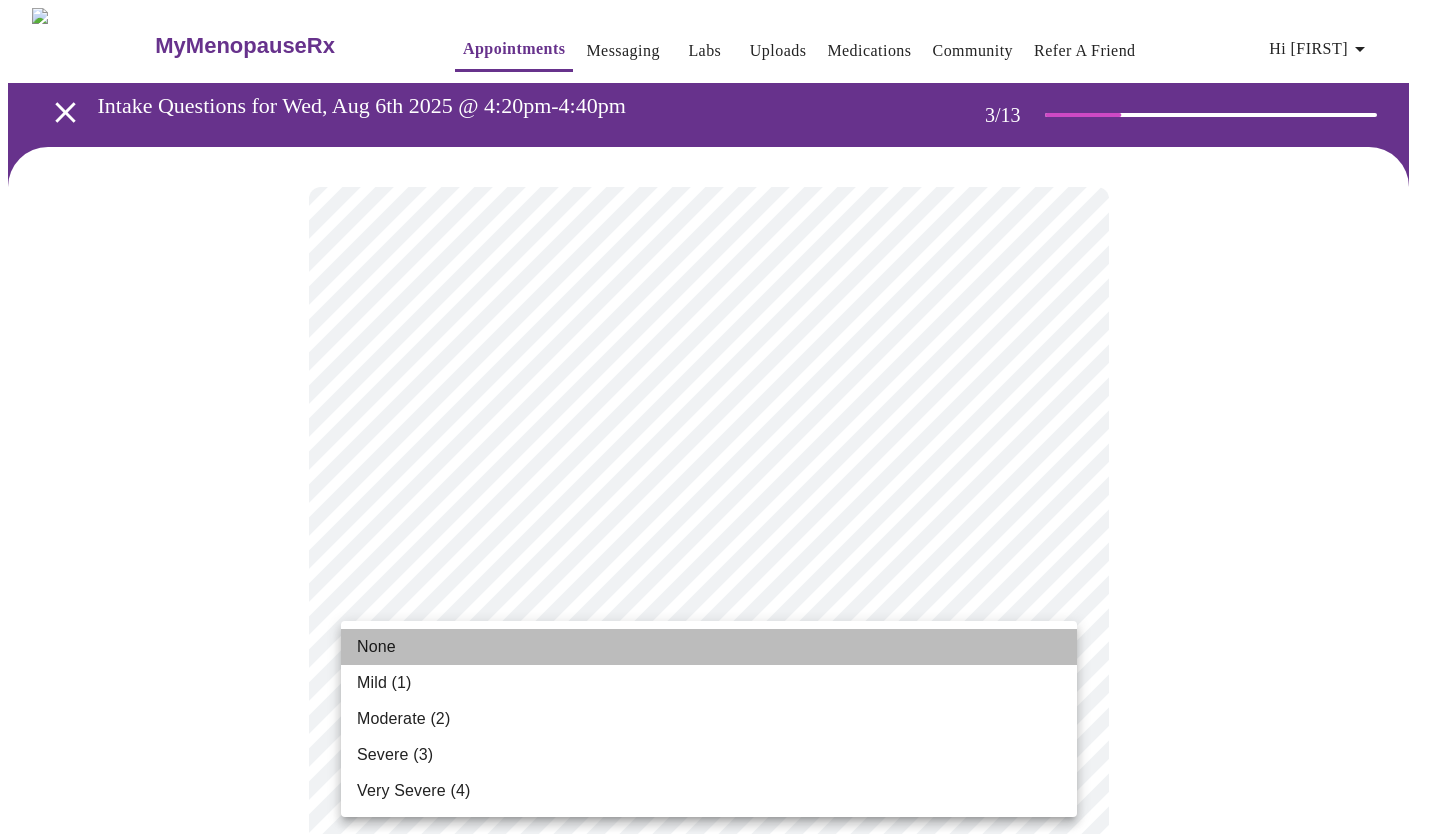 click on "None" at bounding box center (709, 647) 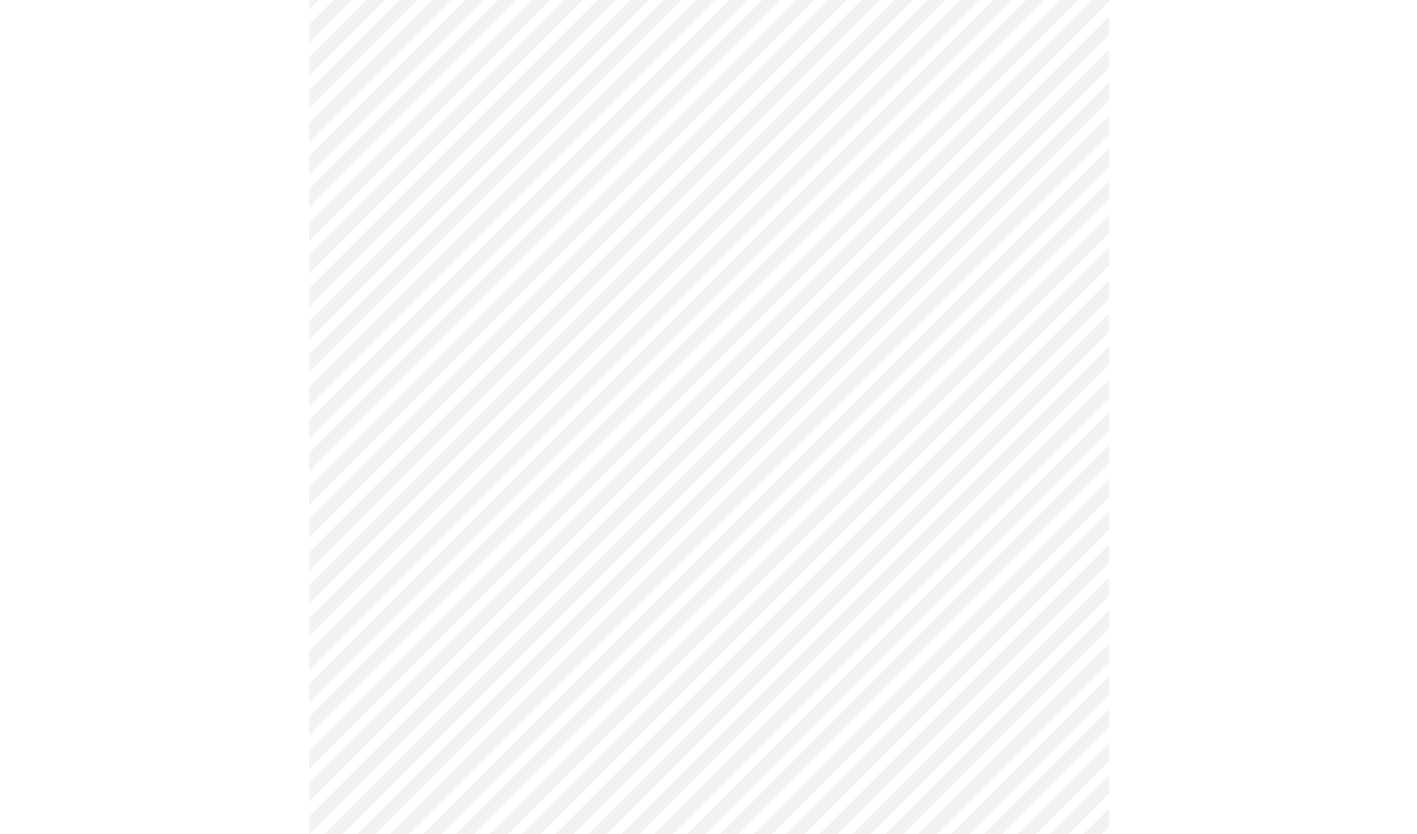 scroll, scrollTop: 233, scrollLeft: 0, axis: vertical 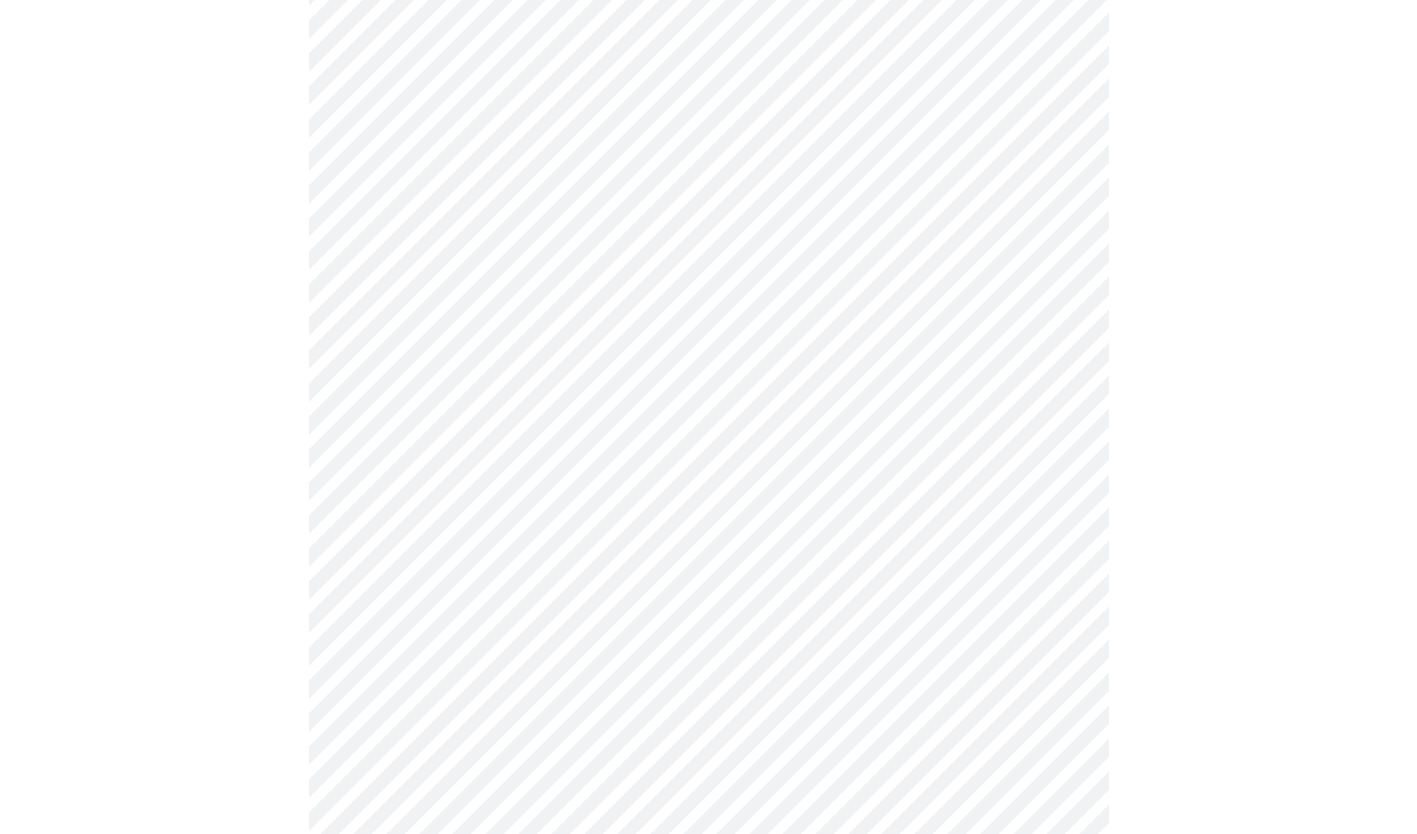 click on "MyMenopauseRx Appointments Messaging Labs Uploads Medications Community Refer a Friend Hi [FIRST]   Intake Questions for Wed, Aug 6th 2025 @ 4:20pm-4:40pm 4  /  13 Settings Billing Invoices Log out" at bounding box center (708, 1077) 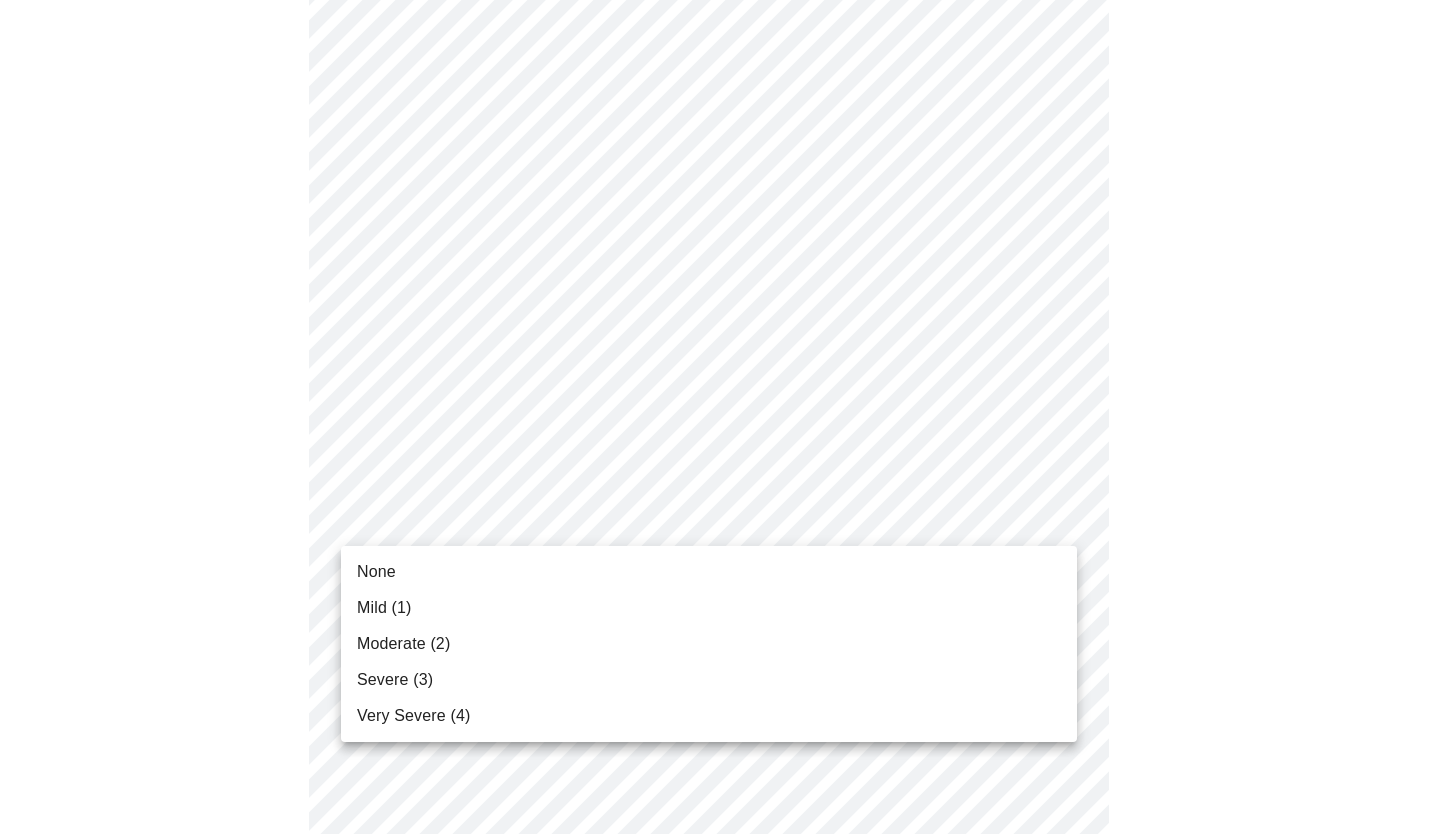 click on "Severe (3)" at bounding box center [709, 680] 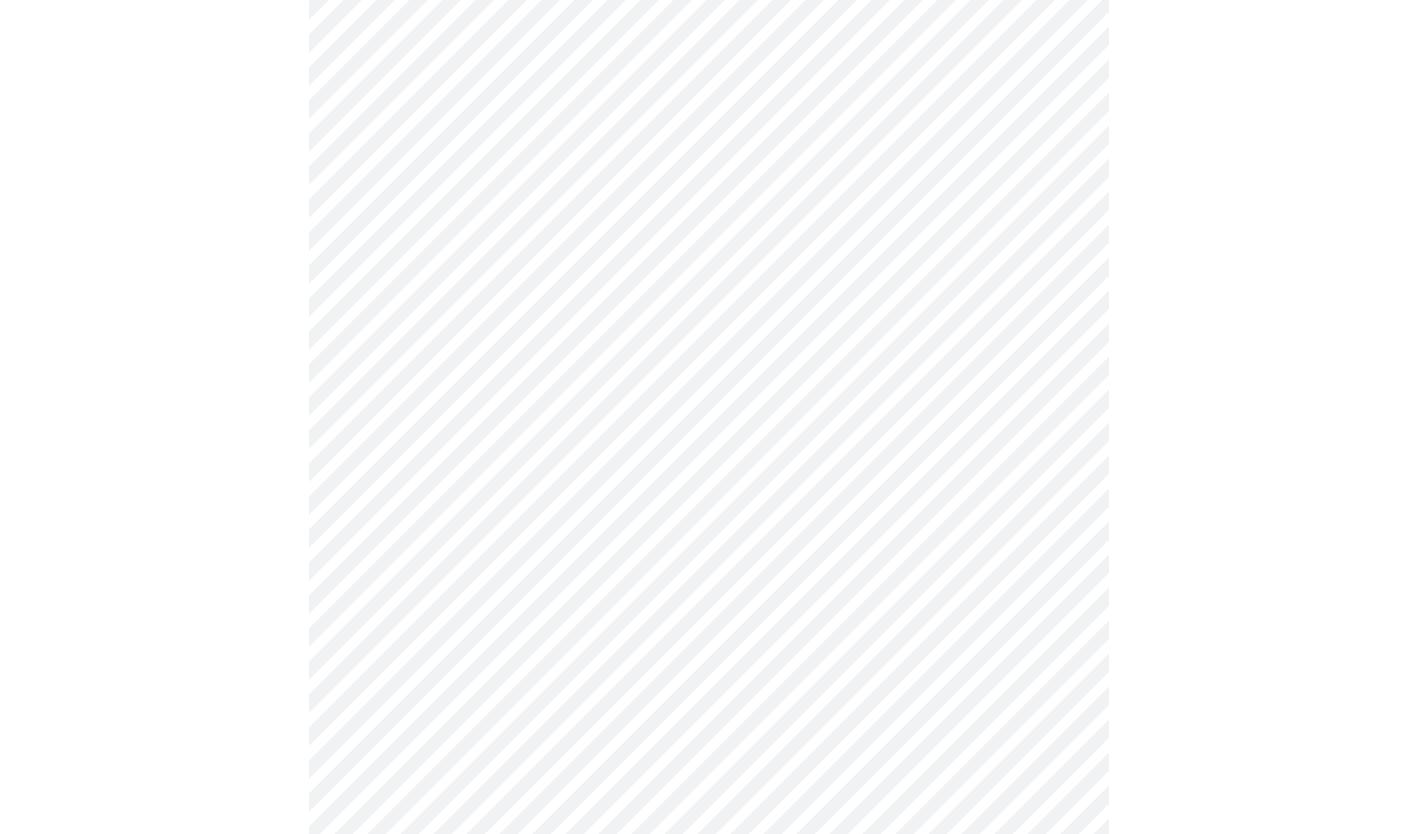 scroll, scrollTop: 421, scrollLeft: 0, axis: vertical 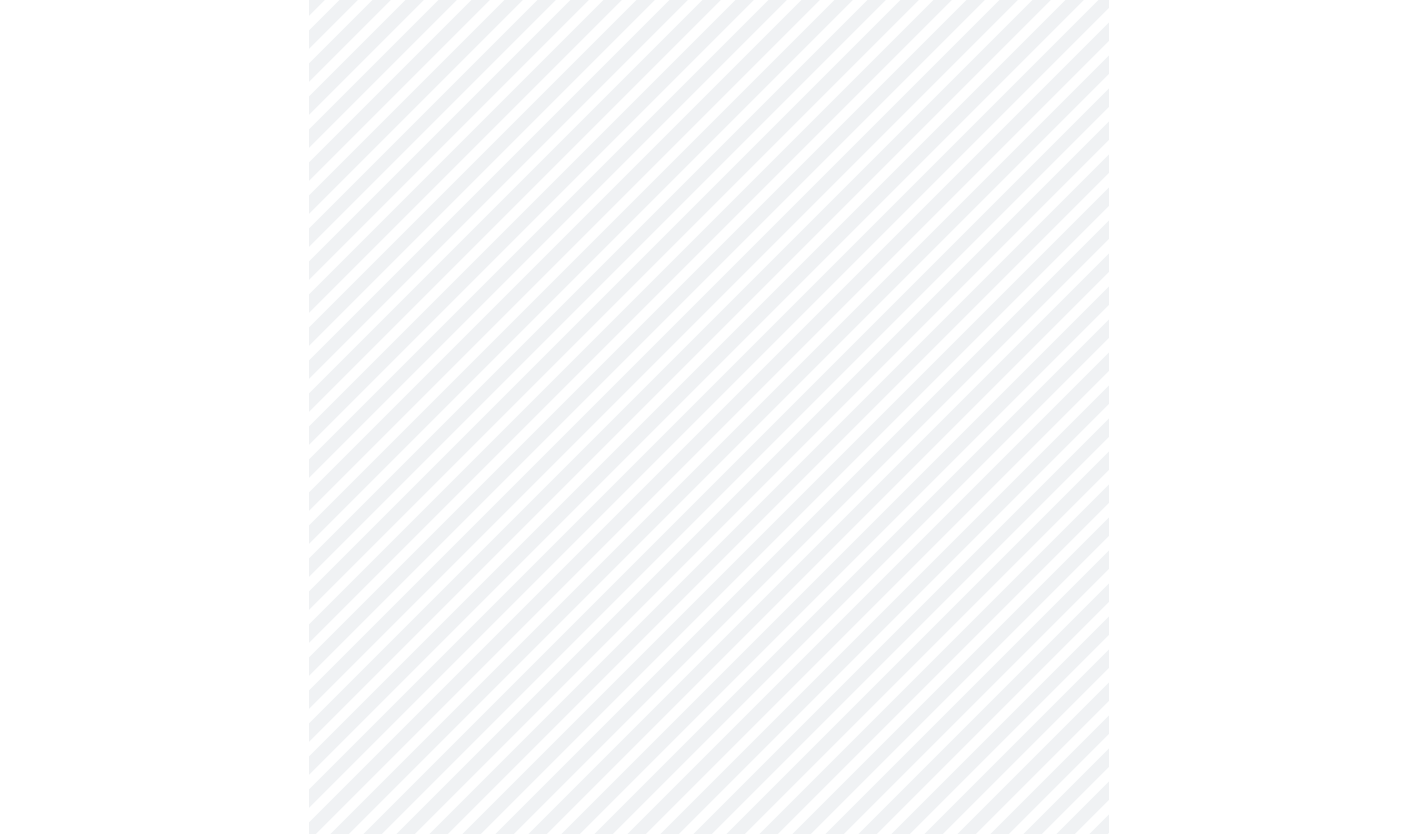 click on "MyMenopauseRx Appointments Messaging Labs Uploads Medications Community Refer a Friend Hi [FIRST]   Intake Questions for Wed, Aug 6th 2025 @ 4:20pm-4:40pm 4  /  13 Settings Billing Invoices Log out" at bounding box center [708, 875] 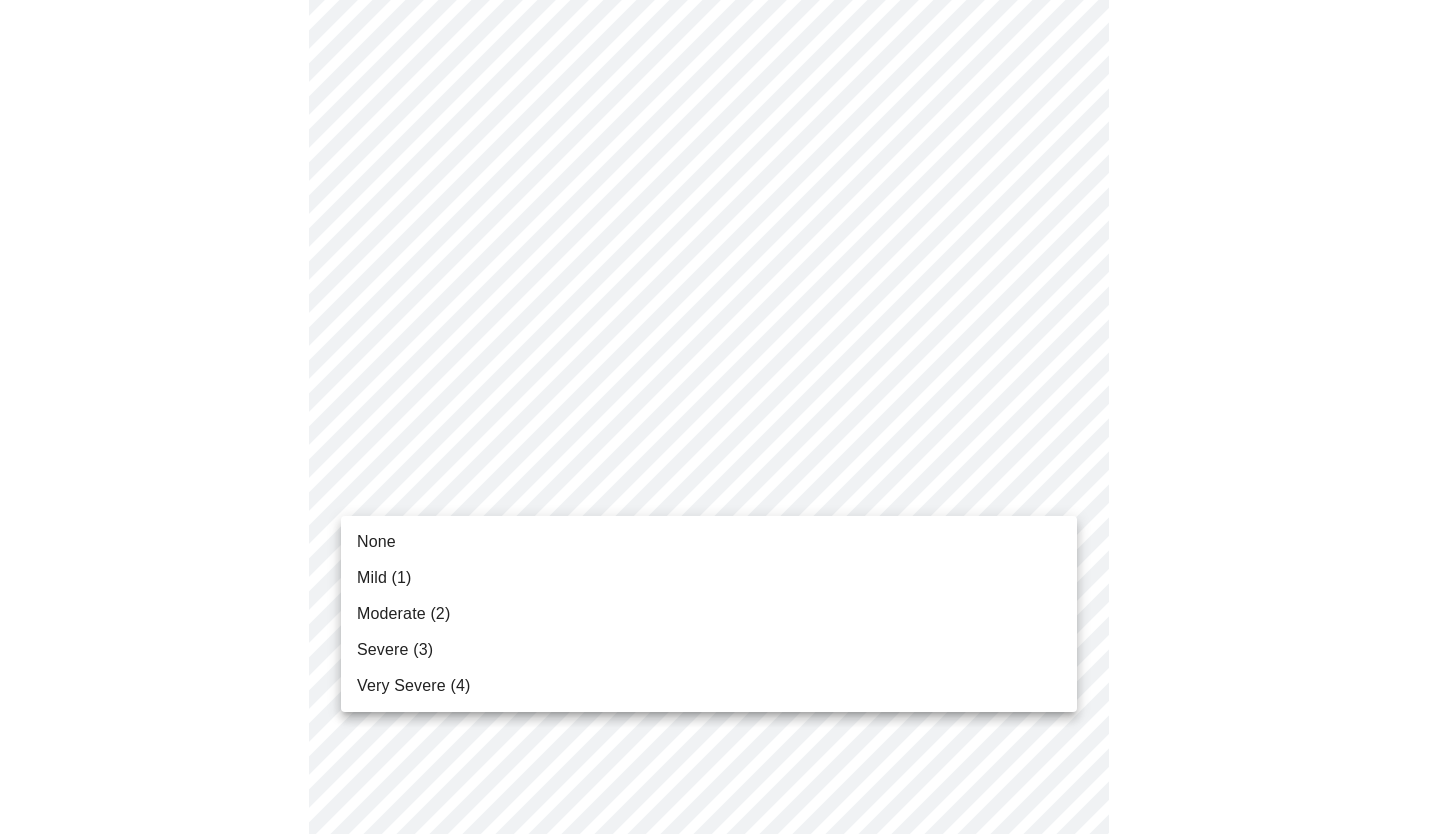 click on "Moderate (2)" at bounding box center [709, 614] 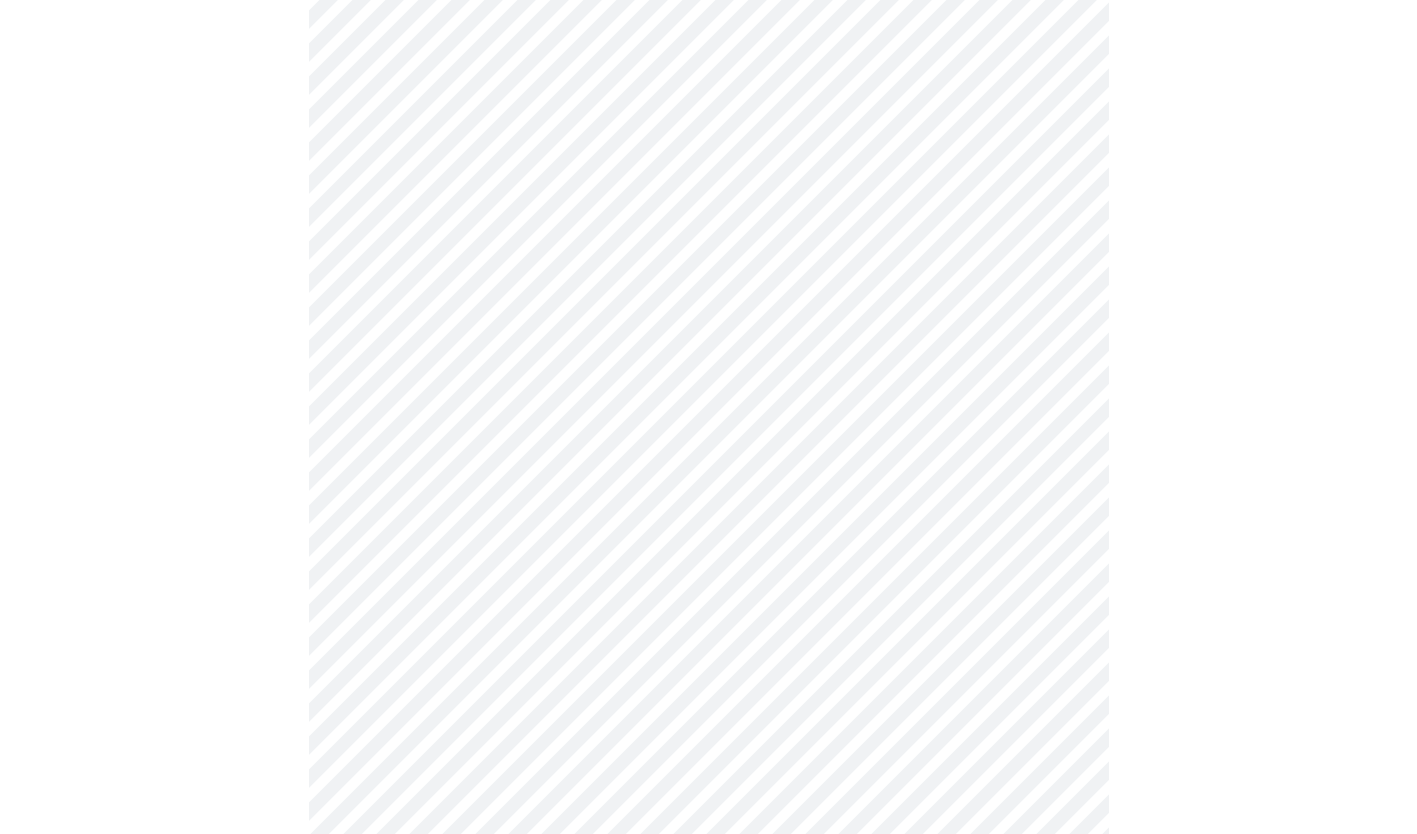 scroll, scrollTop: 526, scrollLeft: 0, axis: vertical 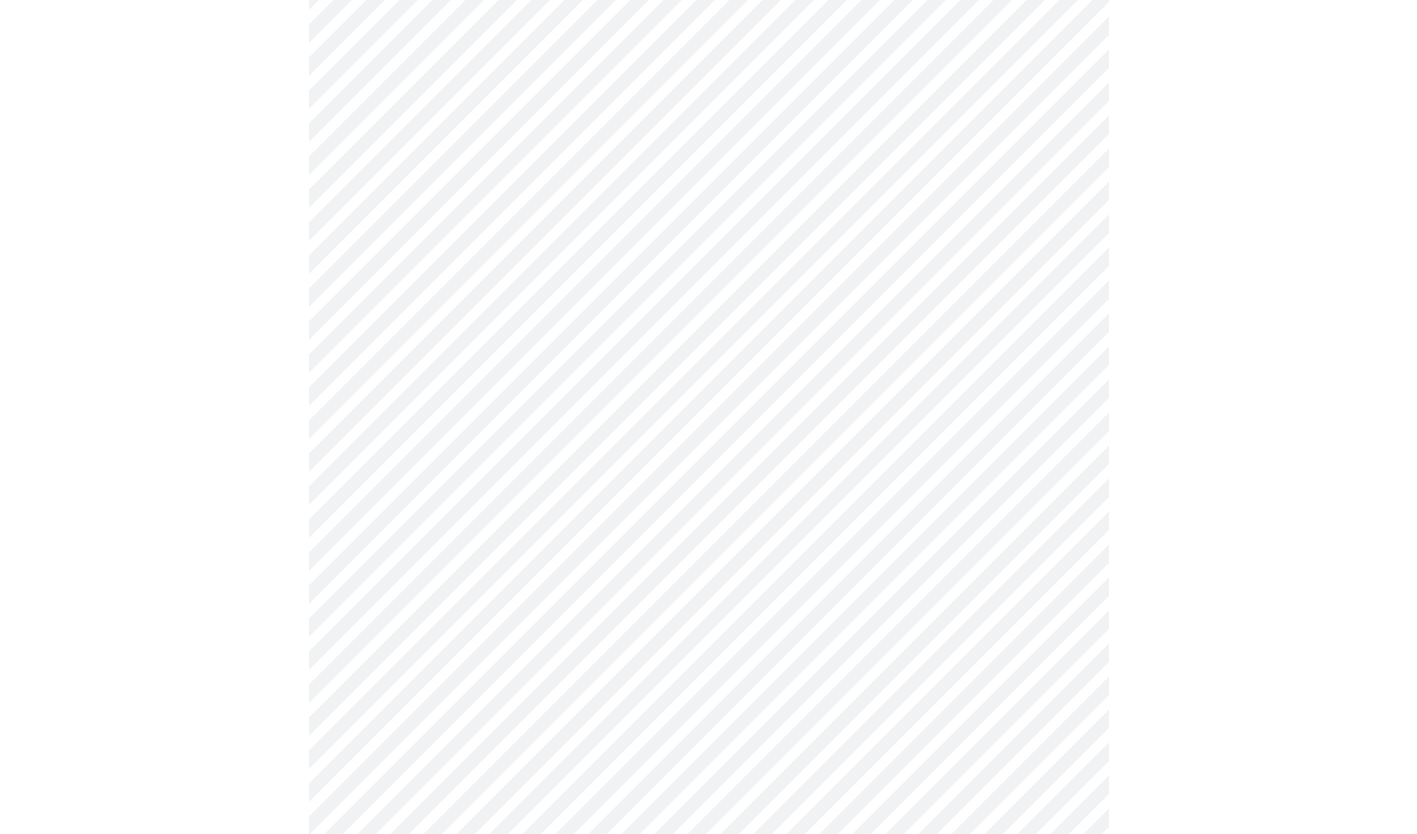 click on "MyMenopauseRx Appointments Messaging Labs Uploads Medications Community Refer a Friend Hi [FIRST]   Intake Questions for Wed, Aug 6th 2025 @ 4:20pm-4:40pm 4  /  13 Settings Billing Invoices Log out" at bounding box center [708, 756] 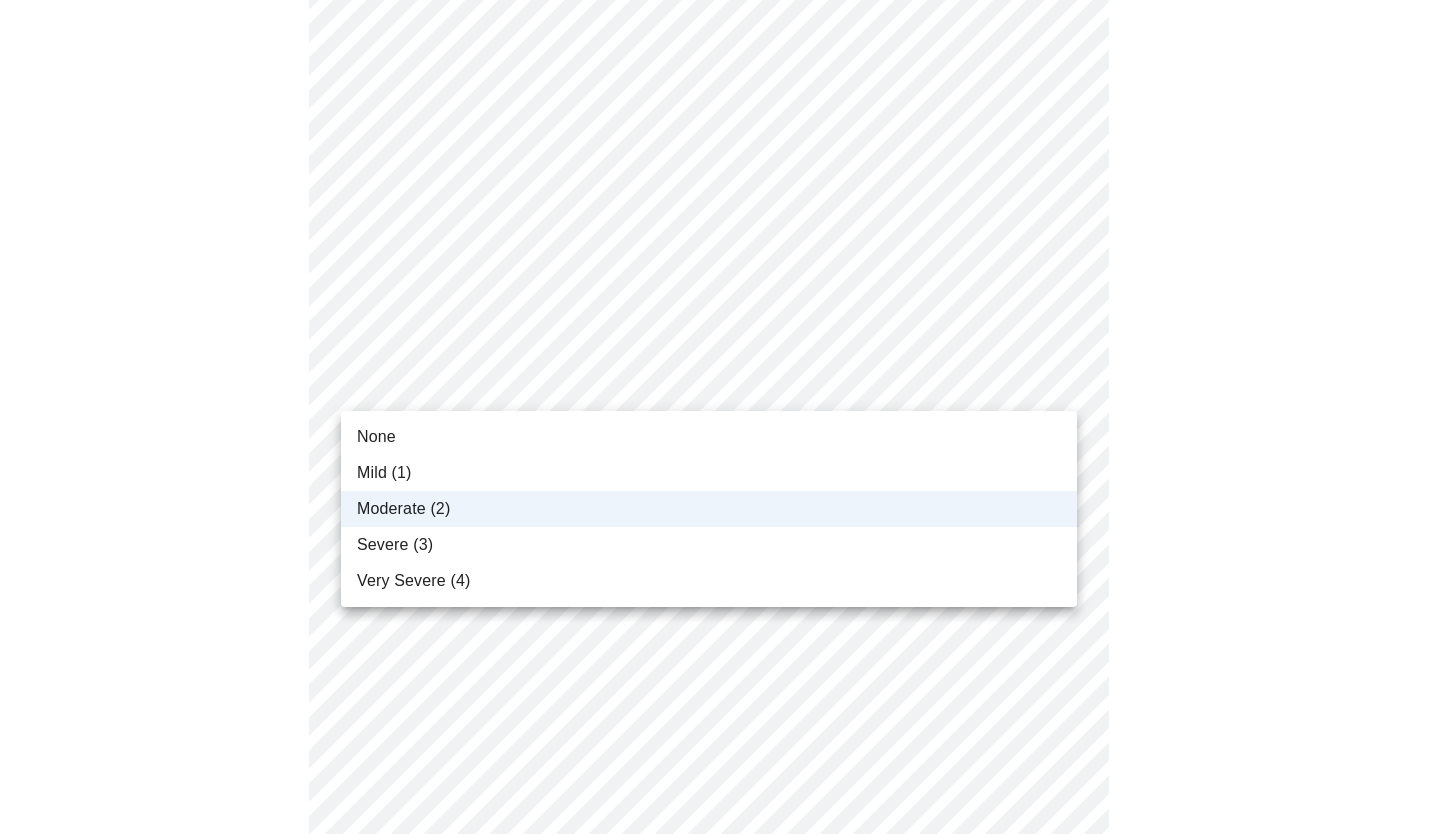click on "Moderate (2)" at bounding box center (709, 509) 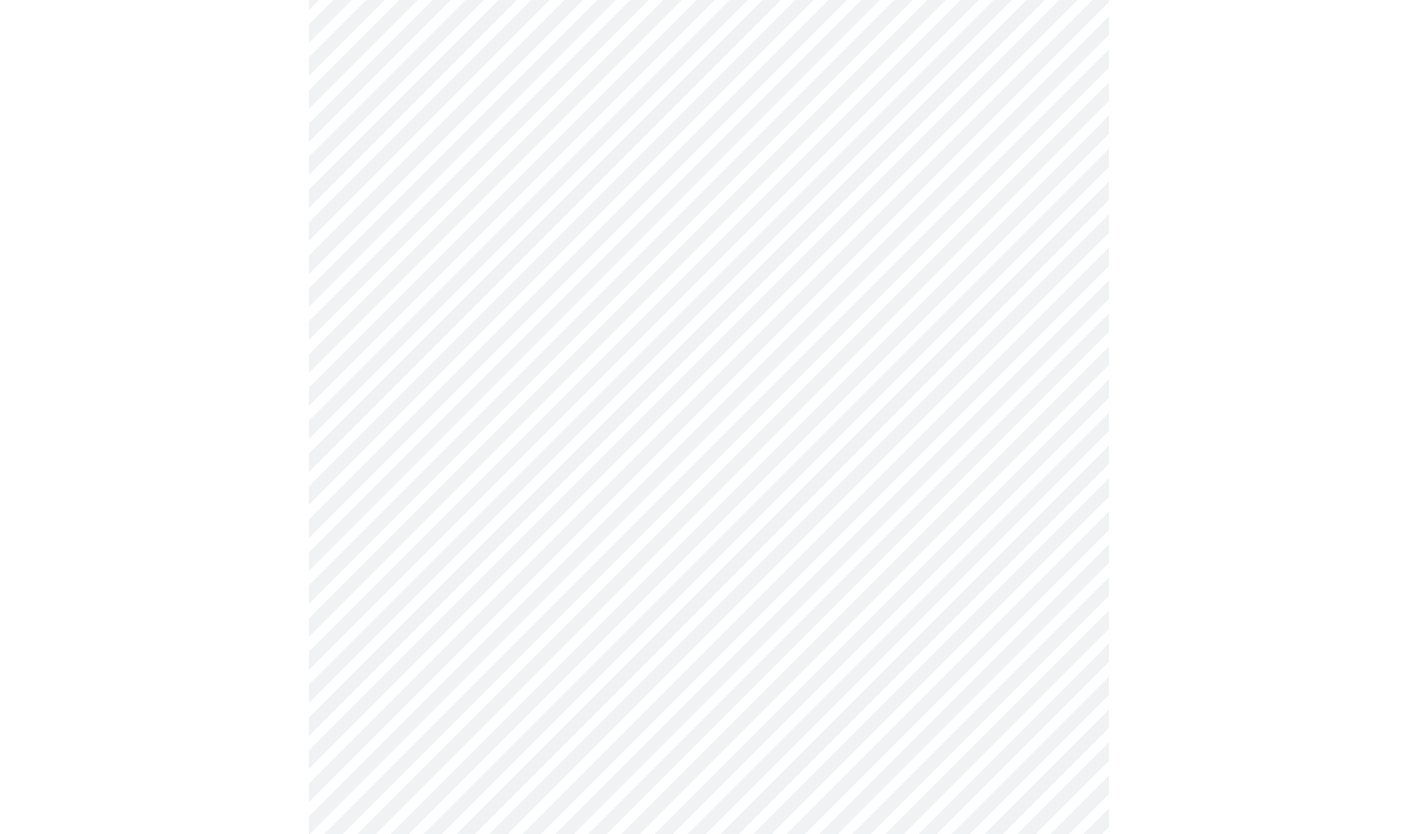 click on "MyMenopauseRx Appointments Messaging Labs Uploads Medications Community Refer a Friend Hi [FIRST]   Intake Questions for Wed, Aug 6th 2025 @ 4:20pm-4:40pm 4  /  13 Settings Billing Invoices Log out" at bounding box center (708, 756) 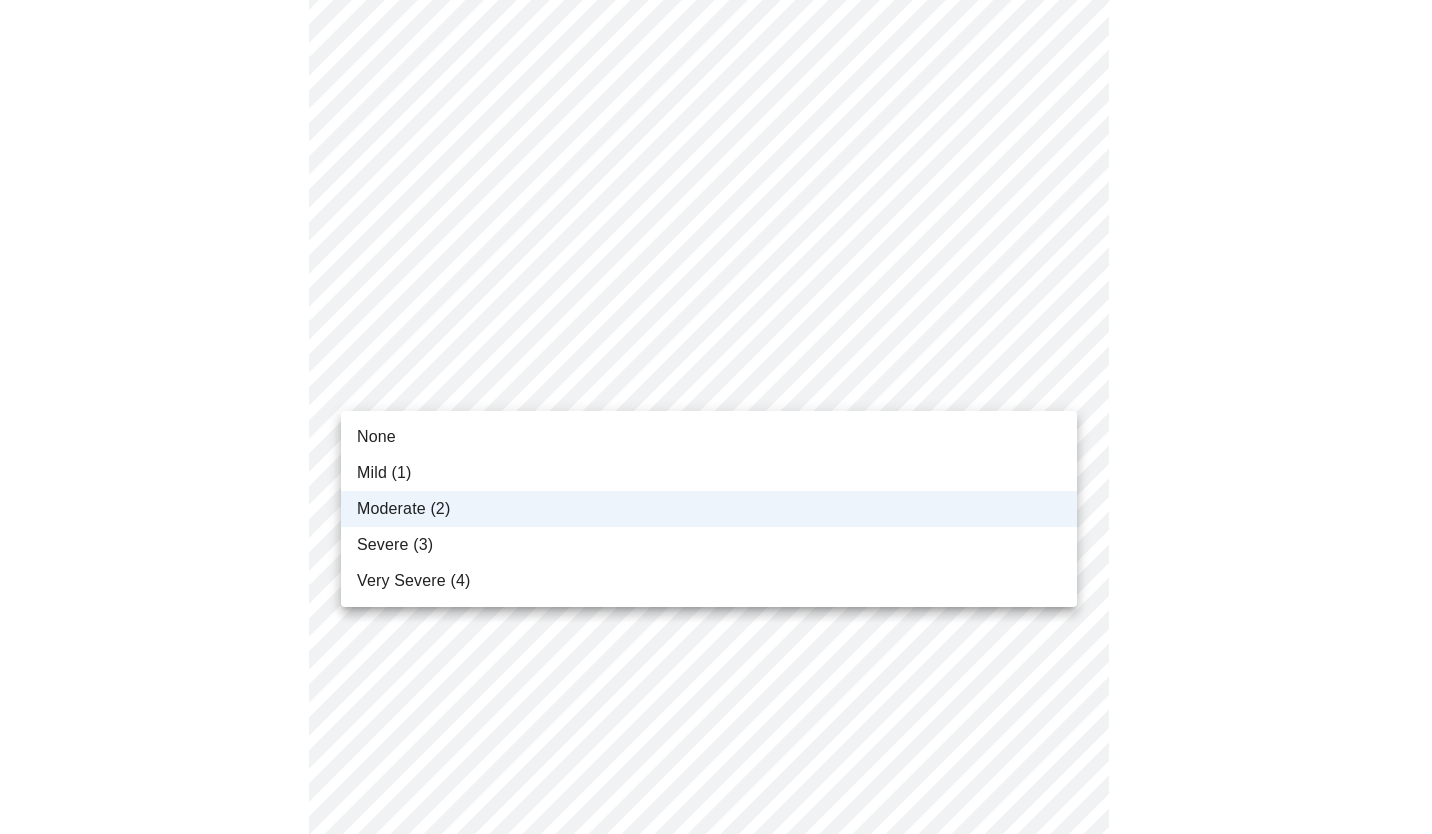 click on "Mild (1)" at bounding box center (384, 473) 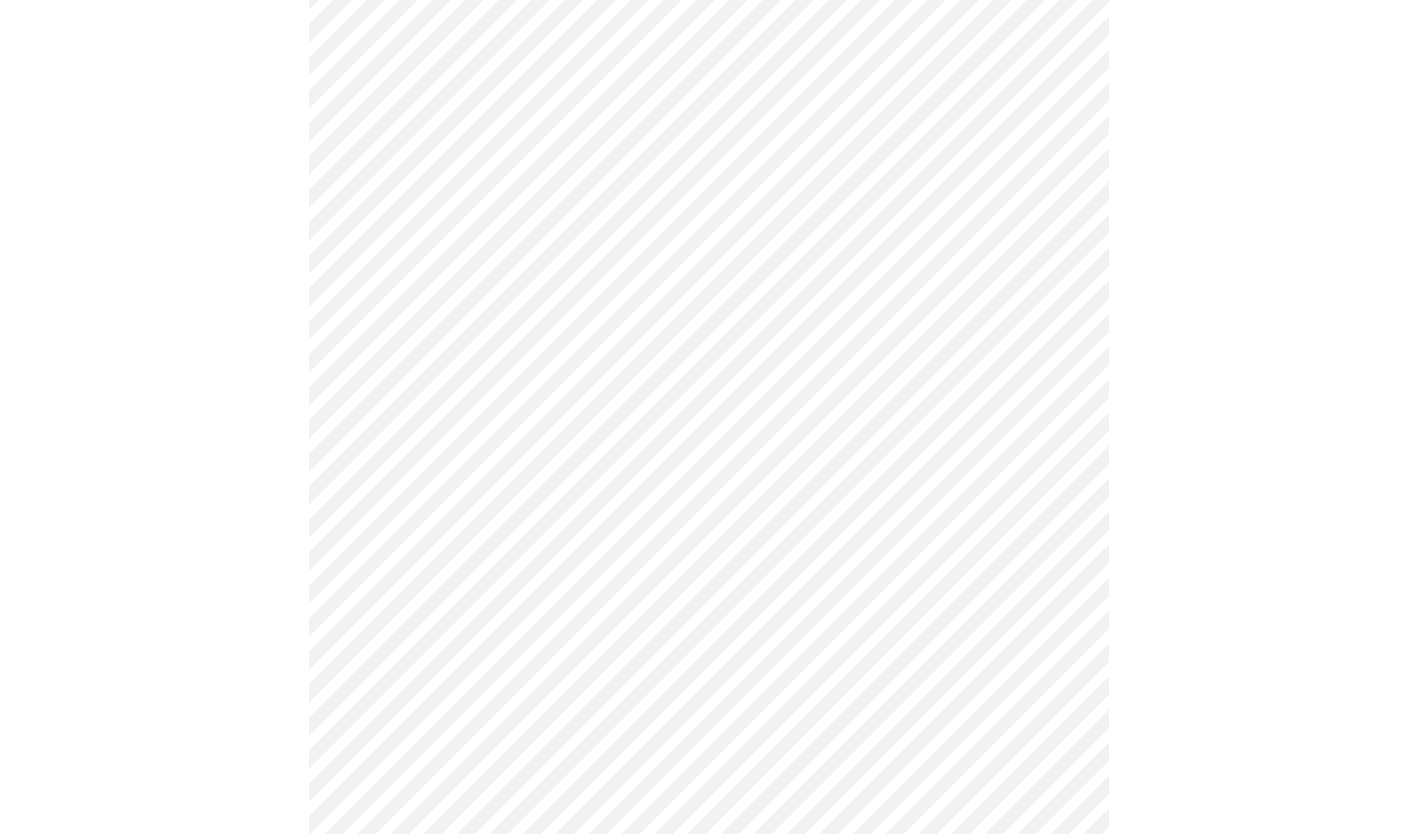 click on "MyMenopauseRx Appointments Messaging Labs Uploads Medications Community Refer a Friend Hi [FIRST]   Intake Questions for Wed, Aug 6th 2025 @ 4:20pm-4:40pm 4  /  13 Settings Billing Invoices Log out" at bounding box center (708, 756) 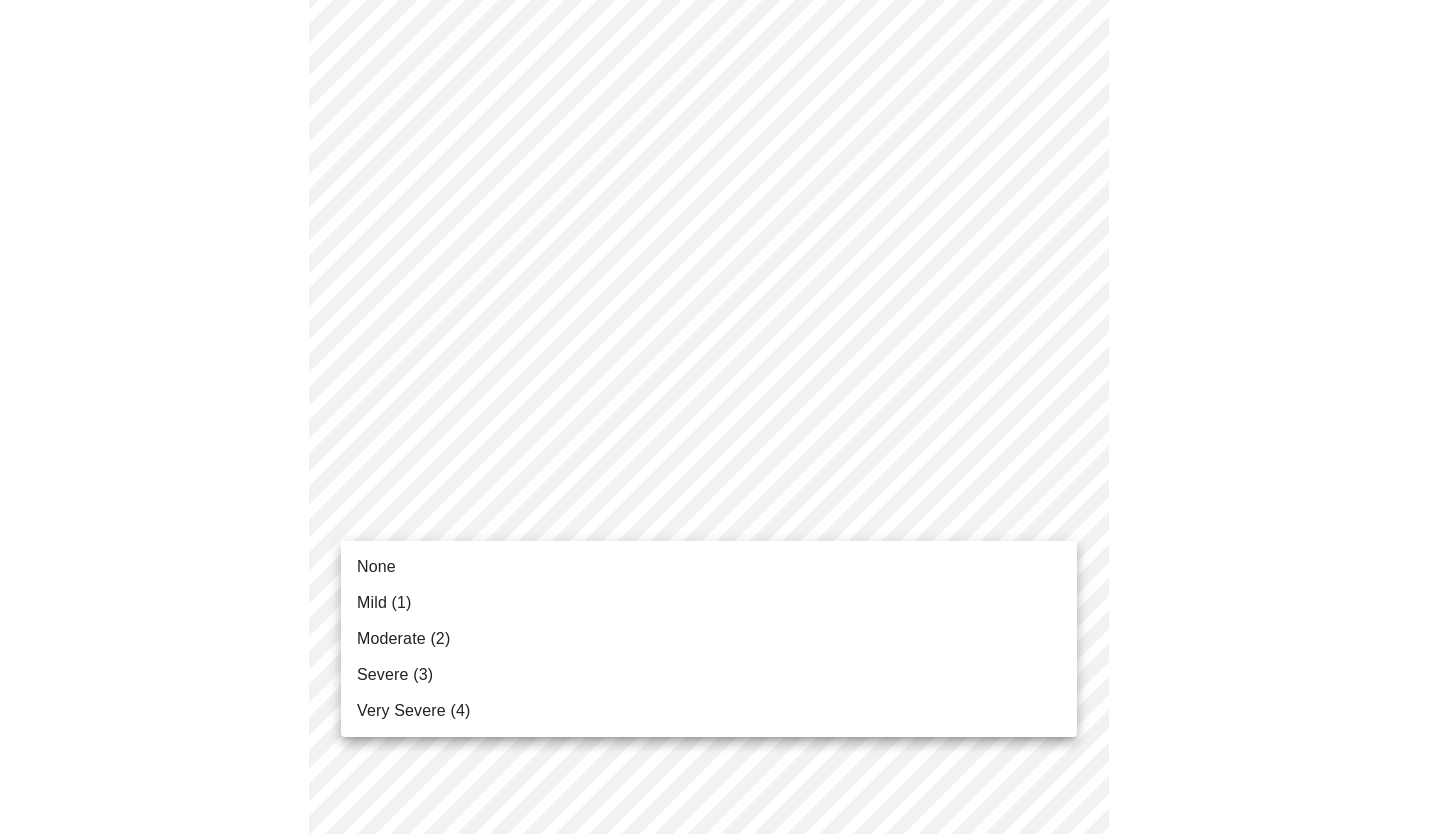 click on "Severe (3)" at bounding box center [709, 675] 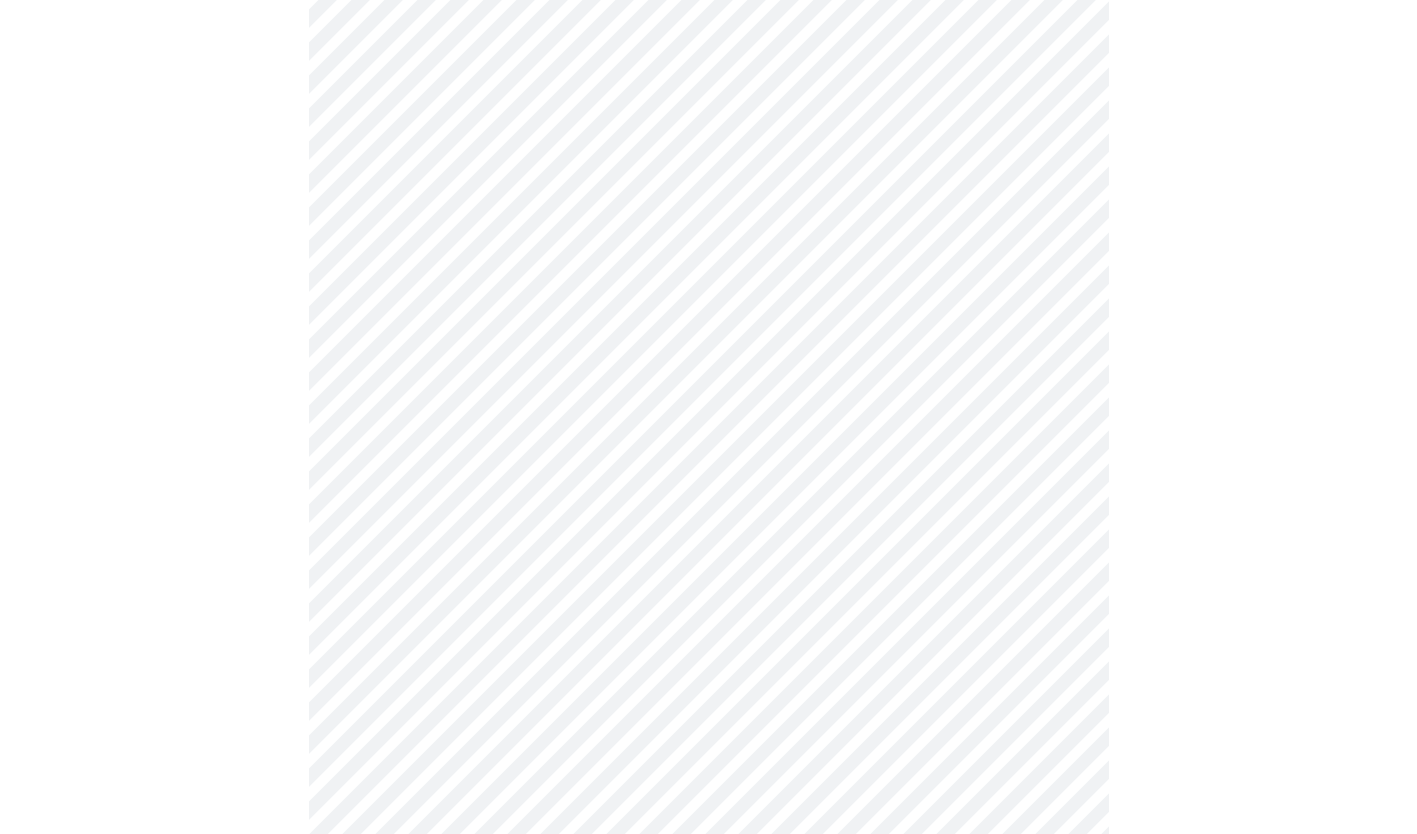 scroll, scrollTop: 762, scrollLeft: 0, axis: vertical 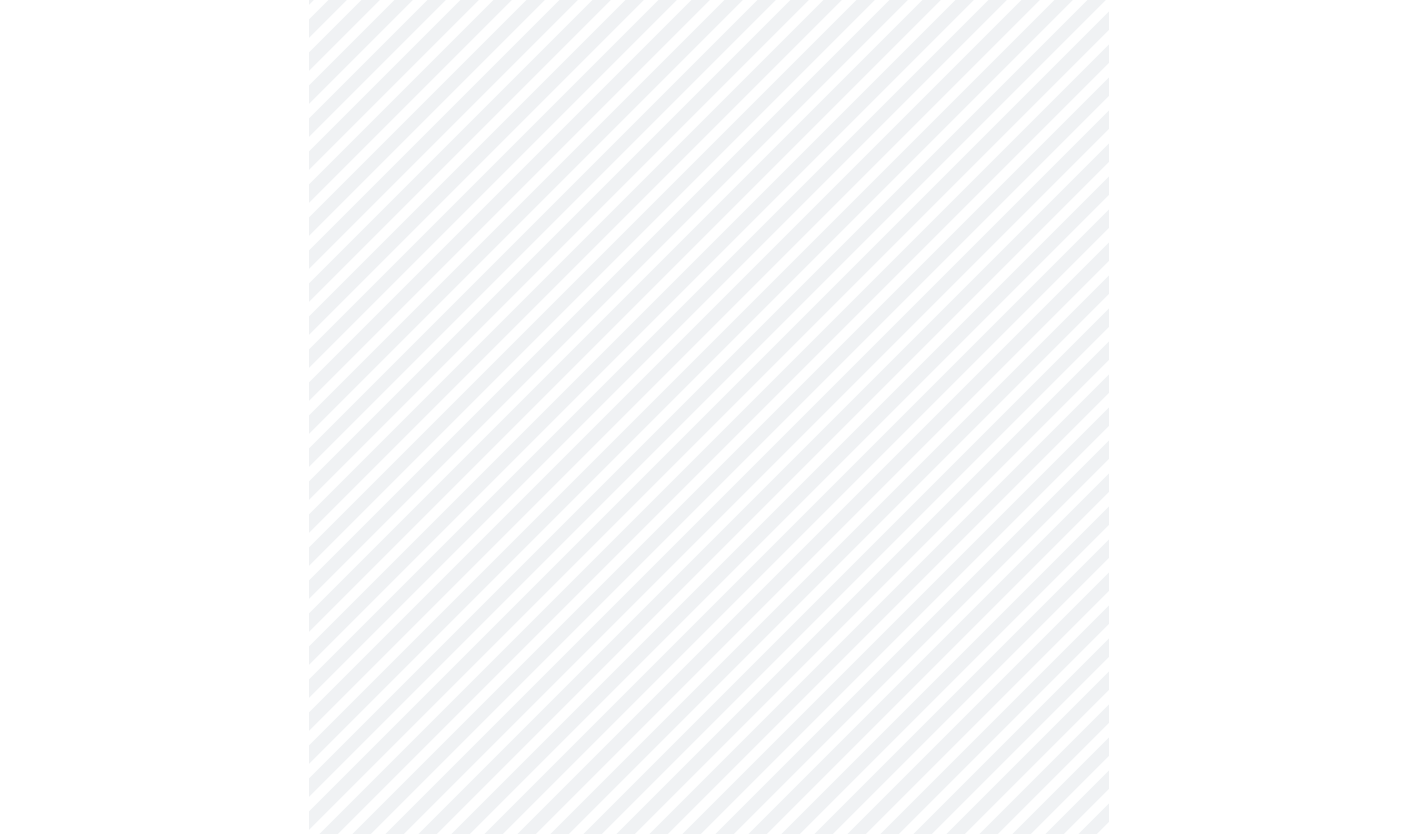 click on "MyMenopauseRx Appointments Messaging Labs Uploads Medications Community Refer a Friend Hi [FIRST]   Intake Questions for Wed, Aug 6th 2025 @ 4:20pm-4:40pm 4  /  13 Settings Billing Invoices Log out" at bounding box center [708, 506] 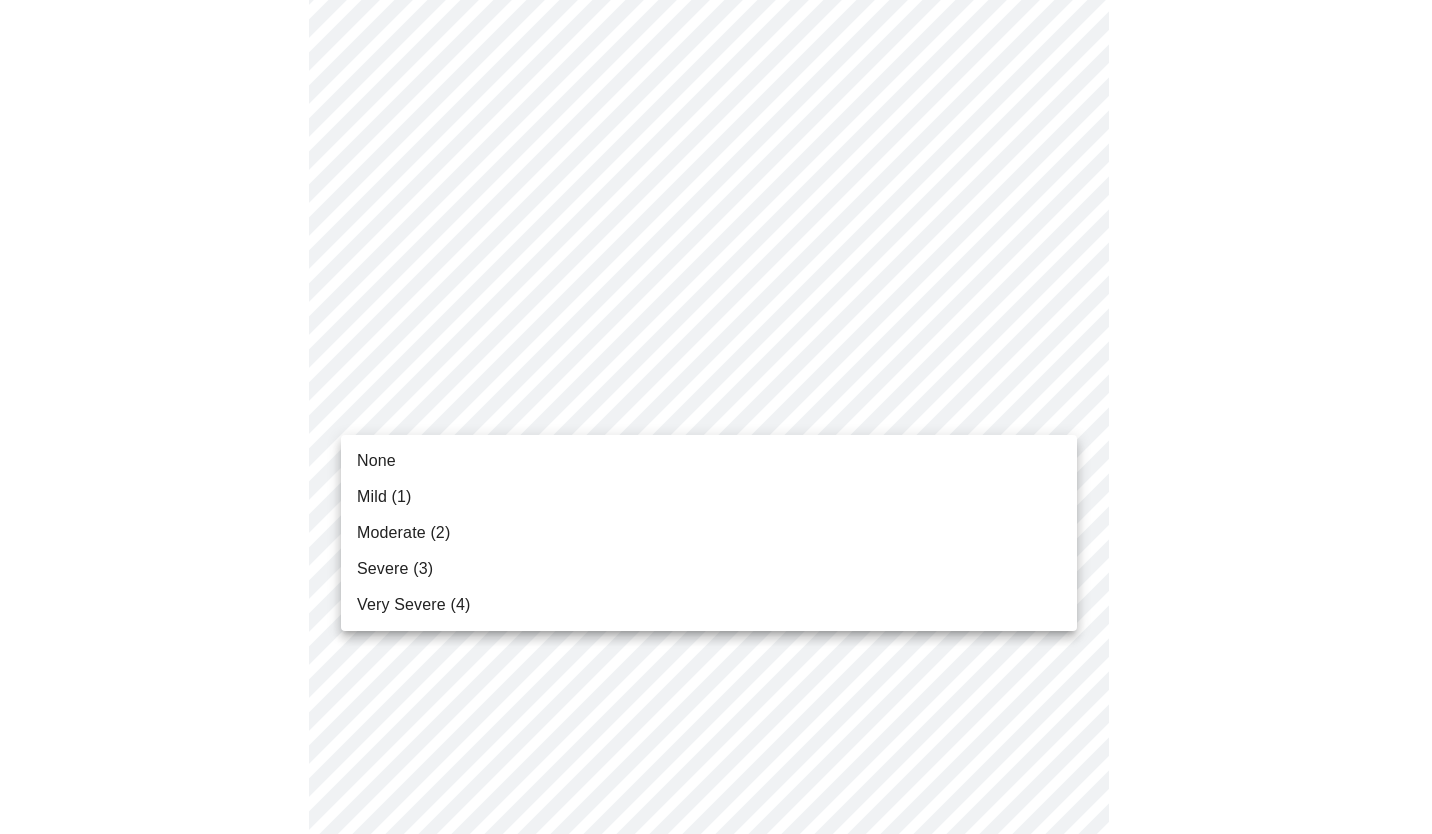click on "Mild (1)" at bounding box center (709, 497) 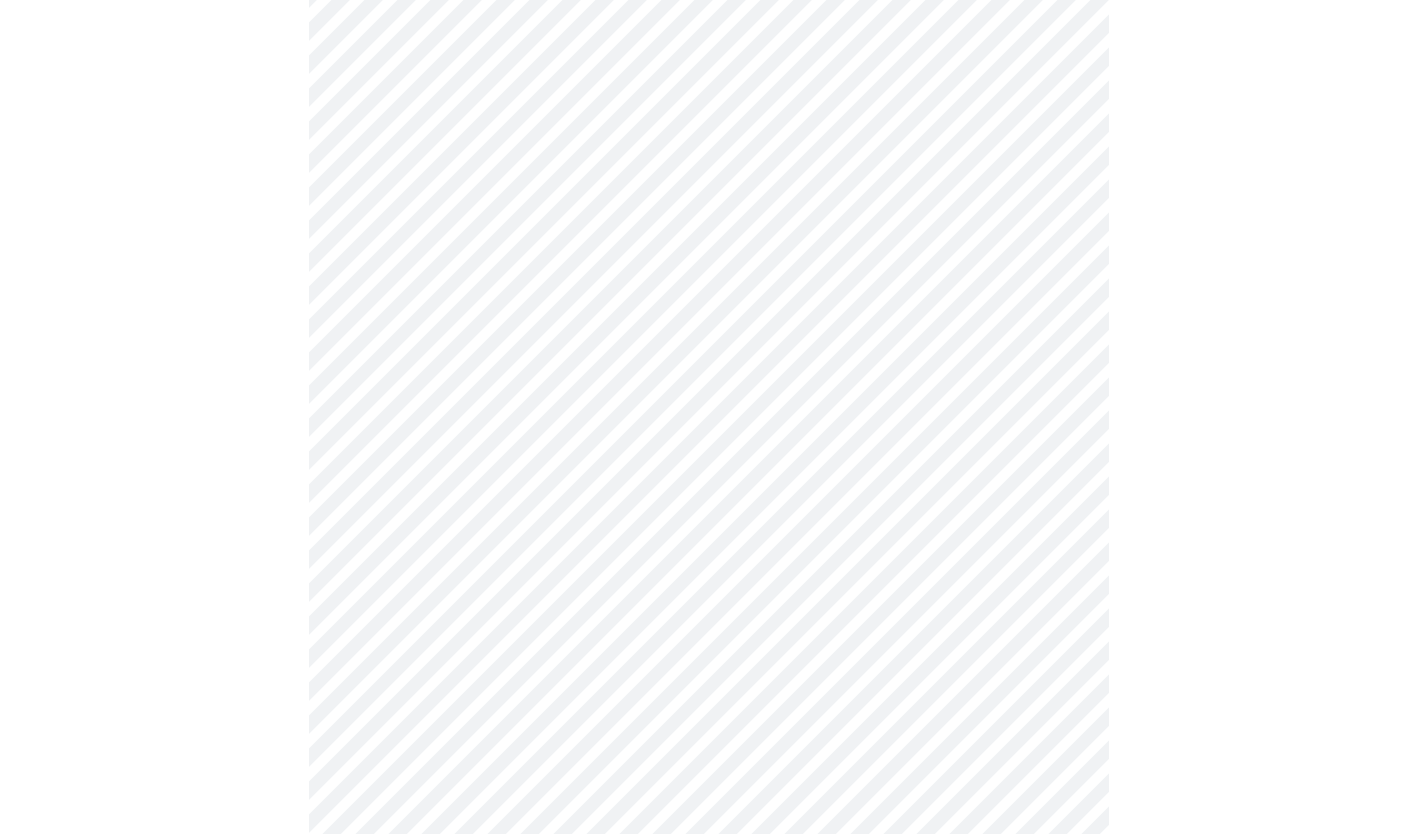 scroll, scrollTop: 948, scrollLeft: 0, axis: vertical 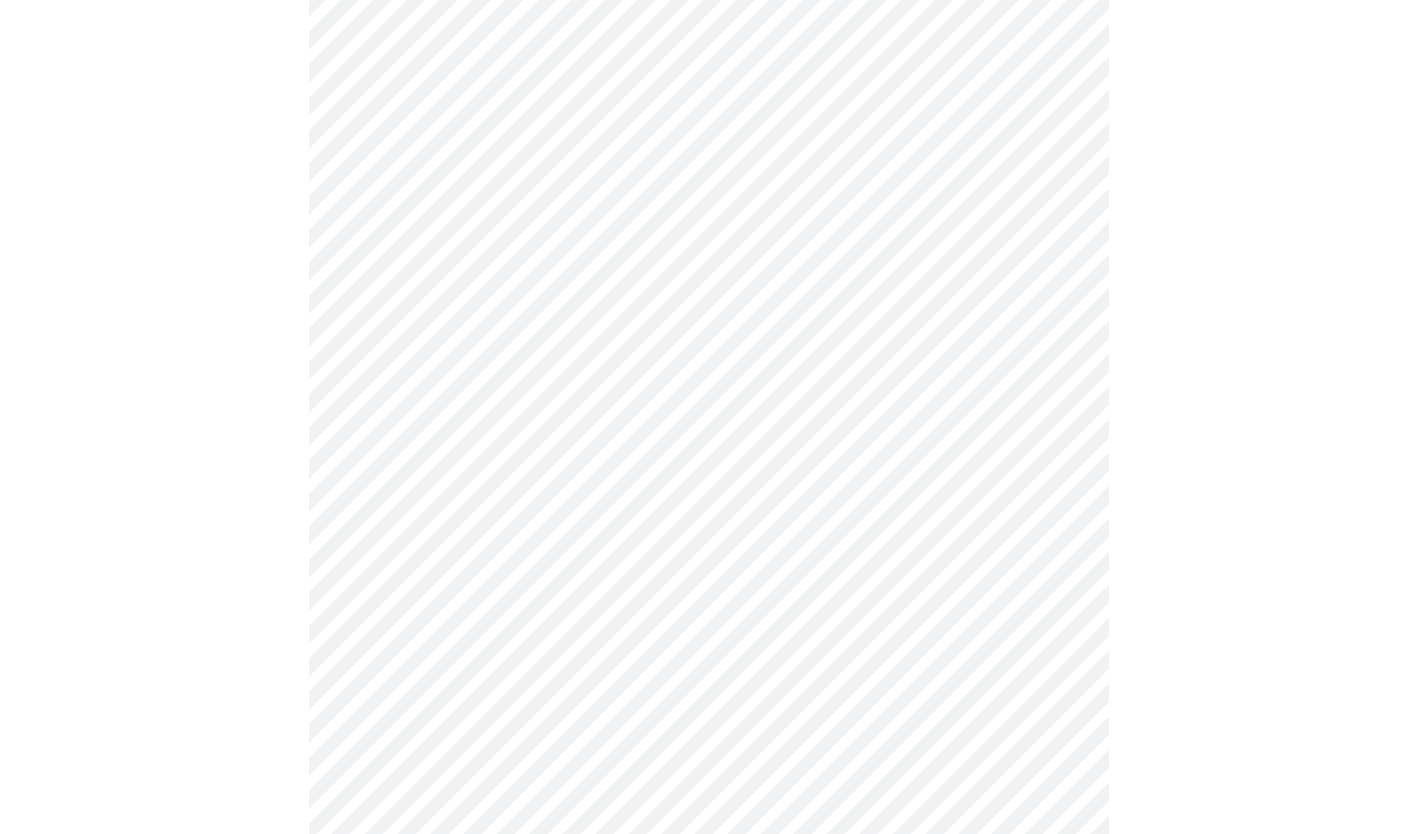 click on "MyMenopauseRx Appointments Messaging Labs Uploads Medications Community Refer a Friend Hi [FIRST]   Intake Questions for Wed, Aug 6th 2025 @ 4:20pm-4:40pm 4  /  13 Settings Billing Invoices Log out" at bounding box center [708, 306] 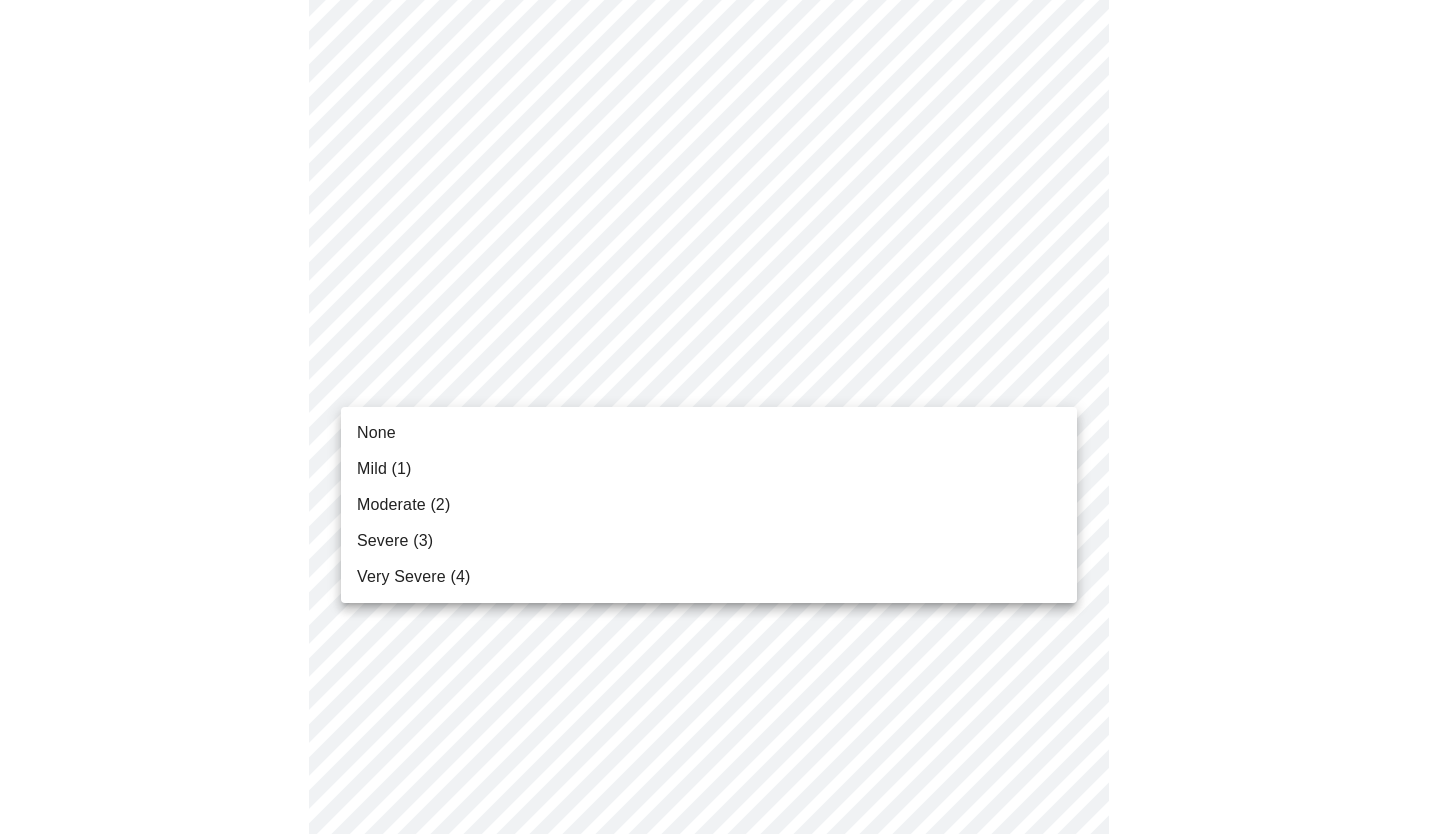 click on "Mild (1)" at bounding box center [709, 469] 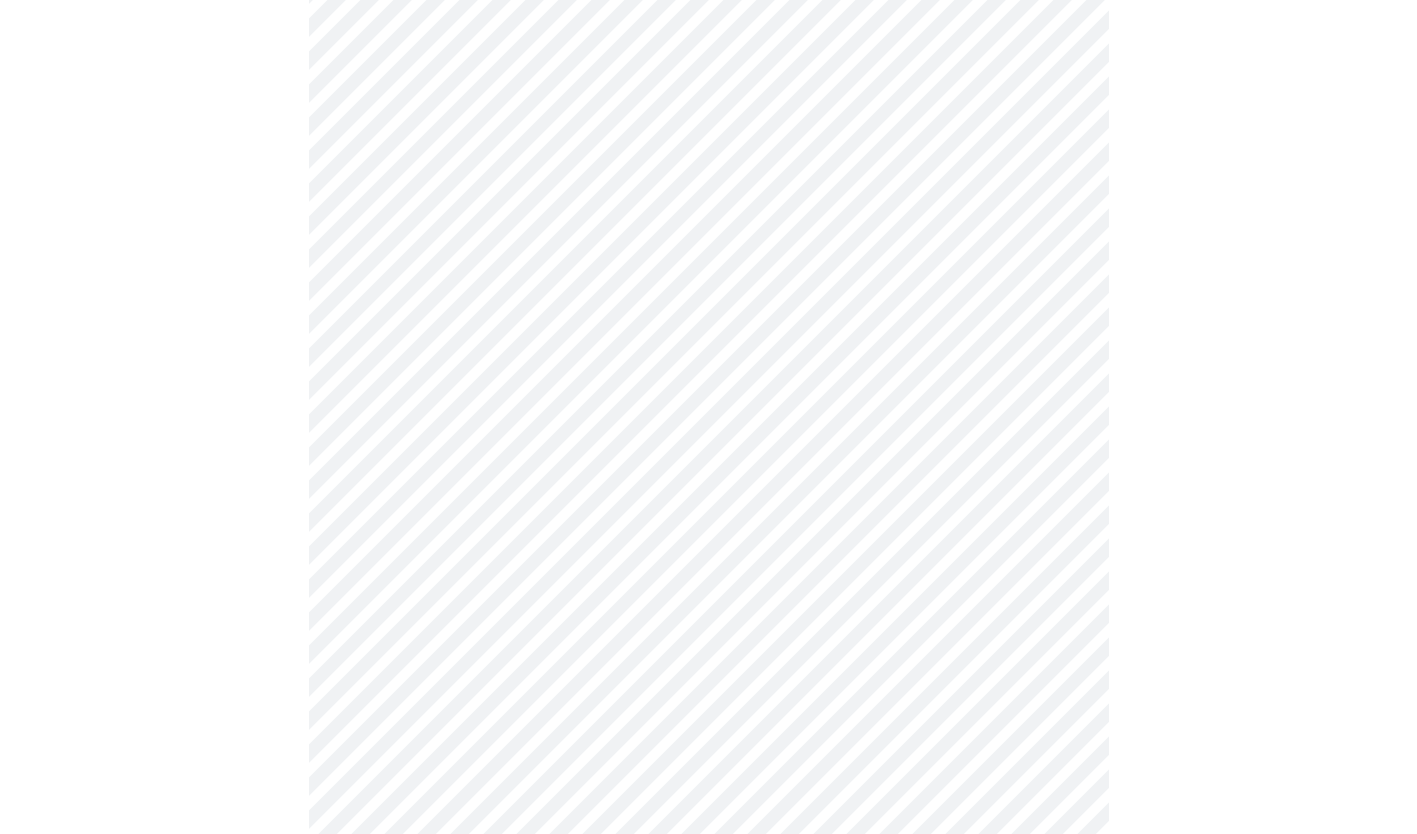 scroll, scrollTop: 1152, scrollLeft: 0, axis: vertical 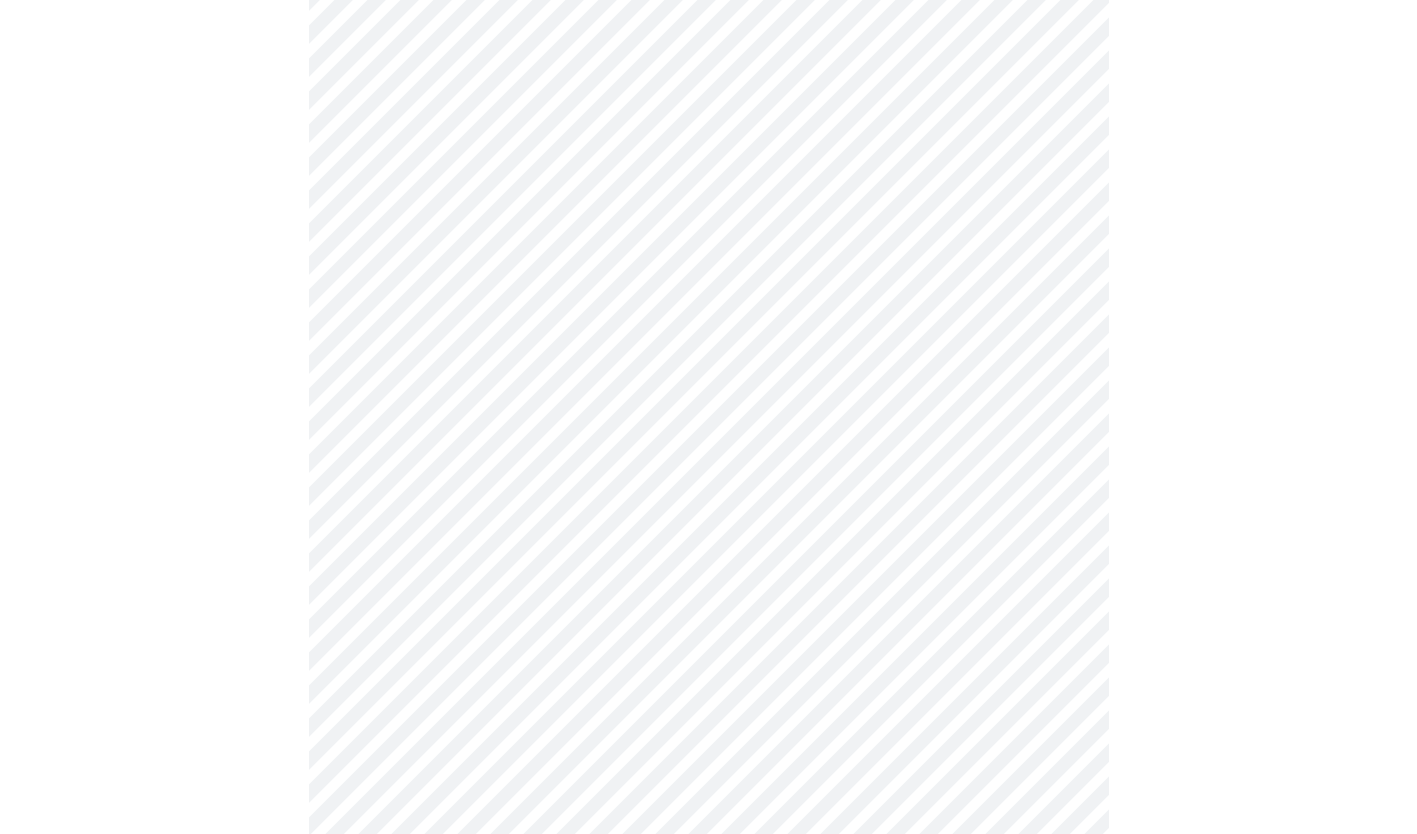 click on "MyMenopauseRx Appointments Messaging Labs Uploads Medications Community Refer a Friend Hi [FIRST]   Intake Questions for Wed, Aug 6th 2025 @ 4:20pm-4:40pm 4  /  13 Settings Billing Invoices Log out" at bounding box center (708, 88) 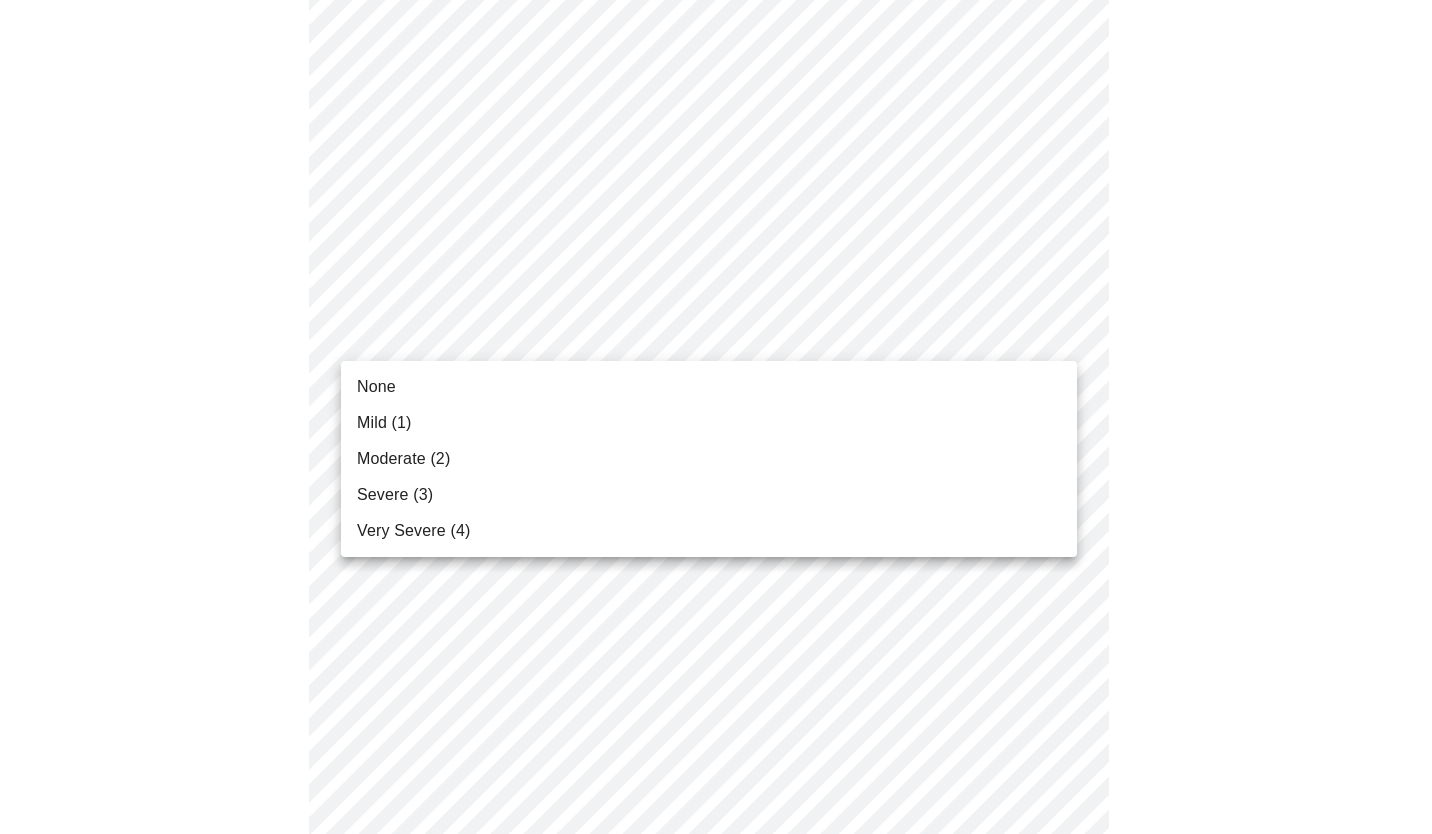 click on "Moderate (2)" at bounding box center [709, 459] 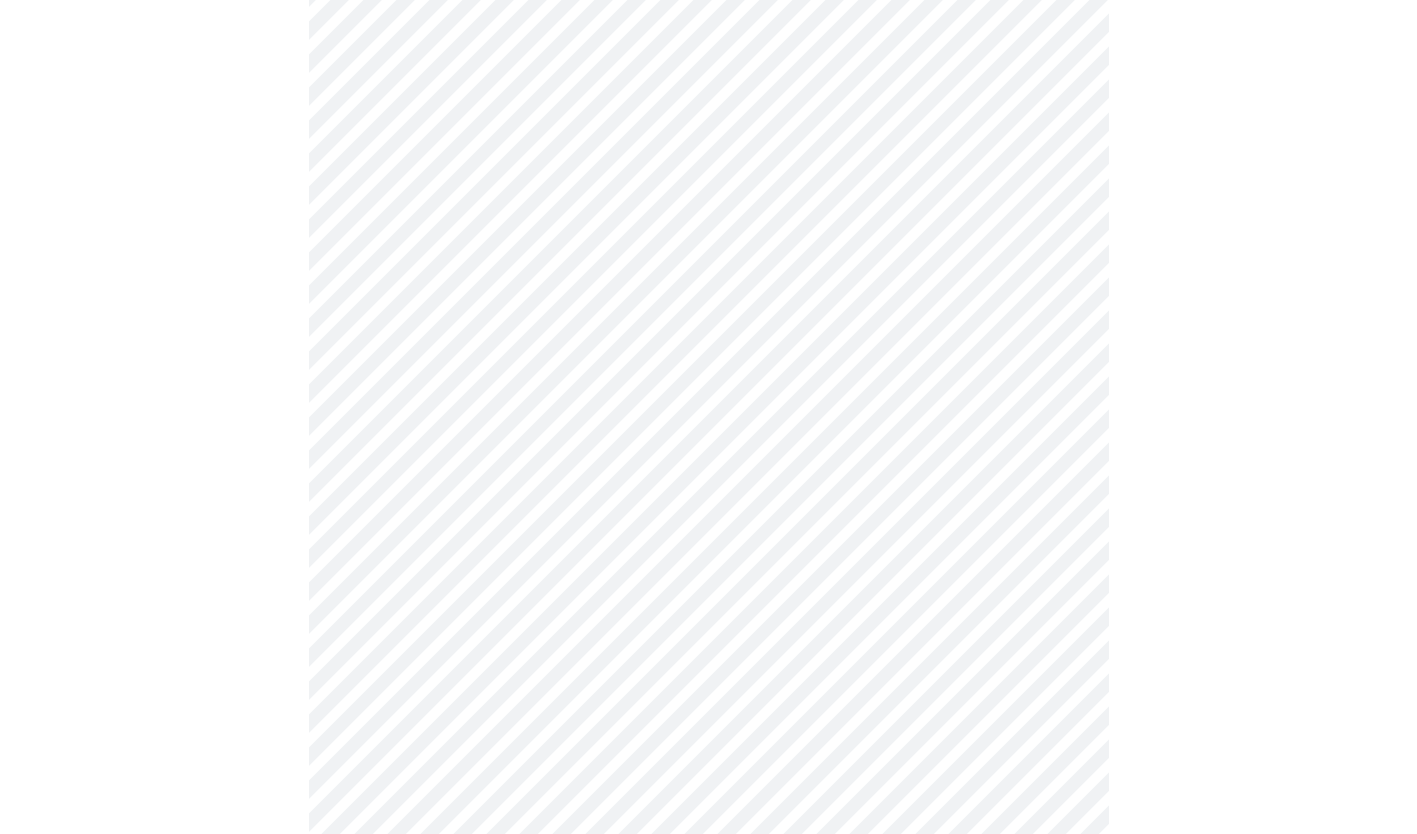 scroll, scrollTop: 1288, scrollLeft: 0, axis: vertical 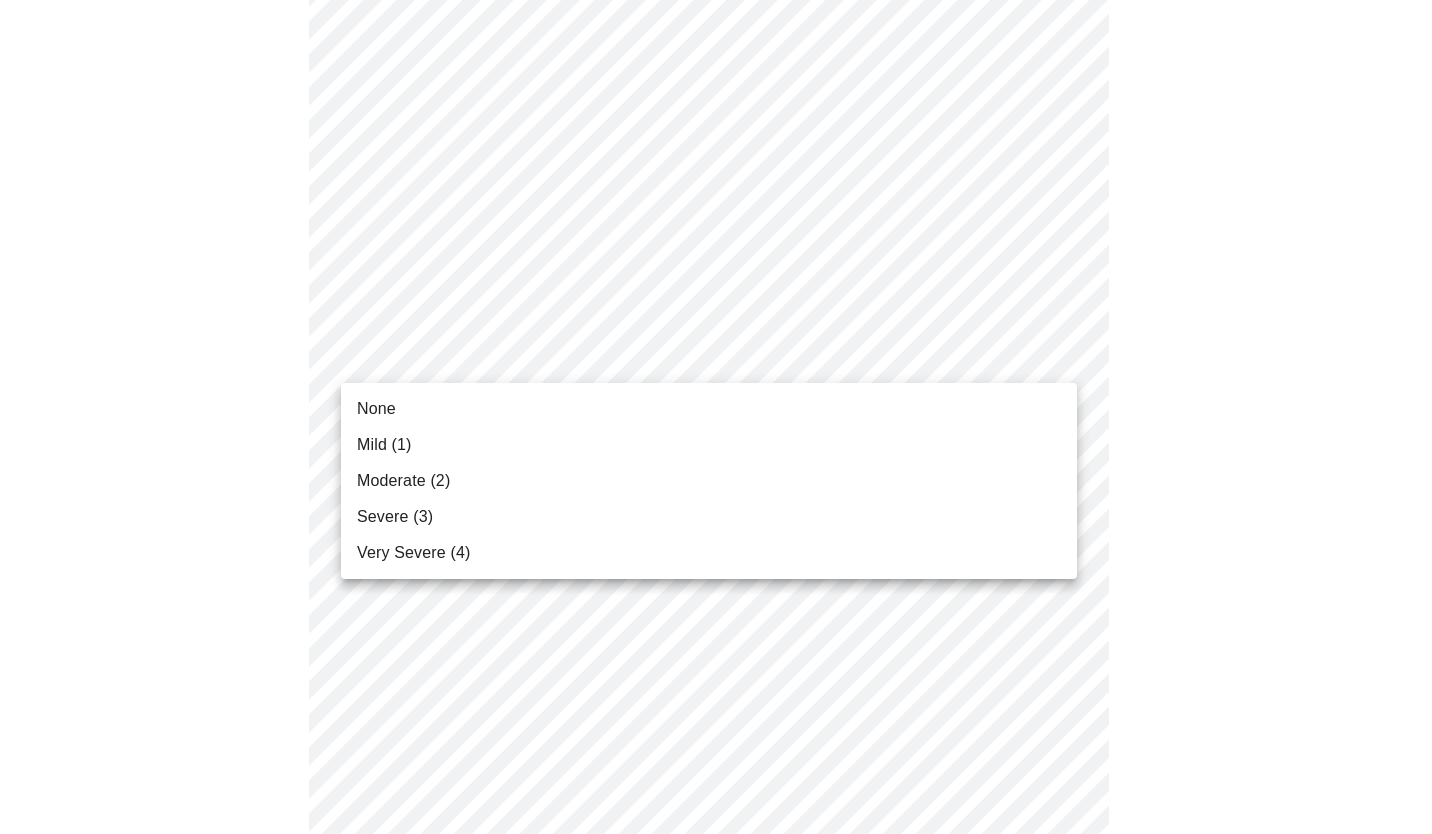 click on "Moderate (2)" at bounding box center (709, 481) 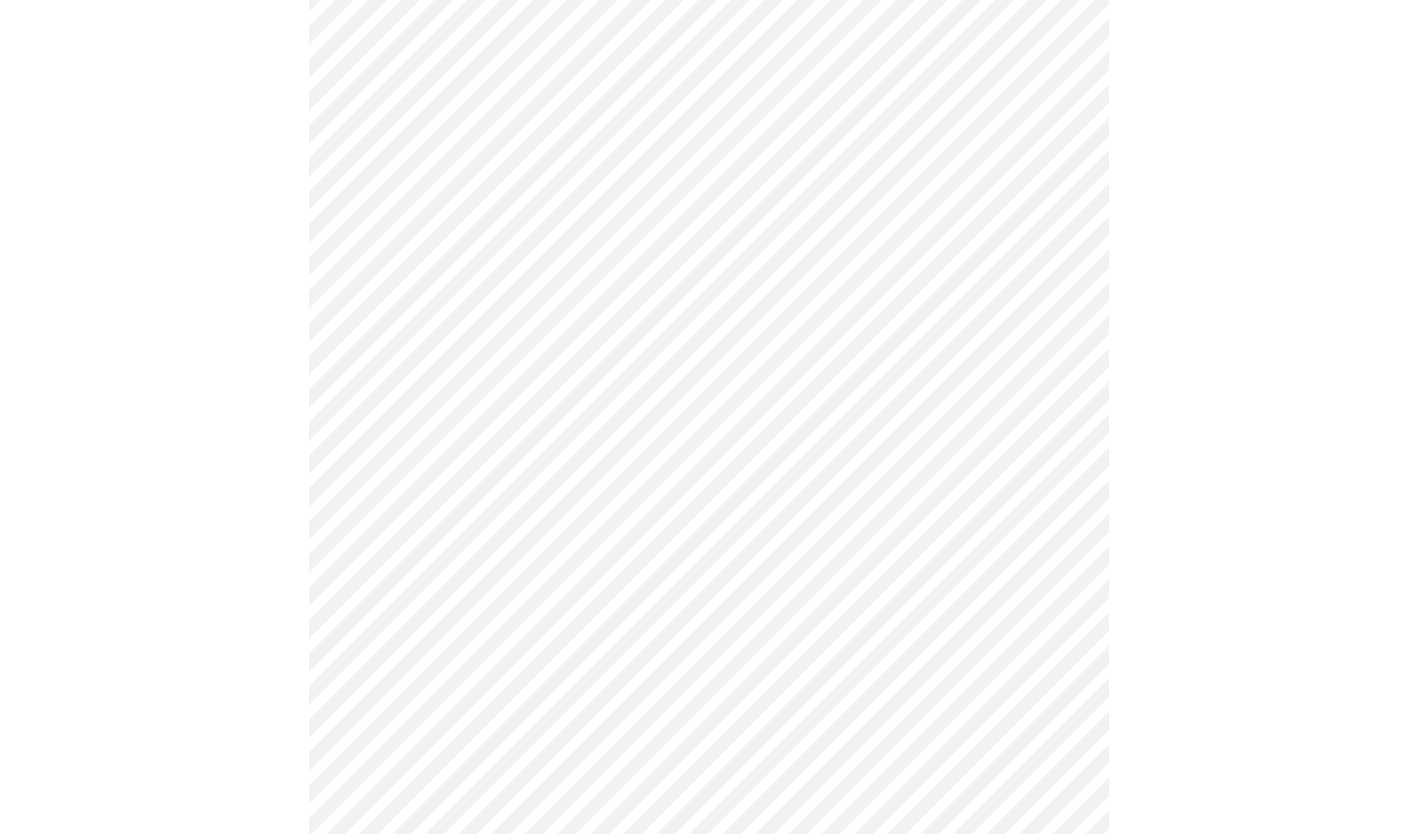scroll, scrollTop: 1414, scrollLeft: 0, axis: vertical 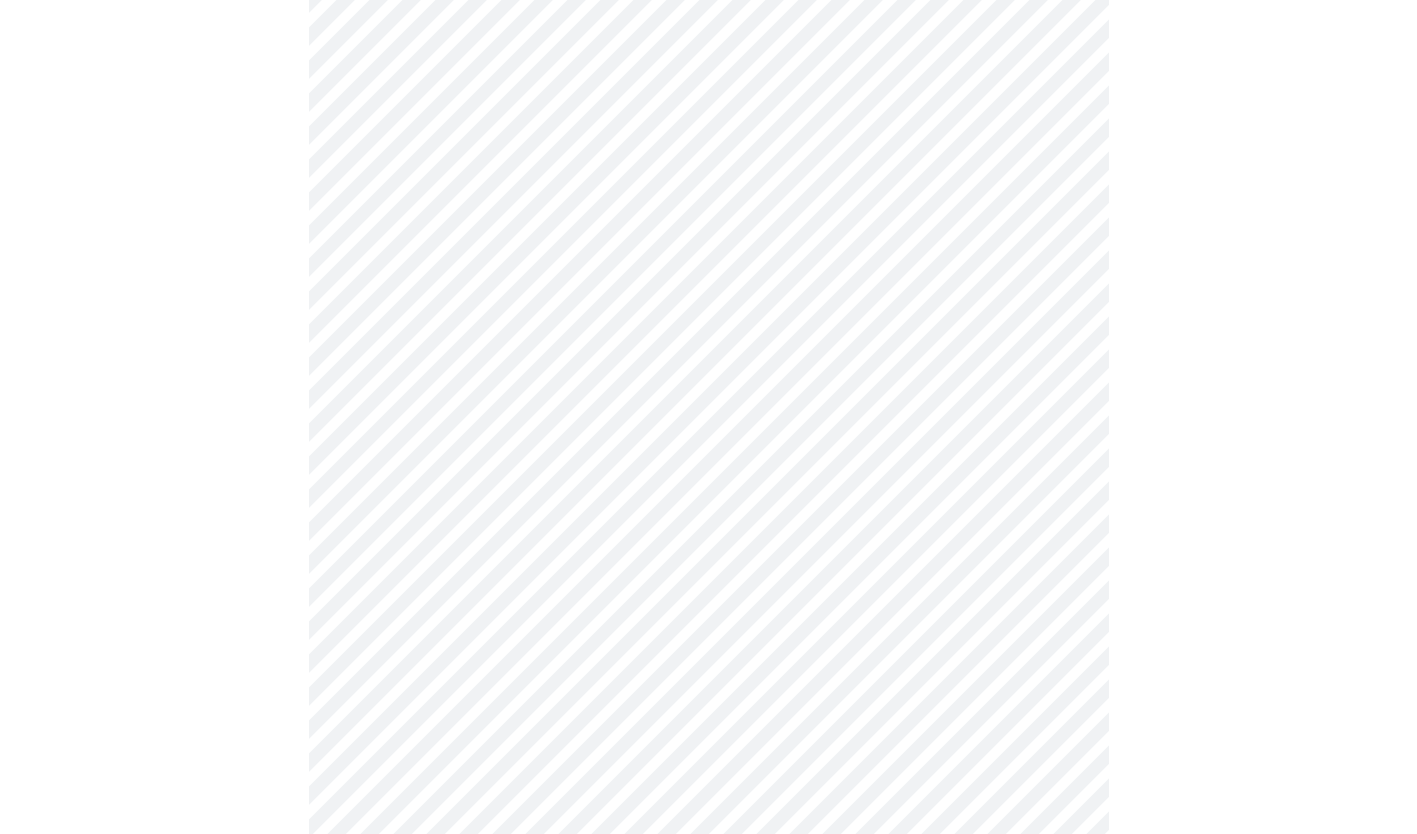 click on "MyMenopauseRx Appointments Messaging Labs Uploads Medications Community Refer a Friend Hi [FIRST]   Intake Questions for Wed, Aug 6th 2025 @ 4:20pm-4:40pm 4  /  13 Settings Billing Invoices Log out" at bounding box center [708, -202] 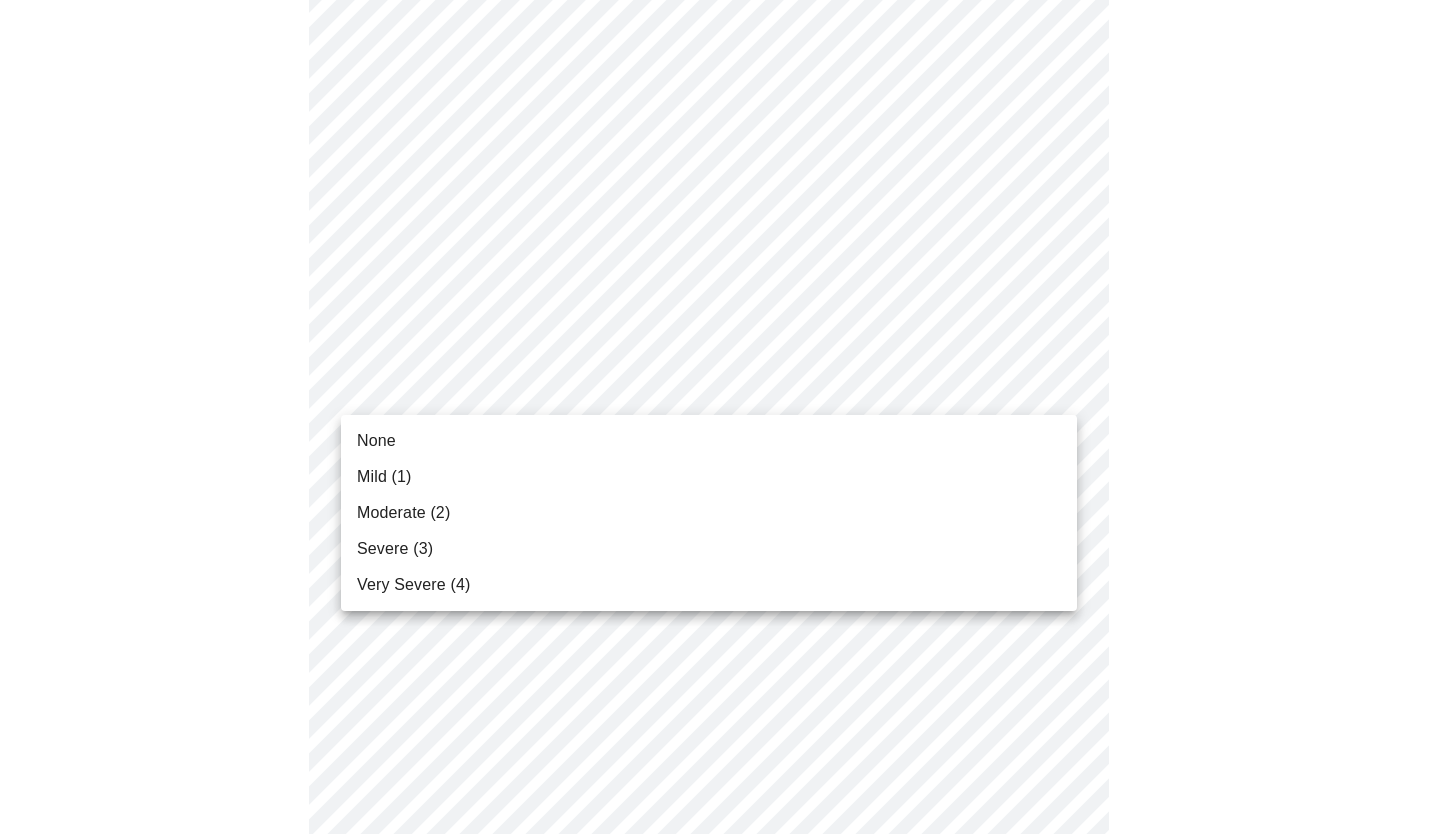 click on "Moderate (2)" at bounding box center [709, 513] 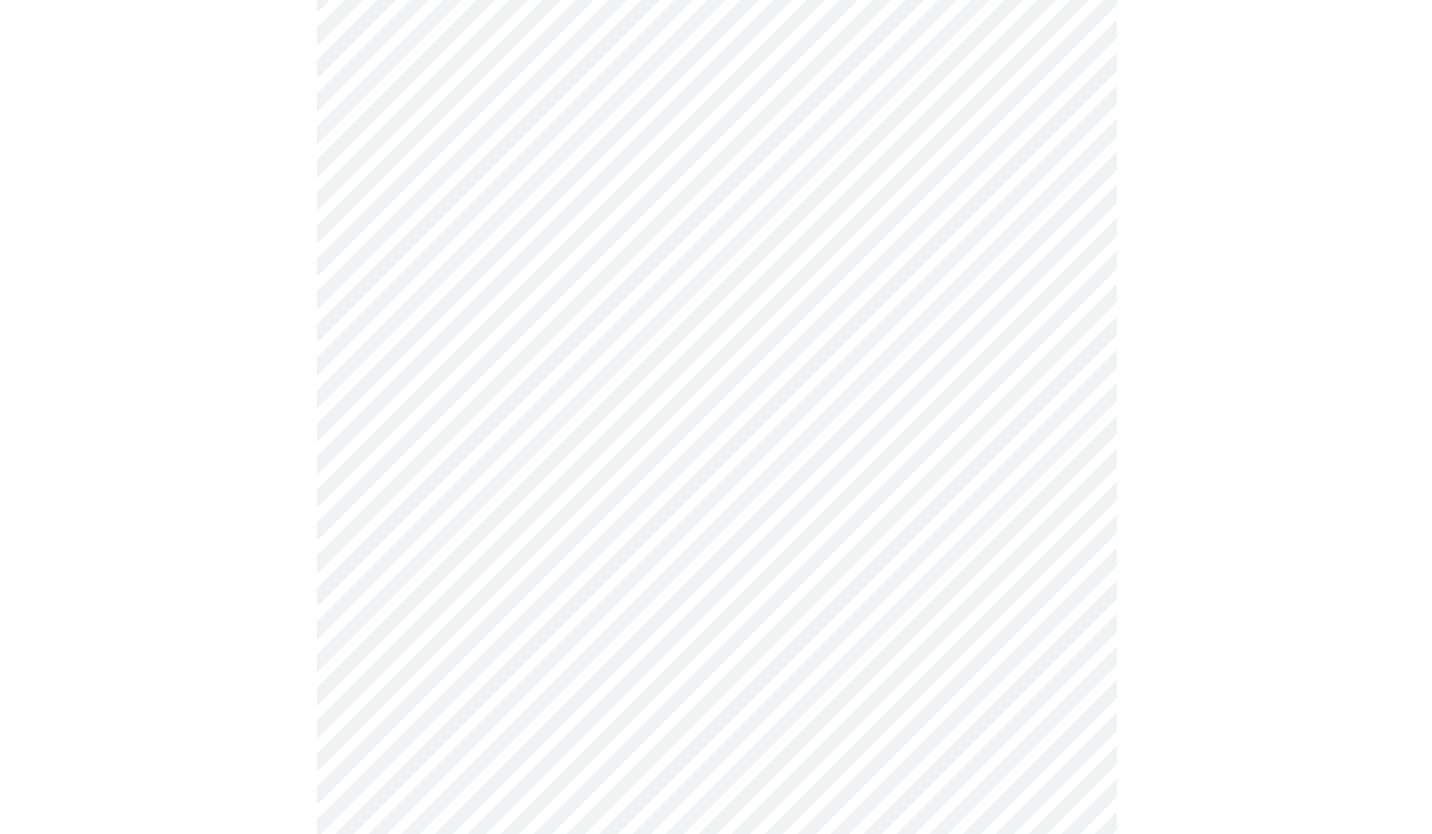 scroll, scrollTop: 1546, scrollLeft: 0, axis: vertical 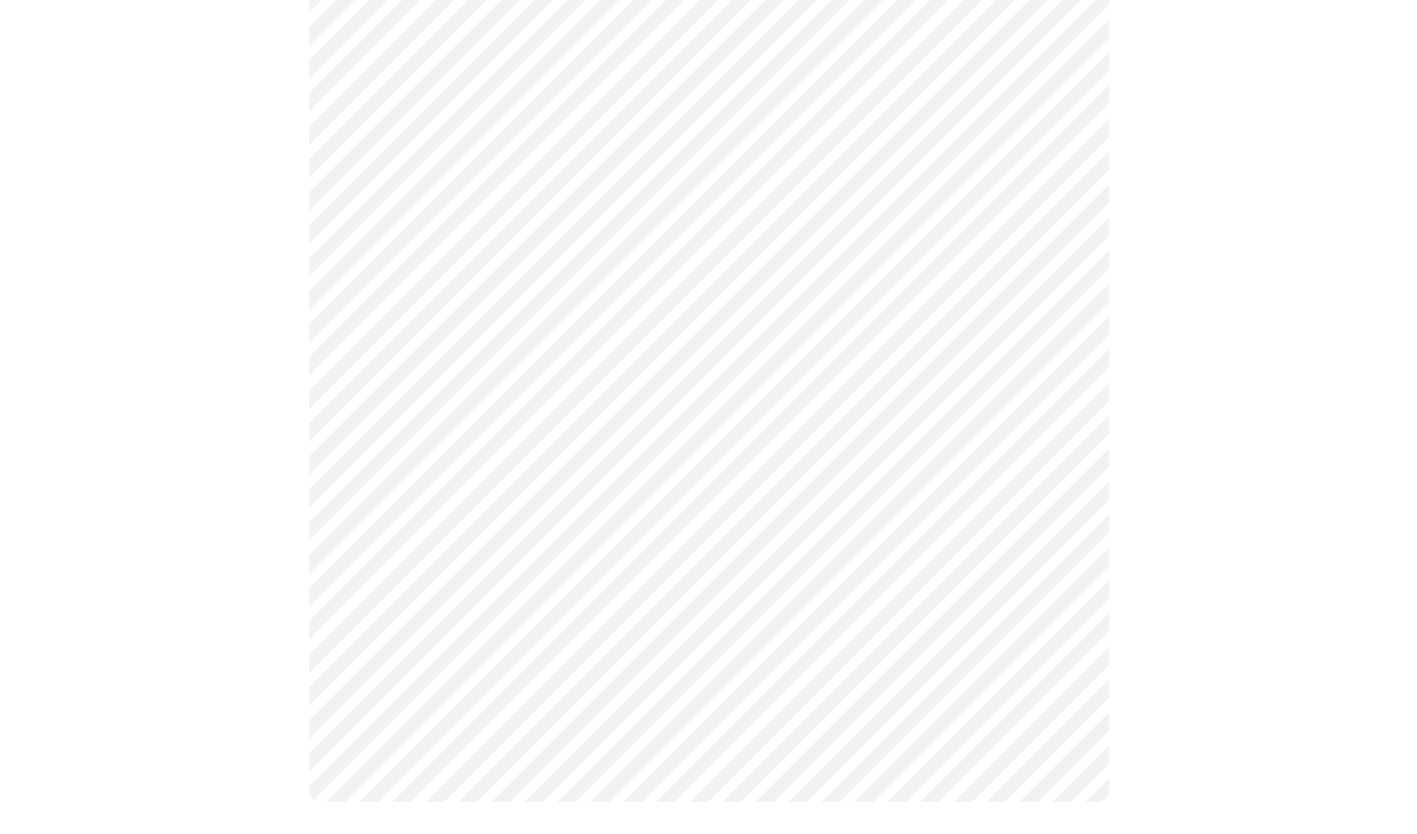 click on "MyMenopauseRx Appointments Messaging Labs Uploads Medications Community Refer a Friend Hi [FIRST]   Intake Questions for Wed, Aug 6th 2025 @ 4:20pm-4:40pm 4  /  13 Settings Billing Invoices Log out" at bounding box center (708, -348) 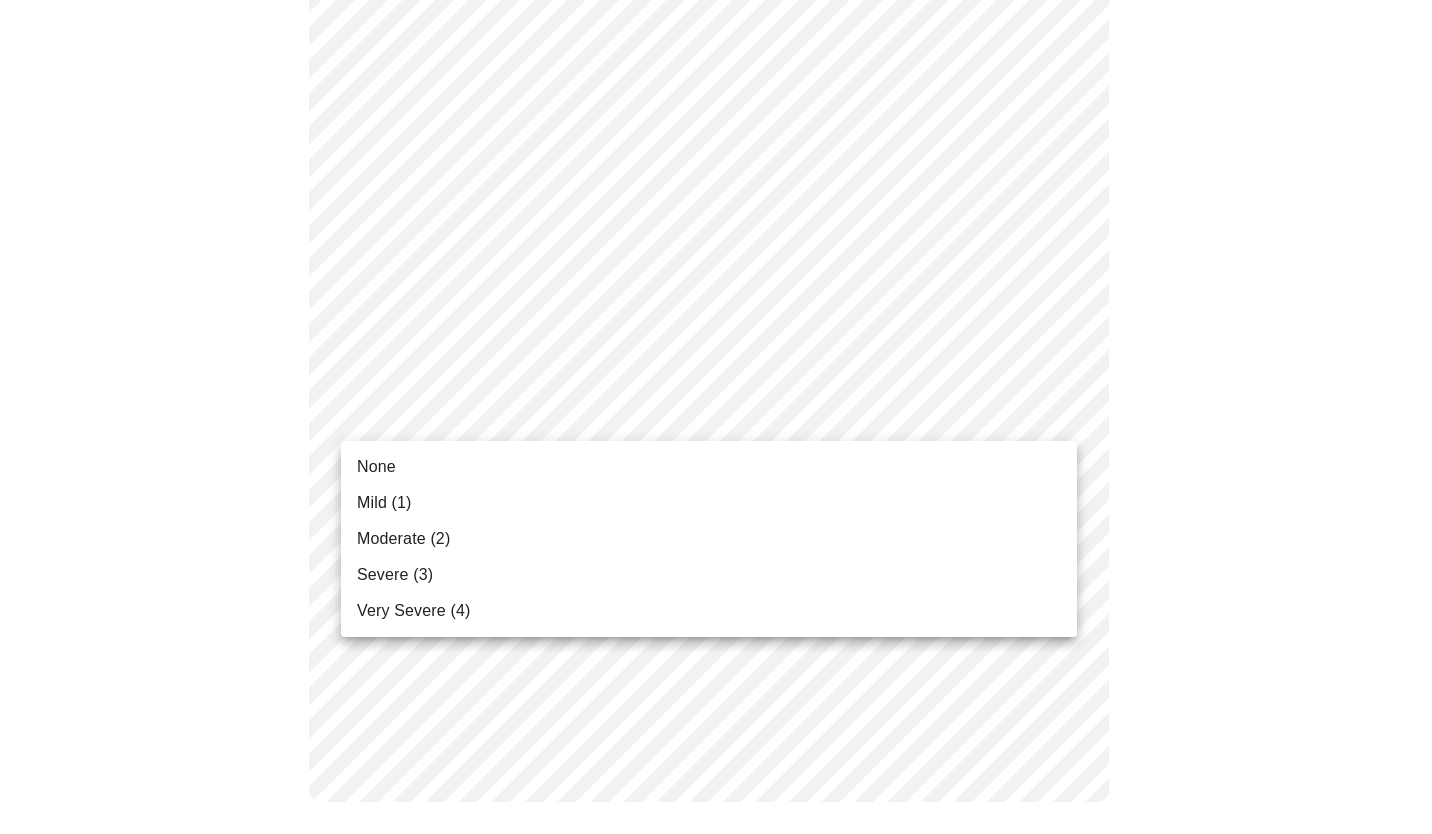 click on "Mild (1)" at bounding box center (709, 503) 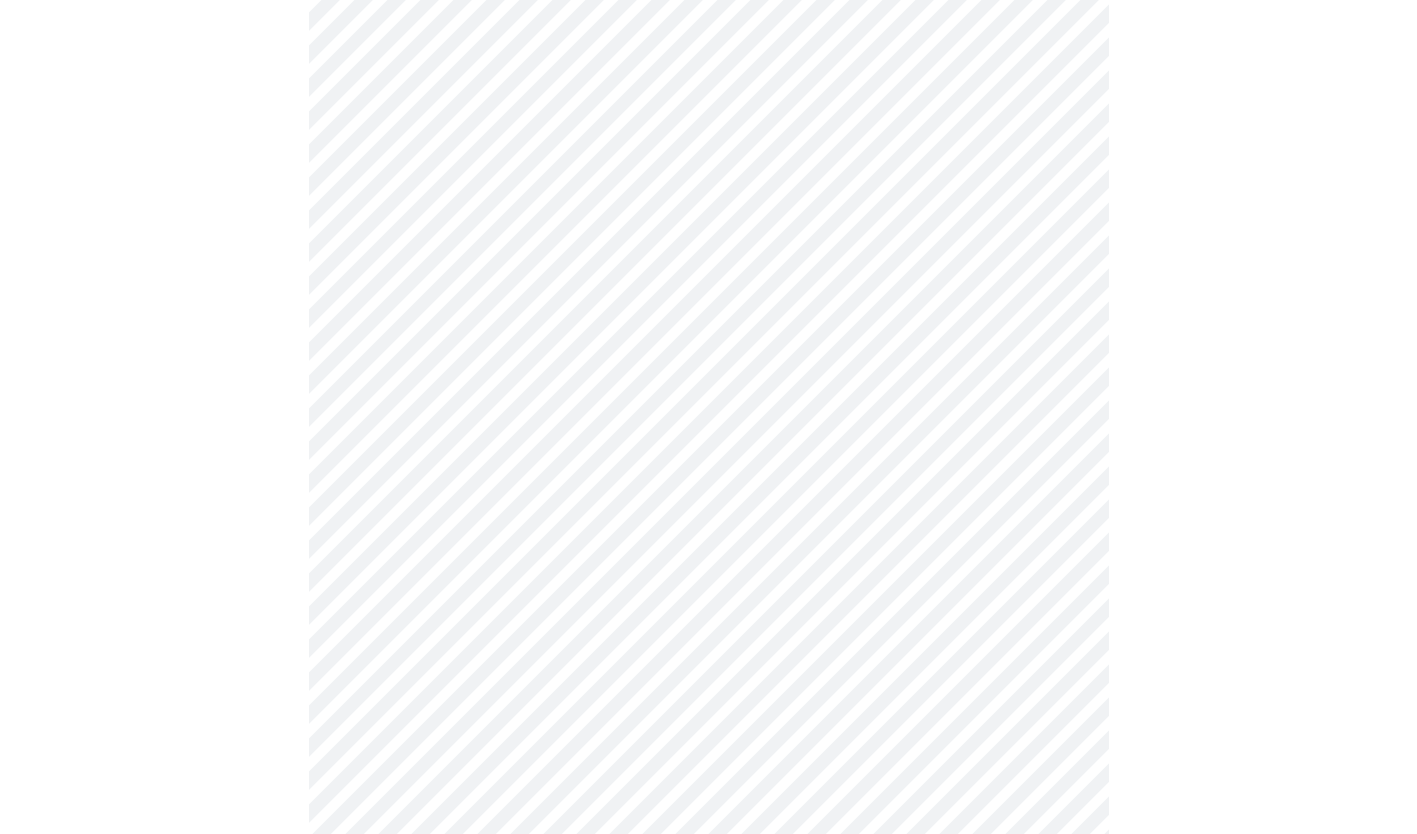 scroll, scrollTop: 816, scrollLeft: 0, axis: vertical 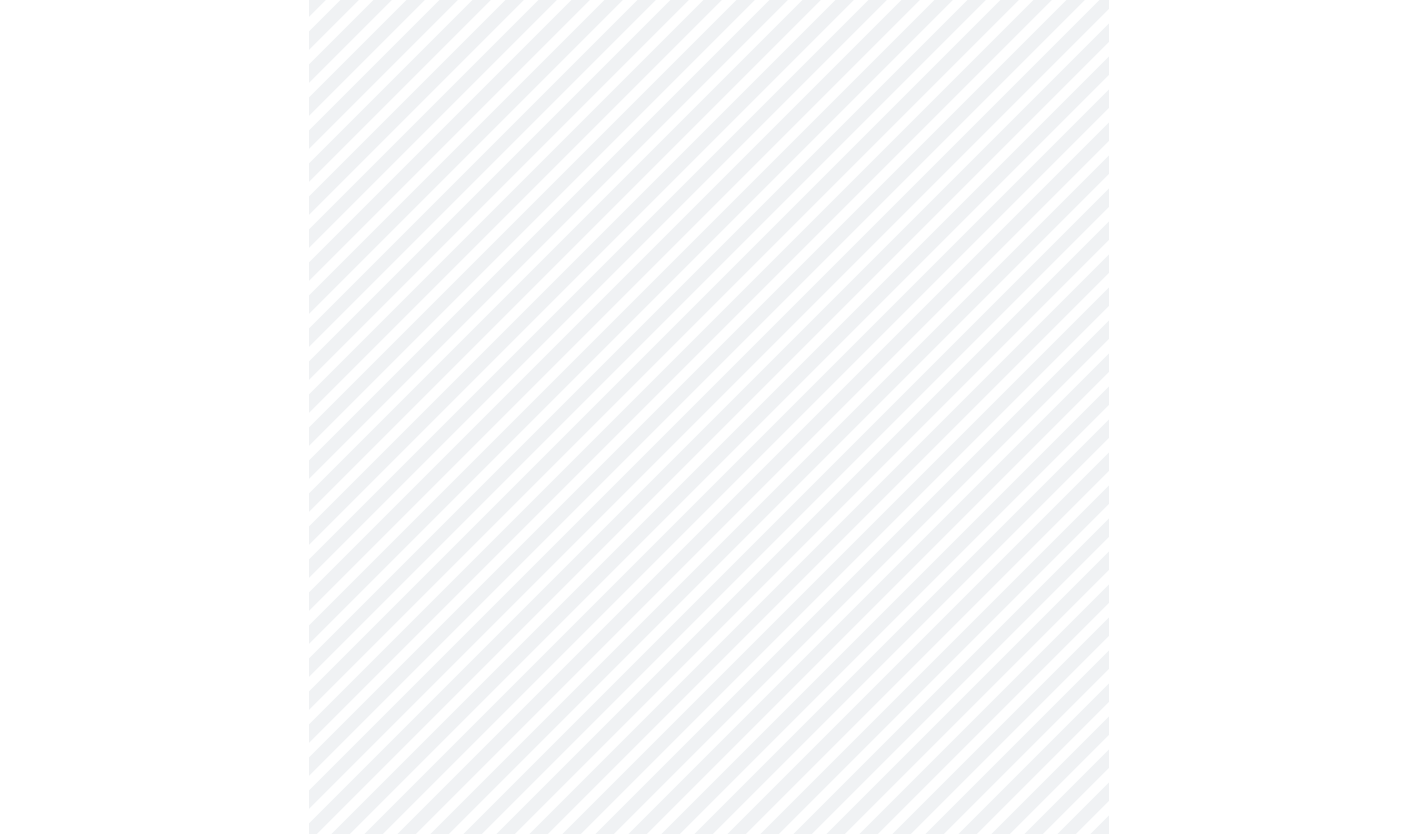 click on "MyMenopauseRx Appointments Messaging Labs Uploads Medications Community Refer a Friend Hi [FIRST]   Intake Questions for Wed, Aug 6th 2025 @ 4:20pm-4:40pm 4  /  13 Settings Billing Invoices Log out" at bounding box center (708, 138) 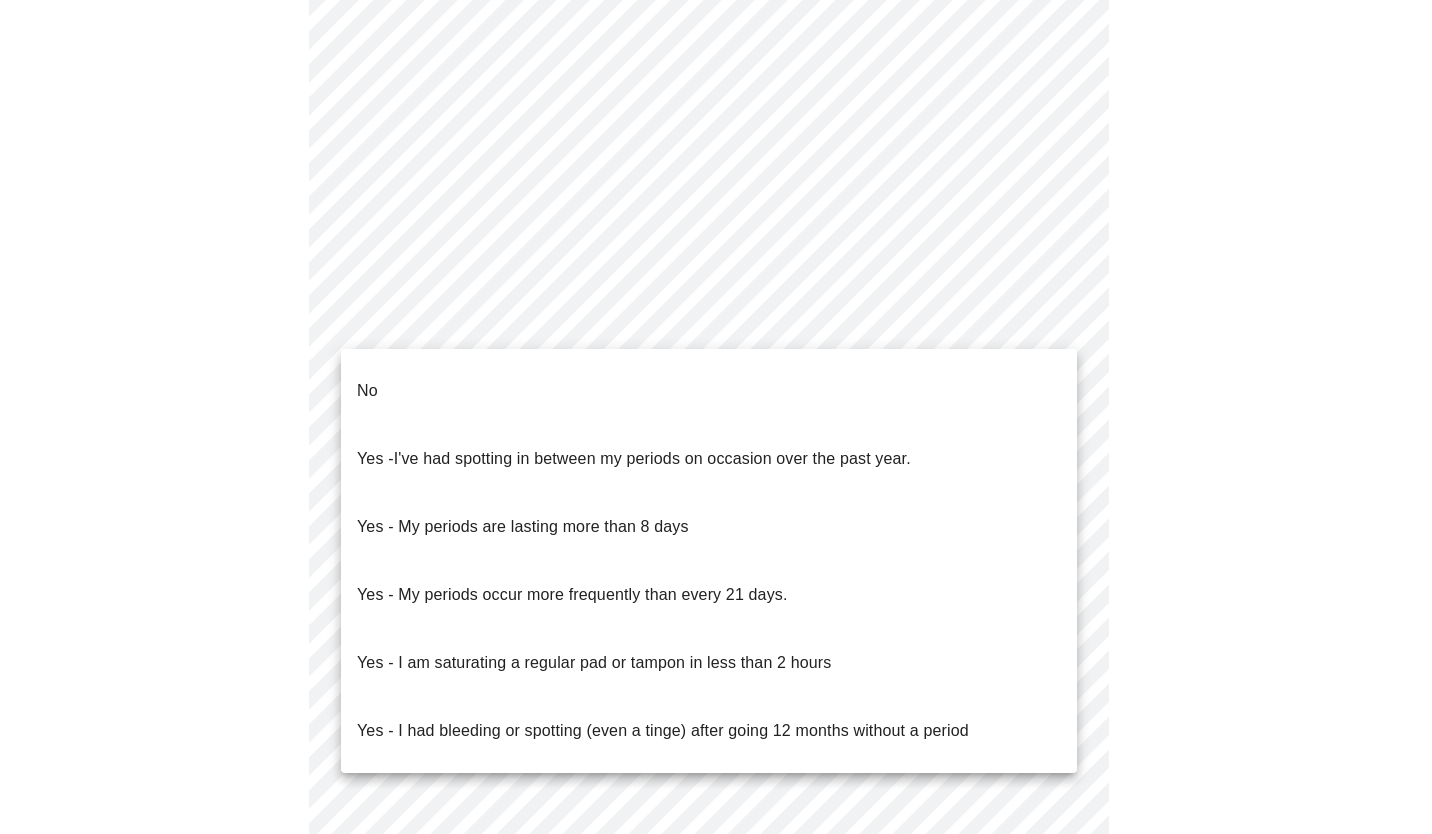 click on "No" at bounding box center (709, 391) 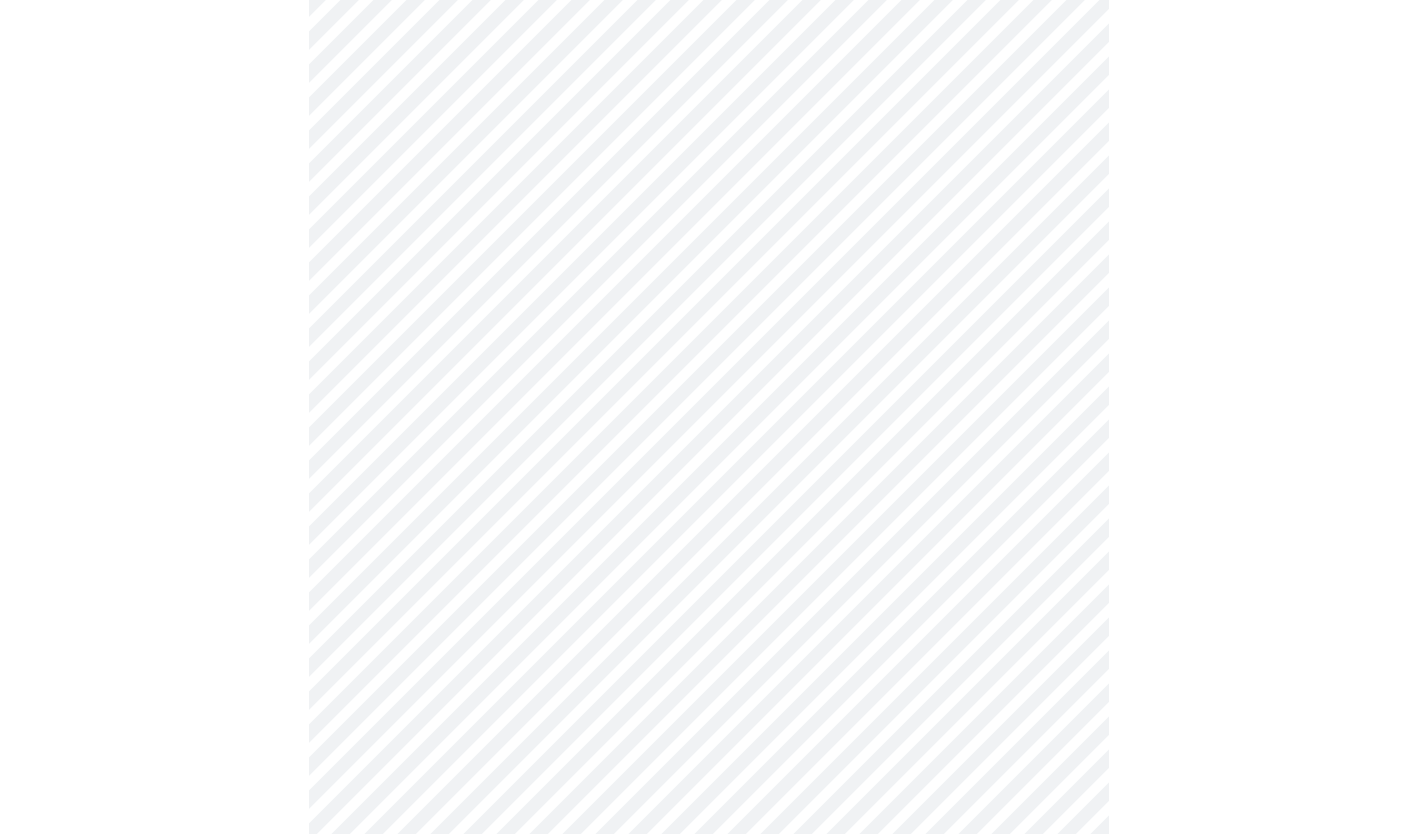 click on "MyMenopauseRx Appointments Messaging Labs Uploads Medications Community Refer a Friend Hi [FIRST]   Intake Questions for Wed, Aug 6th 2025 @ 4:20pm-4:40pm 4  /  13 Settings Billing Invoices Log out" at bounding box center [708, 132] 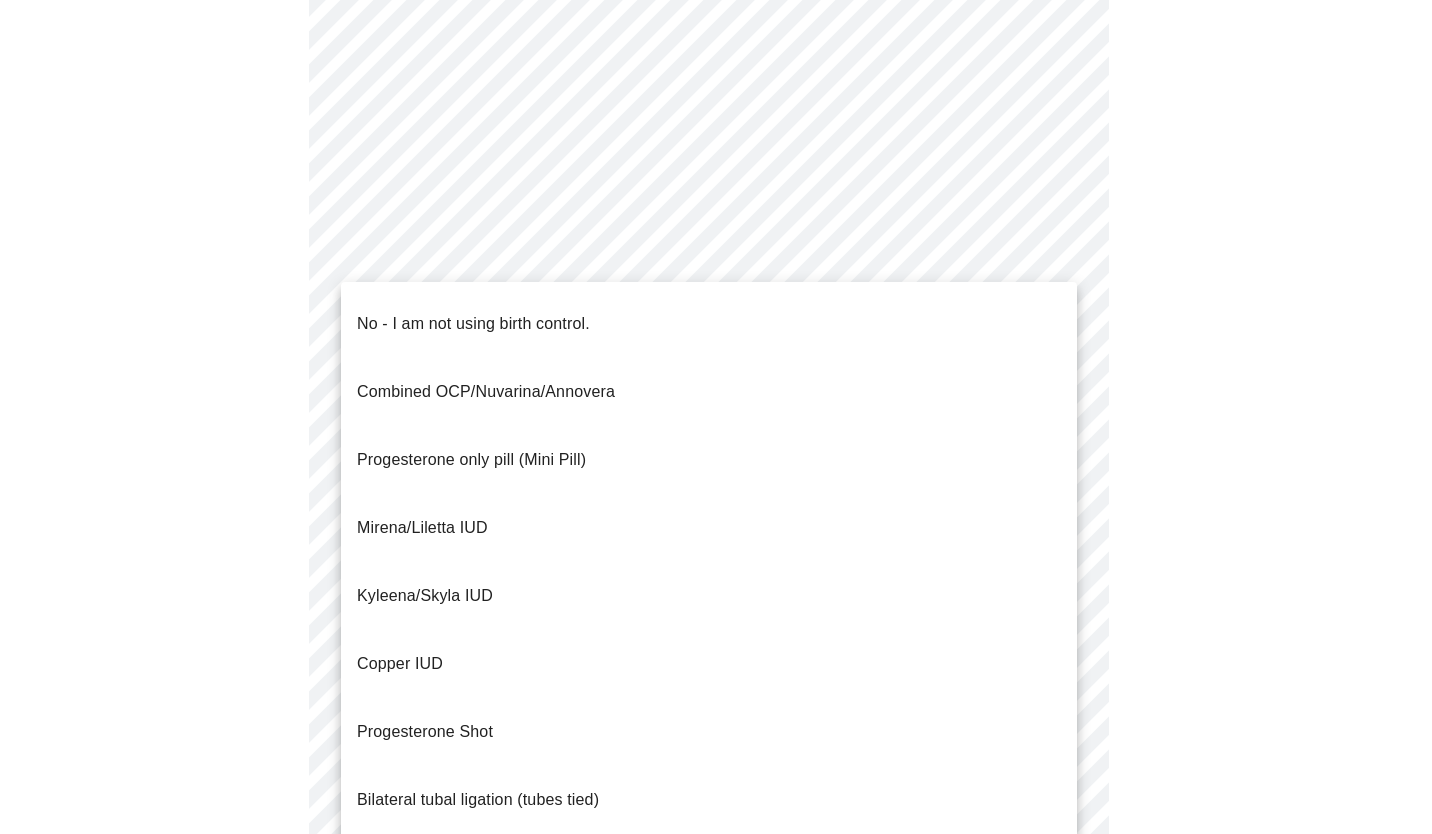 click on "No - I am not using birth control." at bounding box center (709, 324) 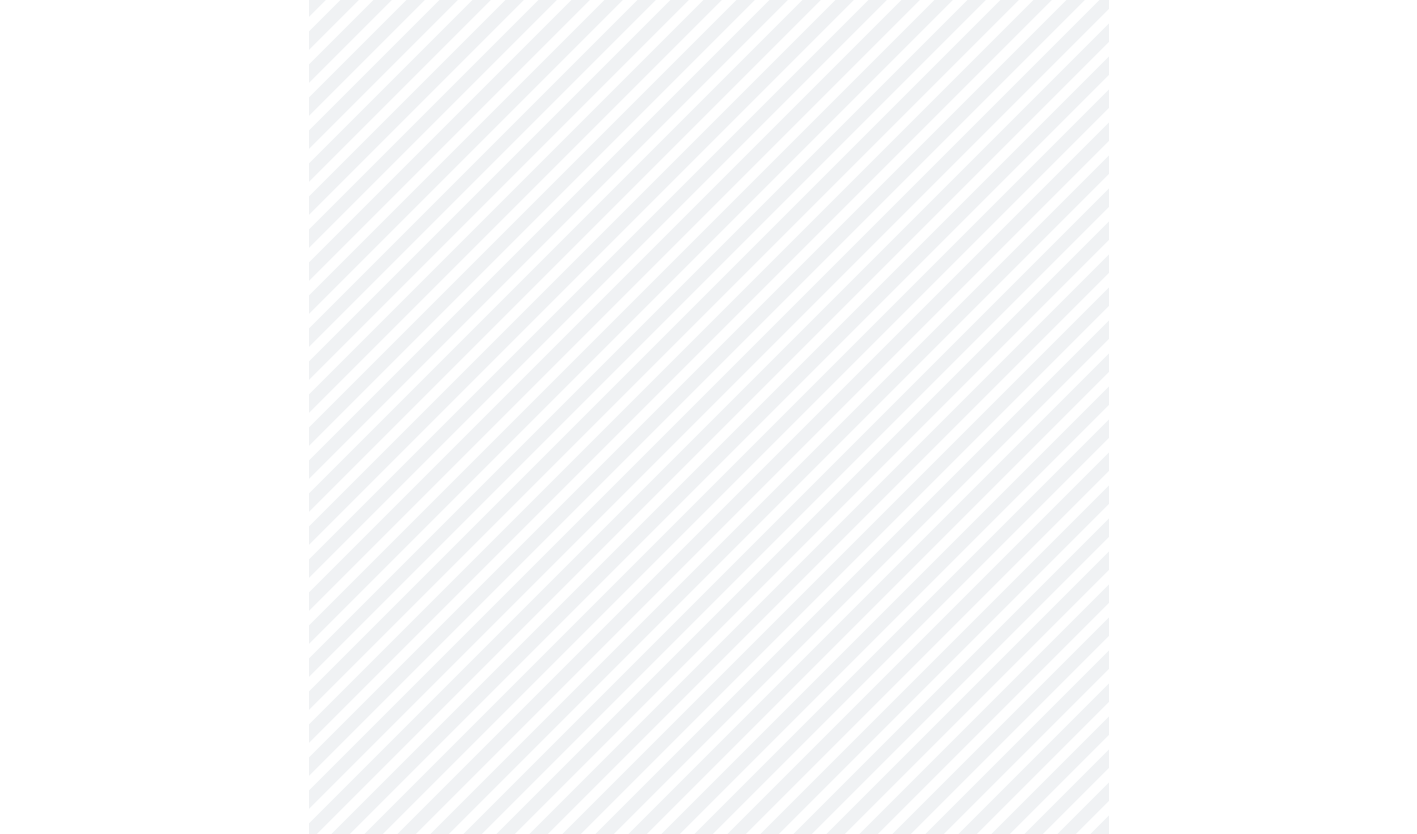 click on "MyMenopauseRx Appointments Messaging Labs Uploads Medications Community Refer a Friend Hi [FIRST]   Intake Questions for Wed, Aug 6th 2025 @ 4:20pm-4:40pm 4  /  13 Settings Billing Invoices Log out" at bounding box center [708, 126] 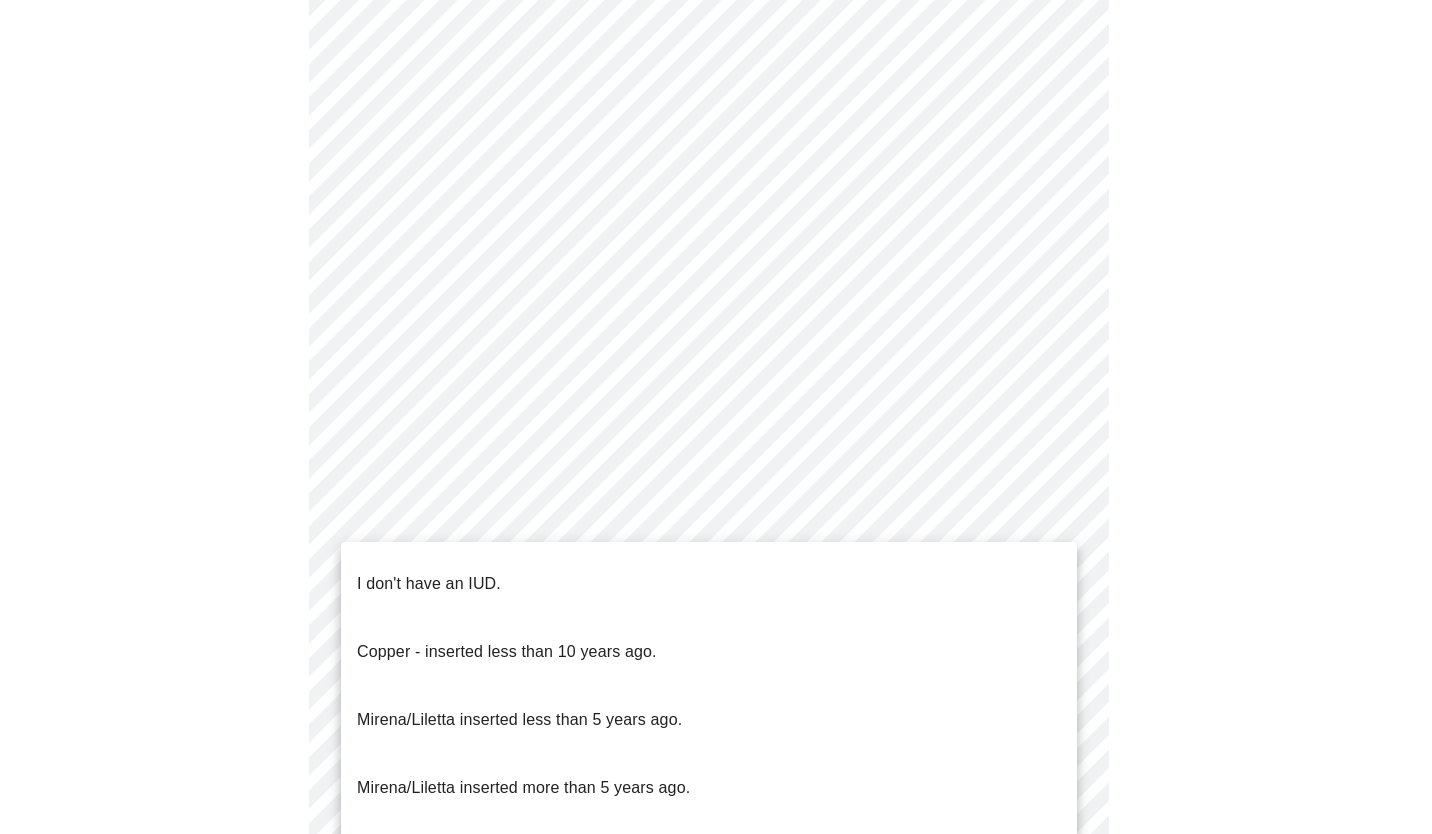 click on "I don't have an IUD." at bounding box center (709, 584) 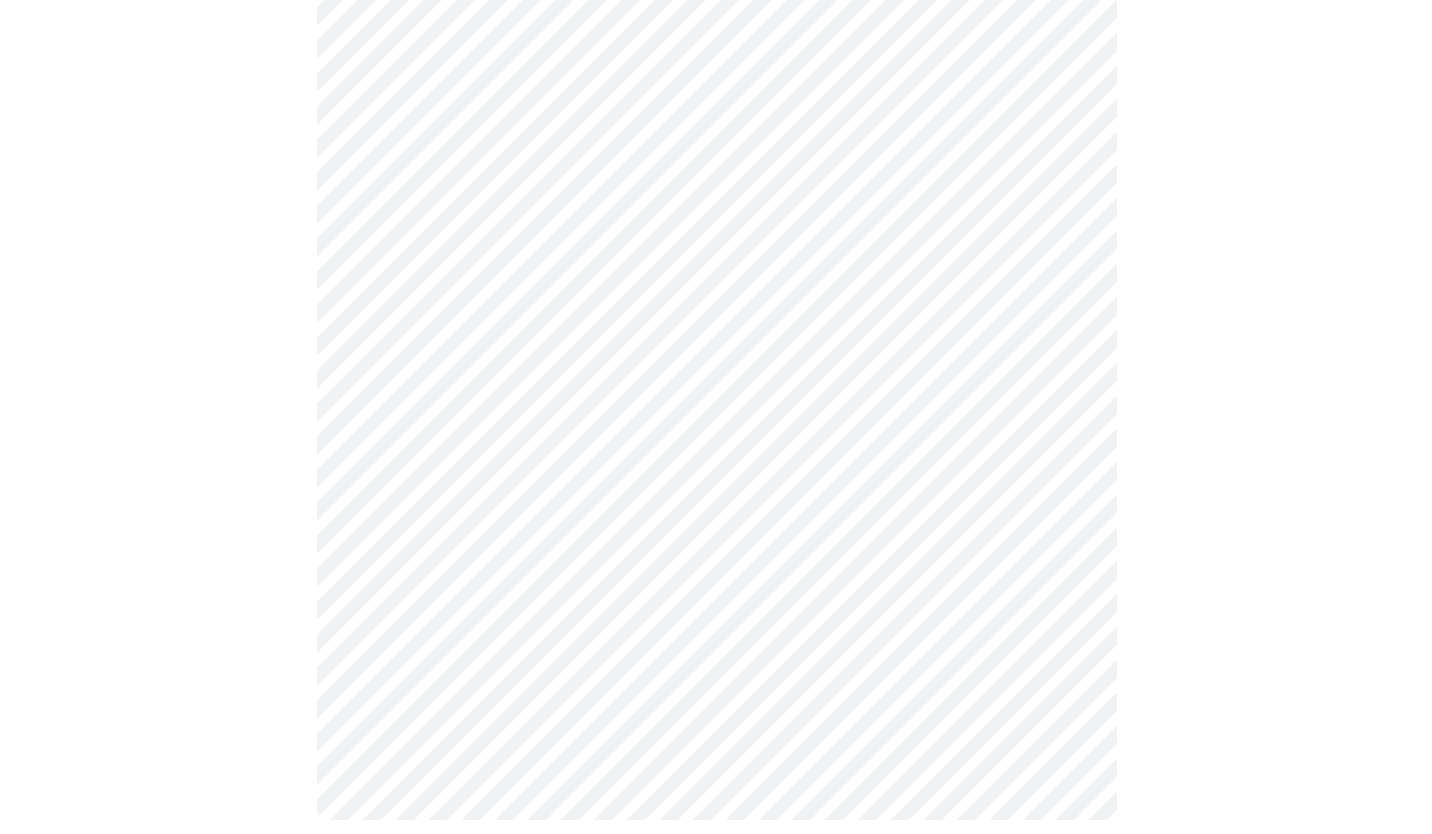 scroll, scrollTop: 1023, scrollLeft: 0, axis: vertical 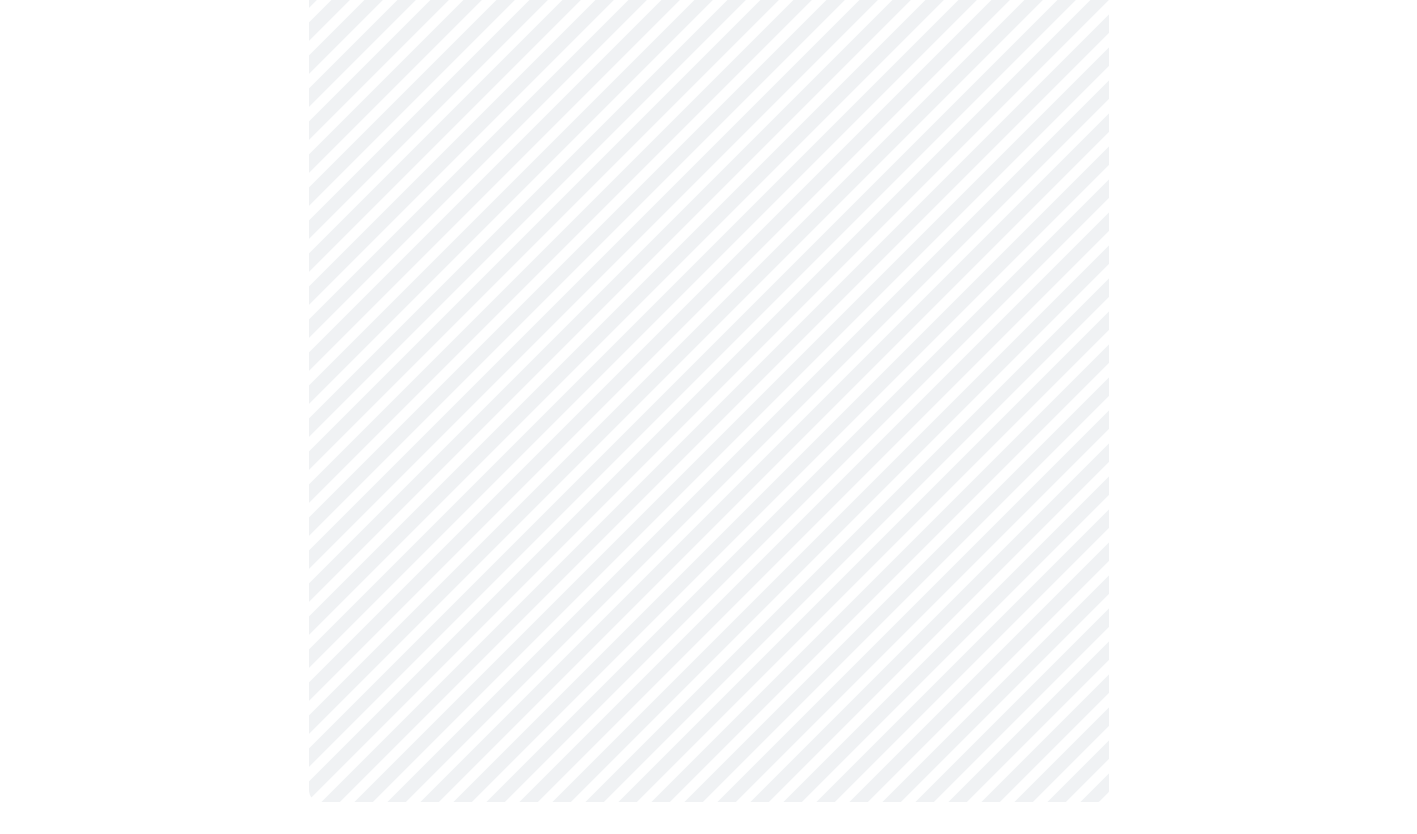 click on "MyMenopauseRx Appointments Messaging Labs Uploads Medications Community Refer a Friend Hi [FIRST]   Intake Questions for Wed, Aug 6th 2025 @ 4:20pm-4:40pm 4  /  13 Settings Billing Invoices Log out" at bounding box center [708, -87] 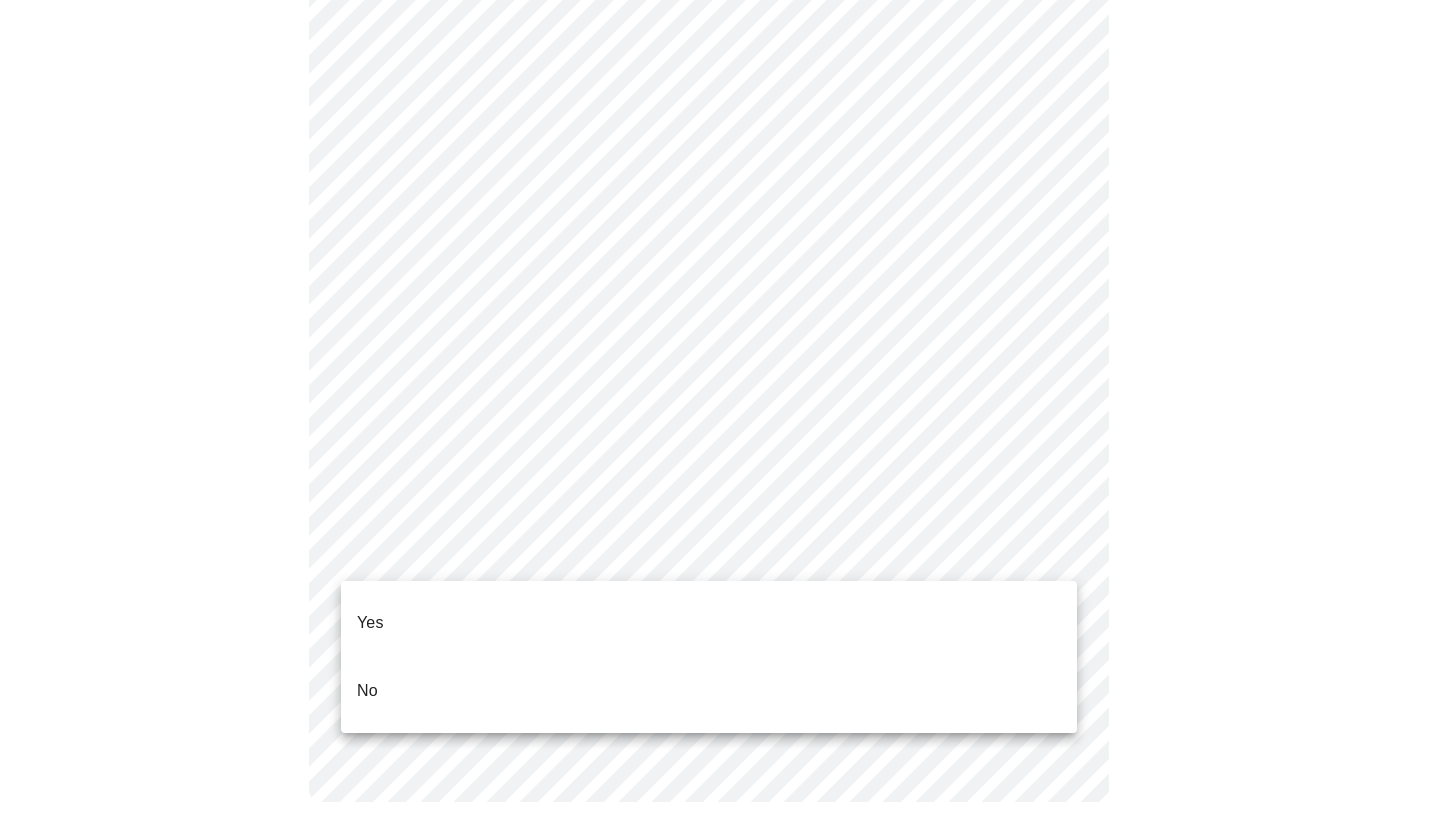 click on "Yes" at bounding box center [709, 623] 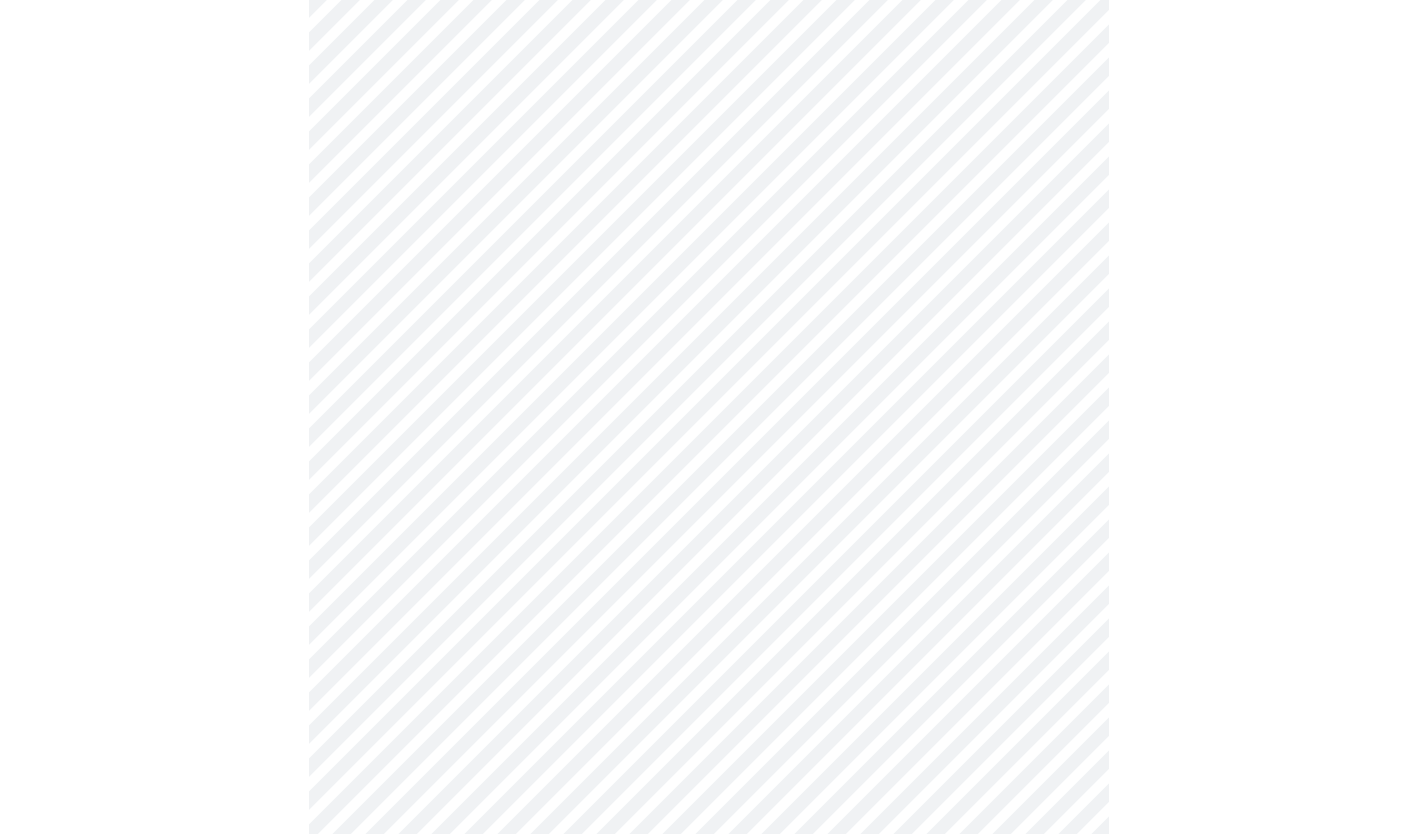 scroll, scrollTop: 5283, scrollLeft: 0, axis: vertical 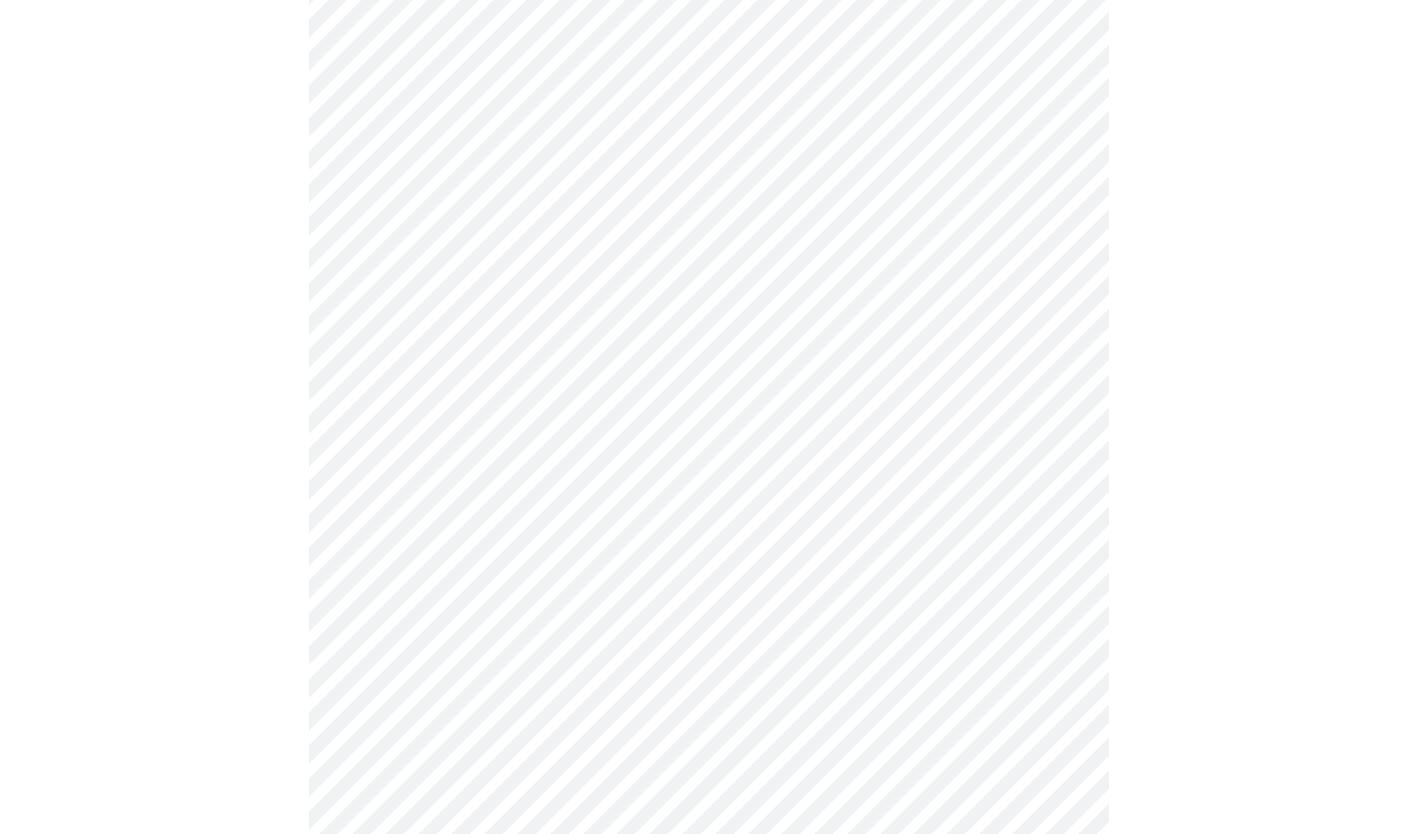 click on "MyMenopauseRx Appointments Messaging Labs Uploads Medications Community Refer a Friend Hi [FIRST]   Intake Questions for Wed, Aug 6th 2025 @ 4:20pm-4:40pm 7  /  13 Settings Billing Invoices Log out" at bounding box center [708, -2090] 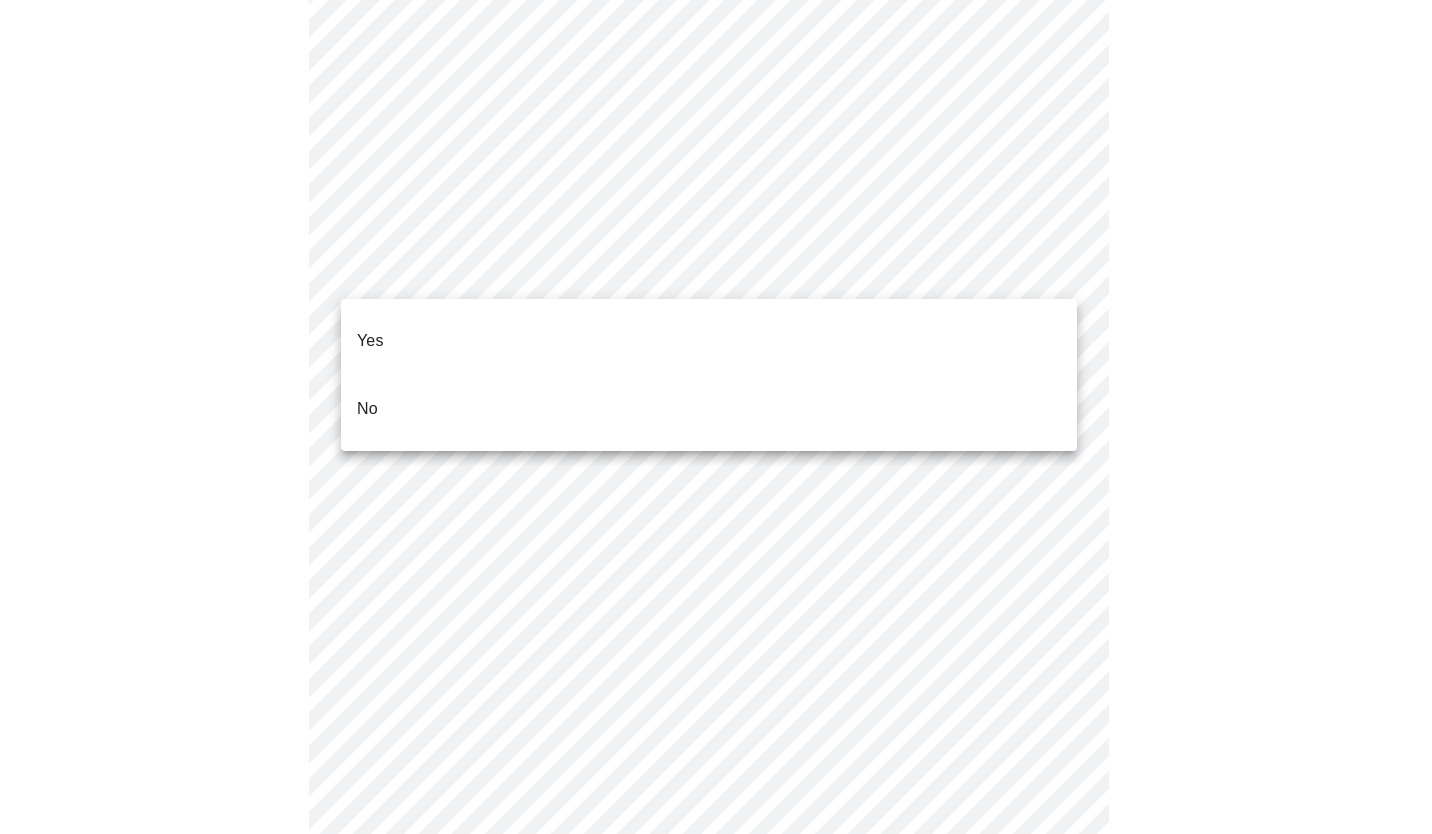 click on "Yes
No" at bounding box center [709, 375] 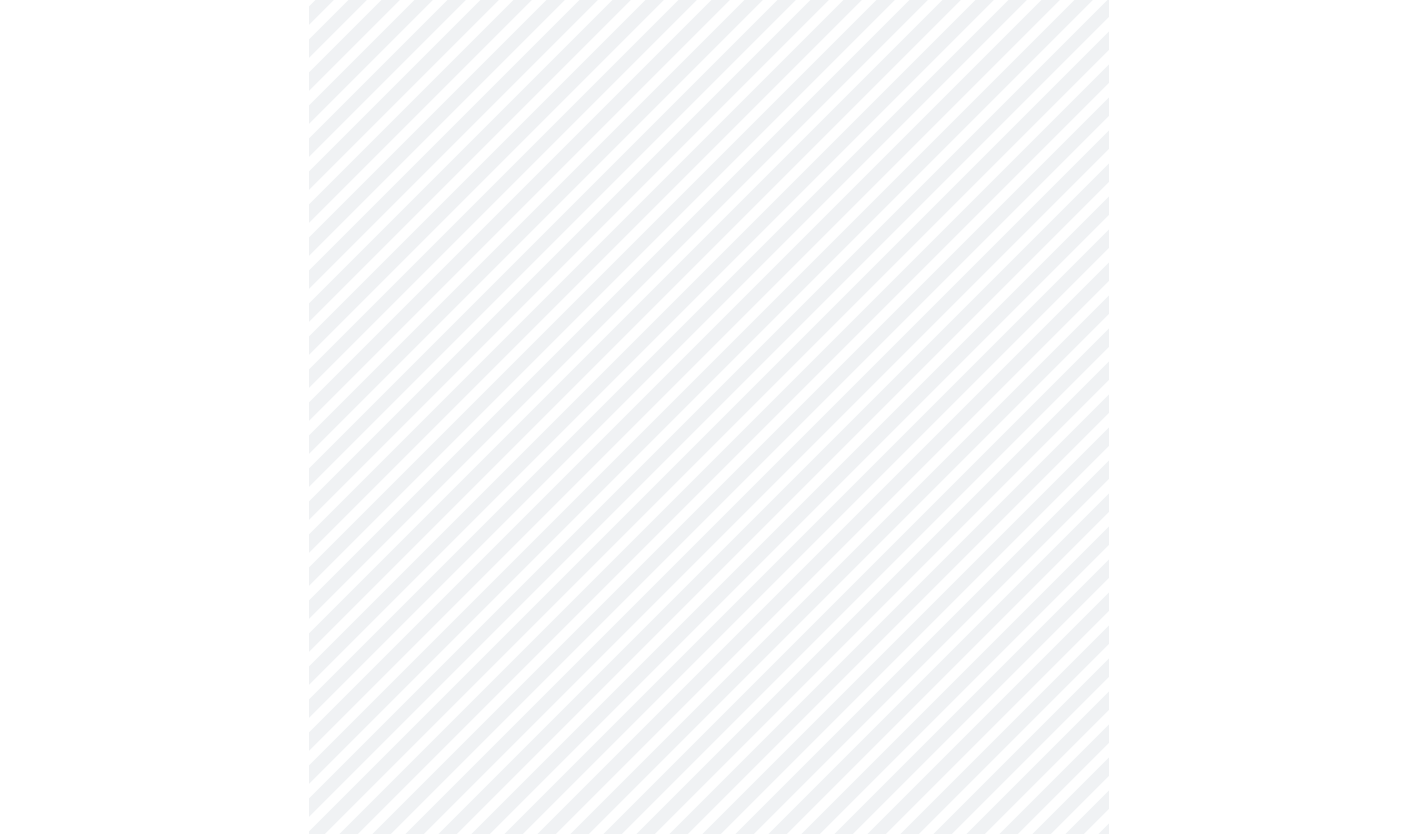scroll, scrollTop: 670, scrollLeft: 0, axis: vertical 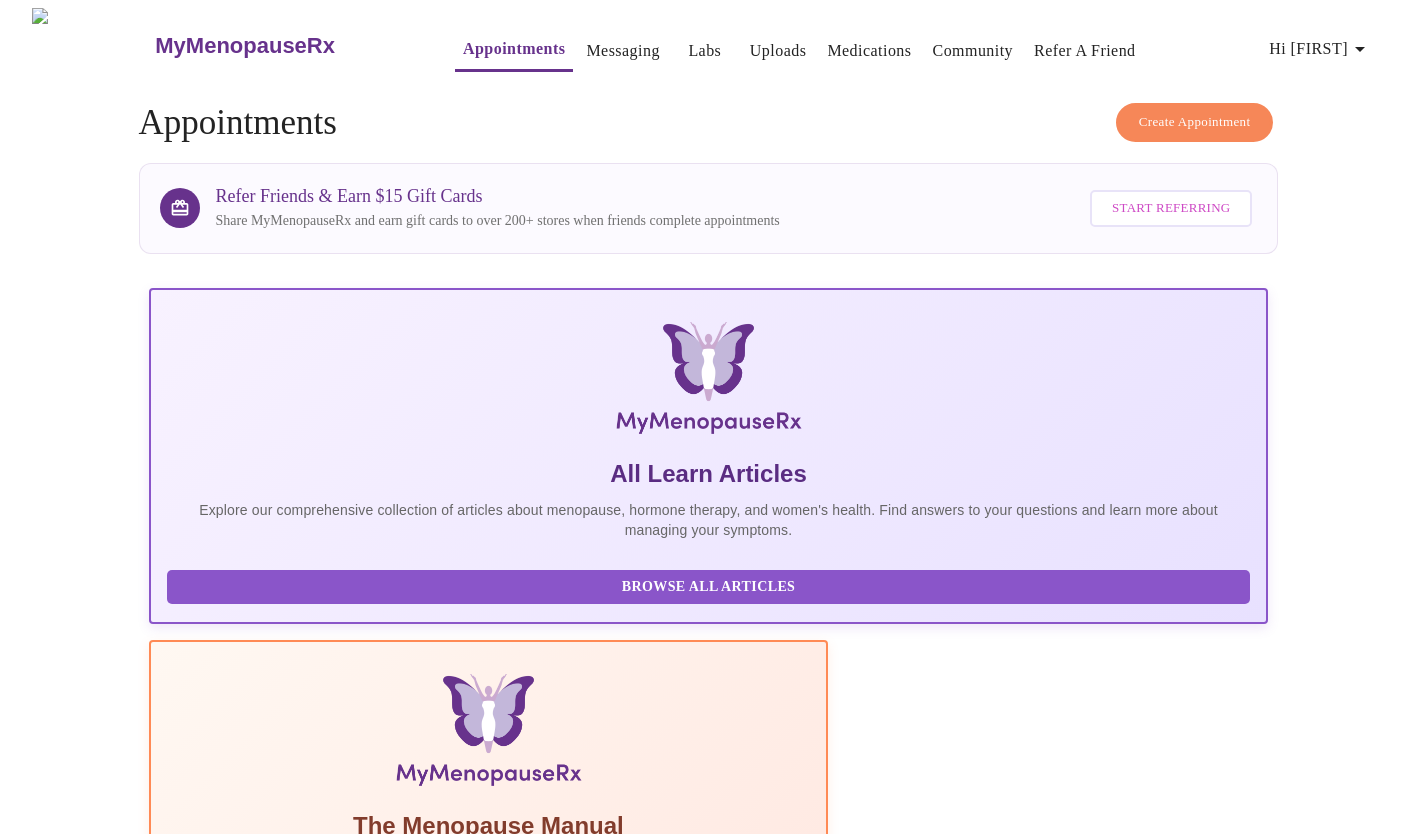 click on "Upcoming Thursday, August 7th 2025 @ 7:40am - 8:00am CDT With  [FIRST] [LAST] WHNP-BC, FNP-C You're all set for now. We look forward to seeing you during your virtual visit! Please make sure you have Zoom installed prior to your visit. Scheduled Payment Pre-Assessment Waiting Room Processing Insurance View Appointment Perimenopause / Menopause Symptoms  :  Wednesday, August 6th 2025 @ 4:20pm - 4:40pm CDT   with  [FIRST] [LAST] WHNP-BC, FNP-C Join the waiting room.  Your virtual visit is about to start!" at bounding box center [709, 2481] 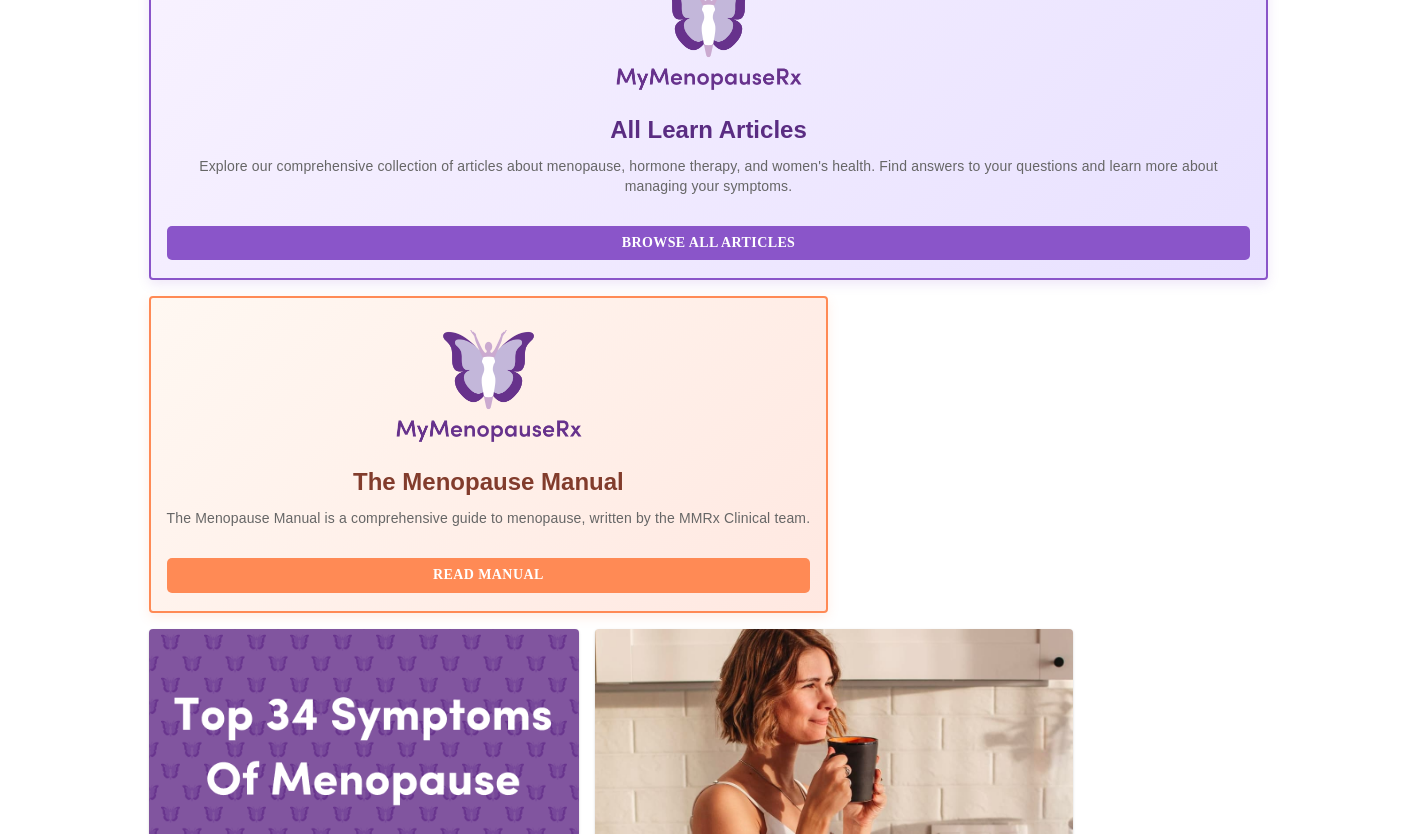 scroll, scrollTop: 404, scrollLeft: 0, axis: vertical 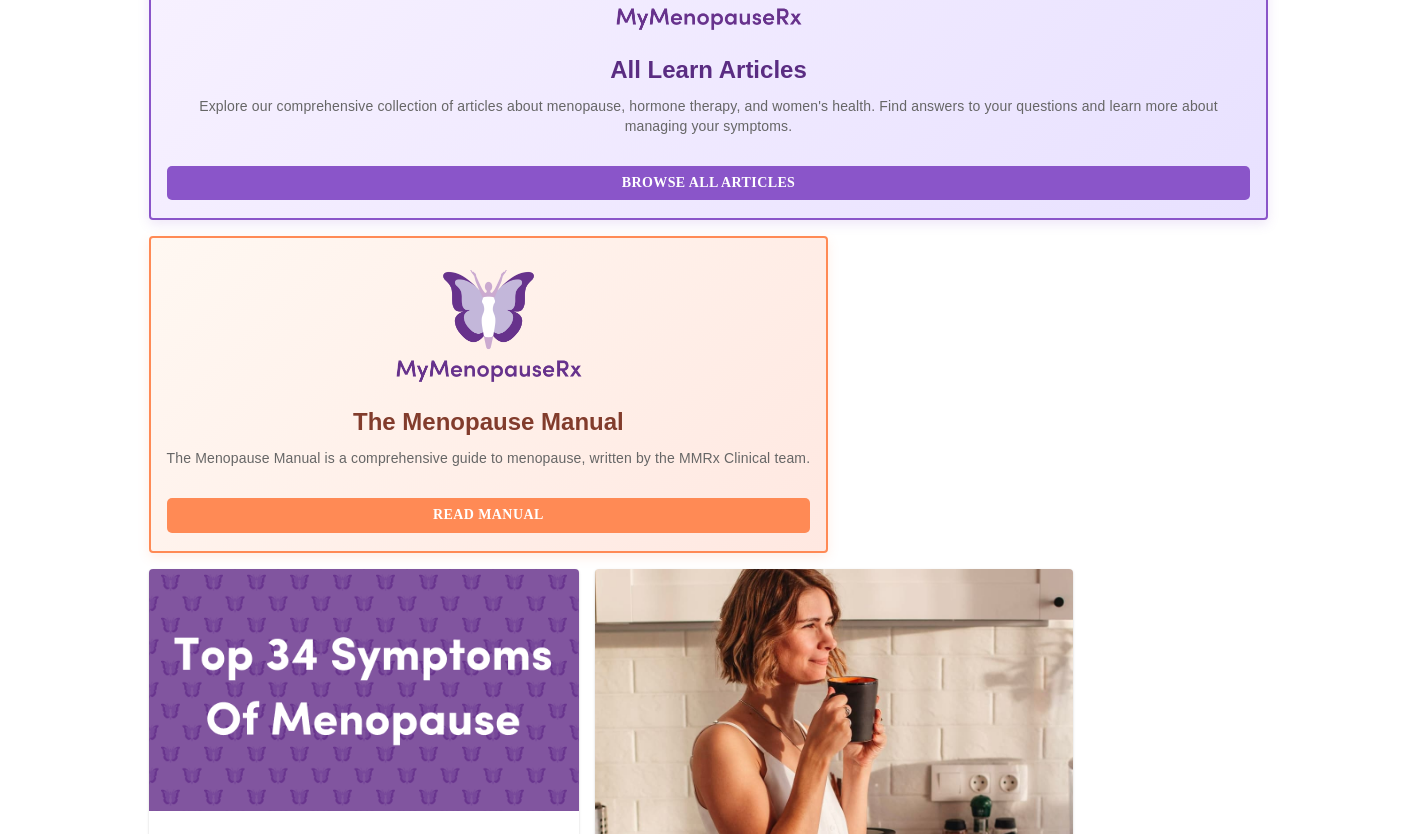 click on "Perimenopause / Menopause Symptoms  :  Wednesday, August 6th 2025 @ 4:20pm - 4:40pm CDT   with  [FIRST] [LAST] WHNP-BC, FNP-C" at bounding box center (653, 2262) 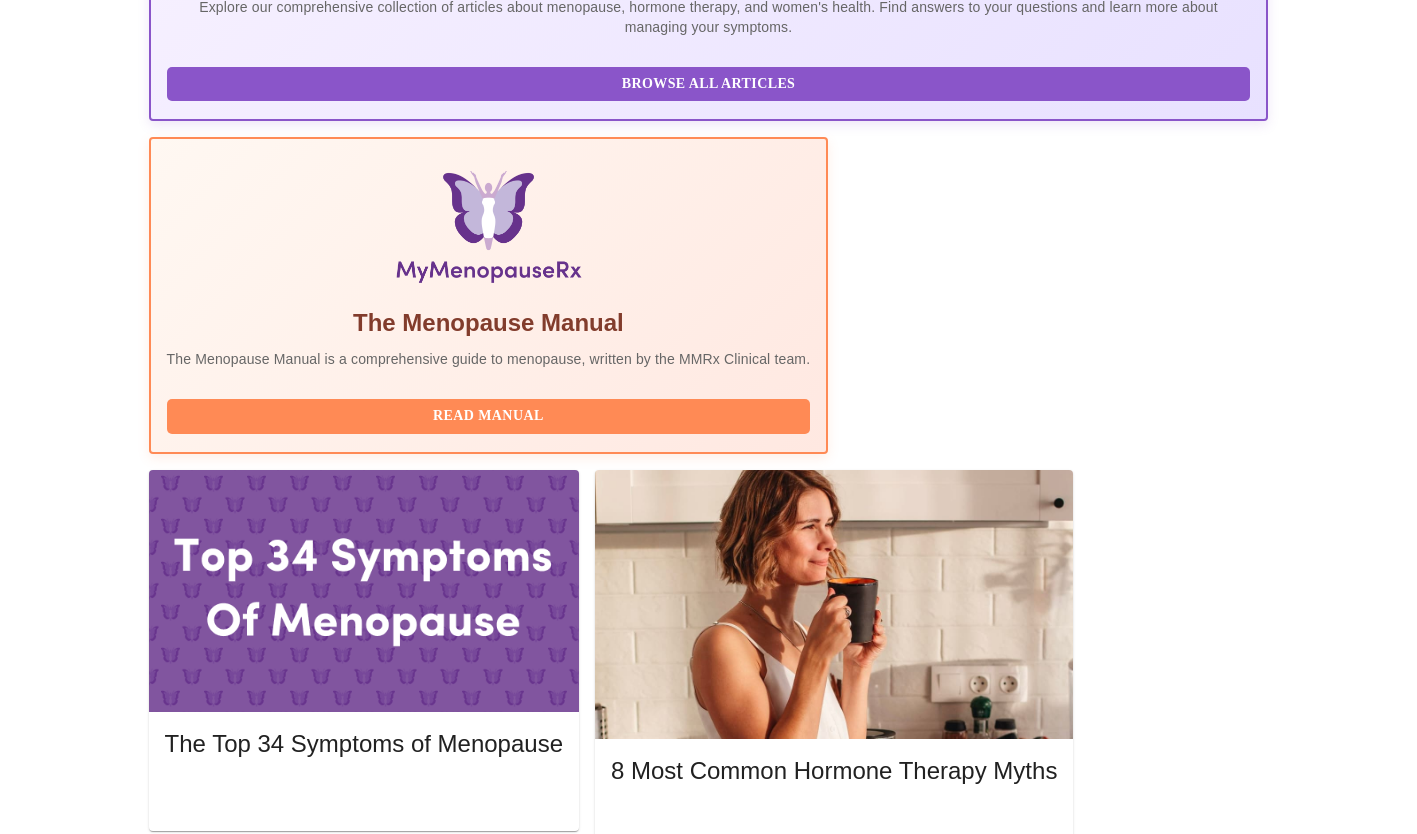 scroll, scrollTop: 583, scrollLeft: 0, axis: vertical 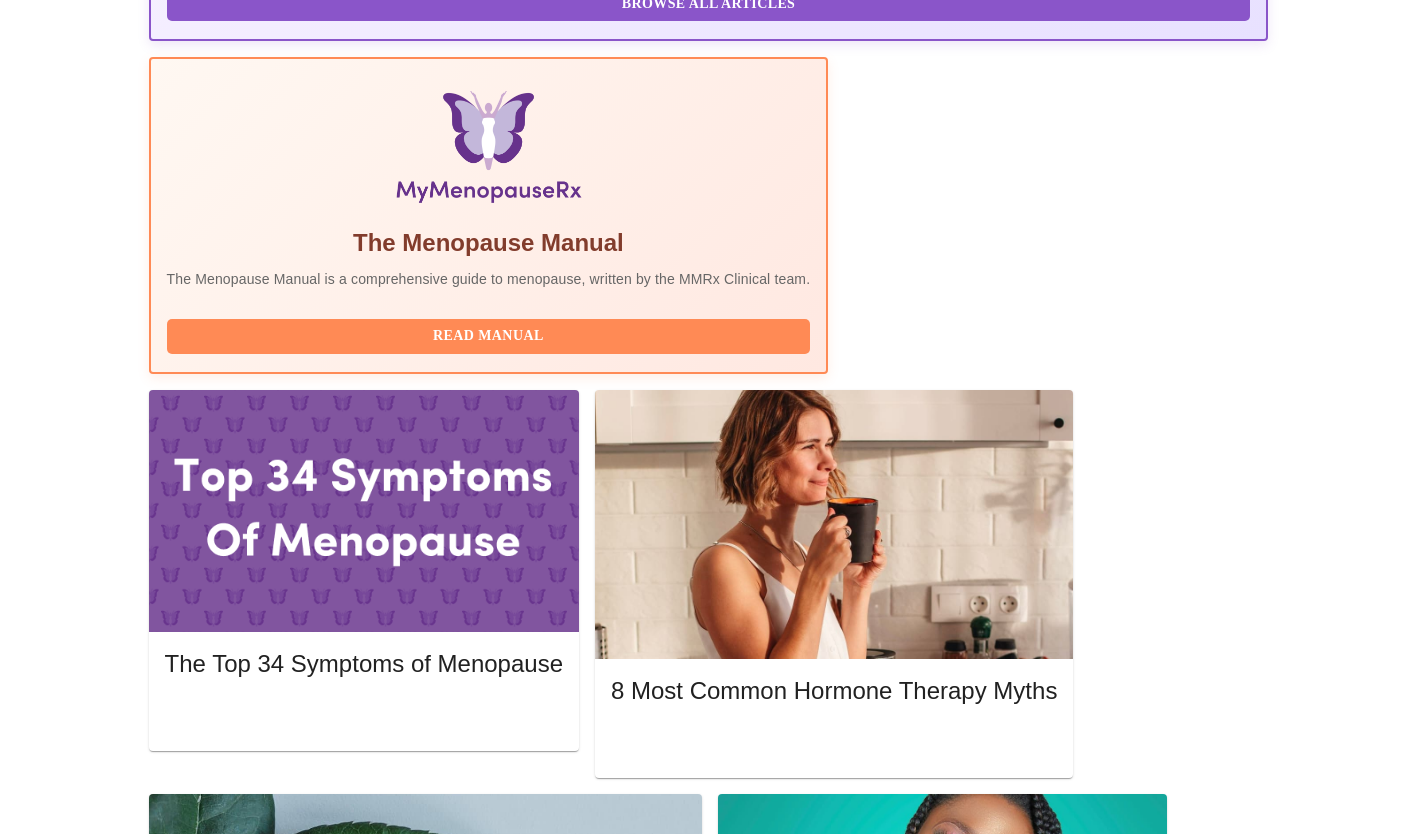 click on "Join Waiting Room" at bounding box center [1162, 2317] 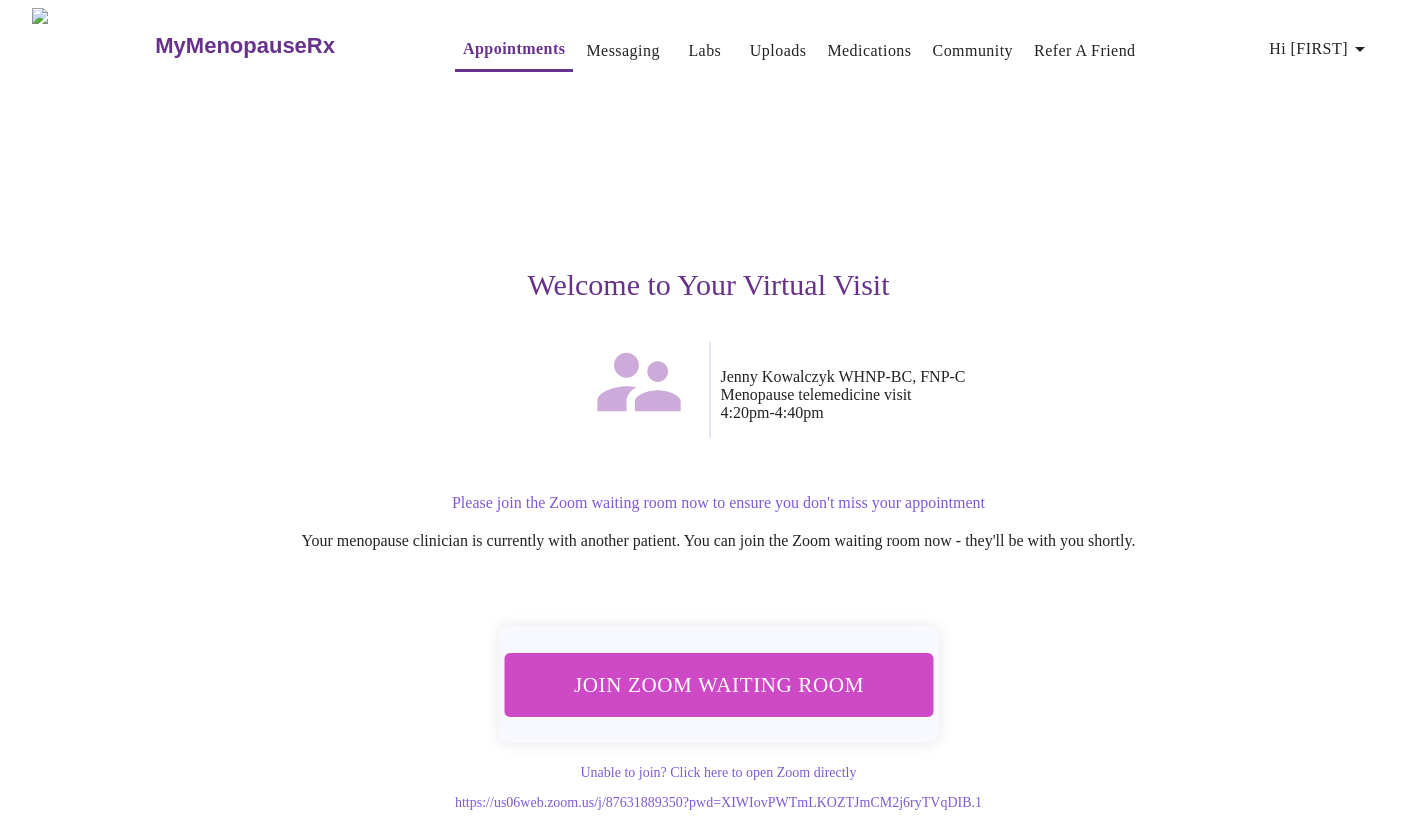 click on "Join Zoom Waiting Room" at bounding box center (718, 684) 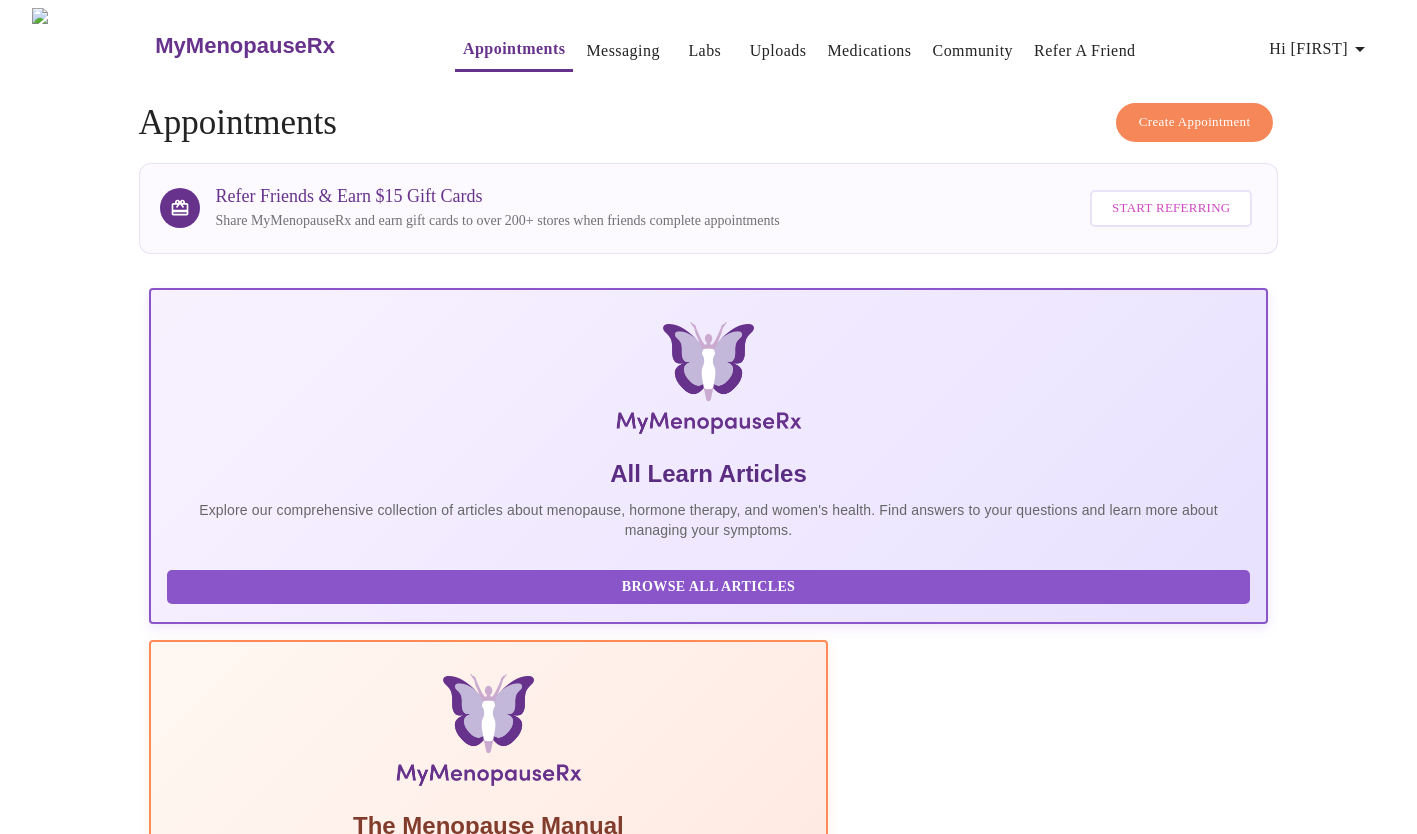 scroll, scrollTop: 0, scrollLeft: 0, axis: both 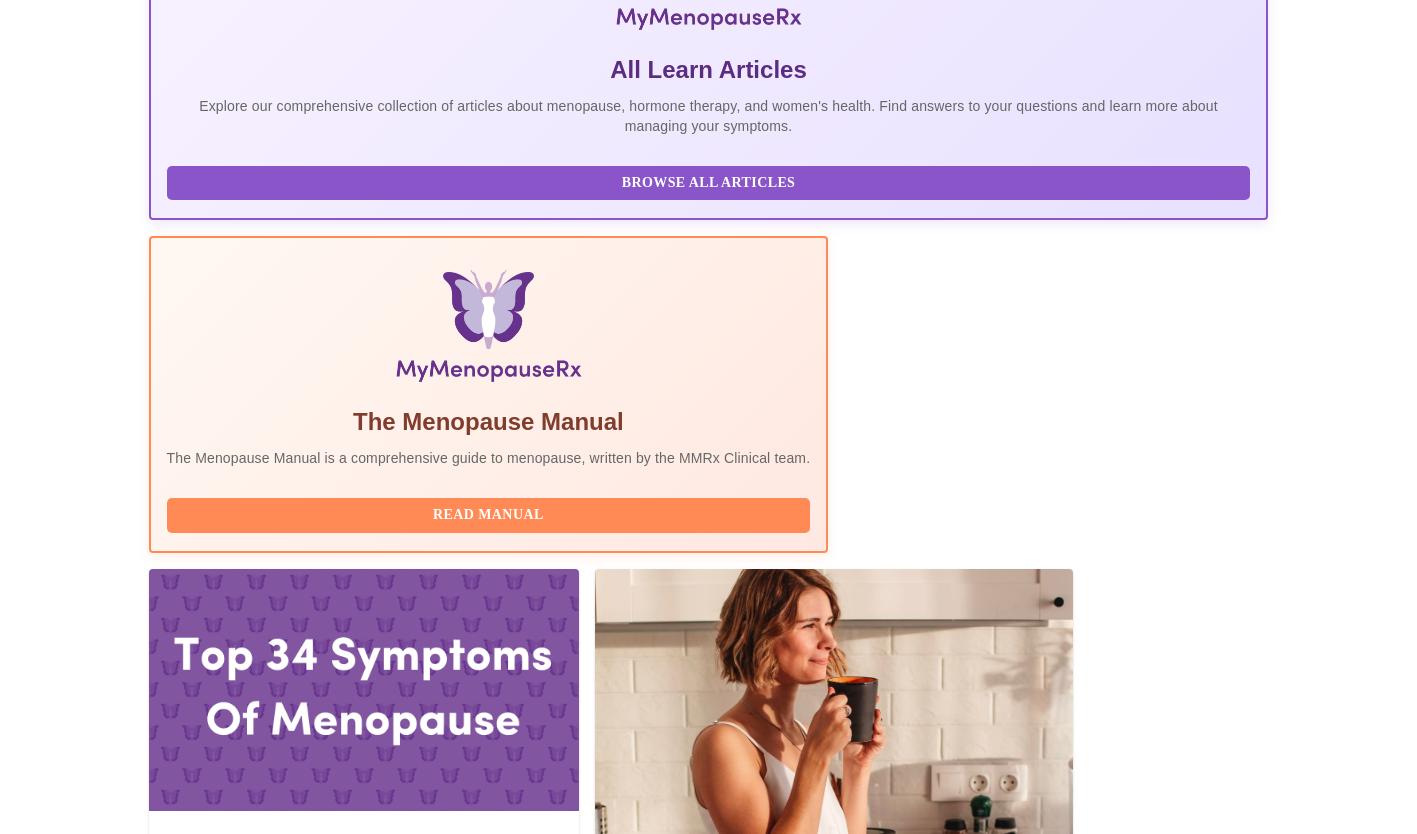 click 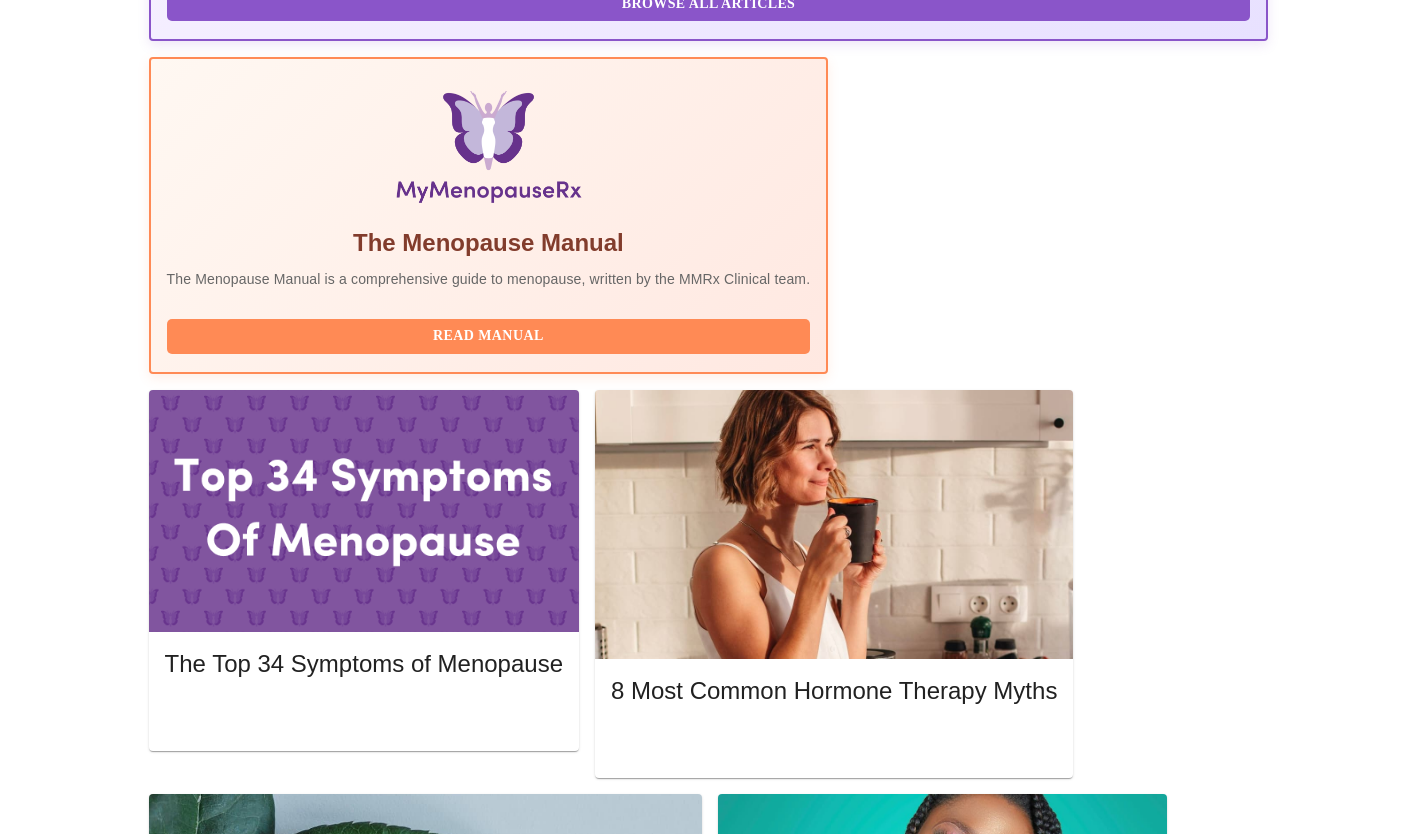 click on "Join Waiting Room" at bounding box center (1162, 2317) 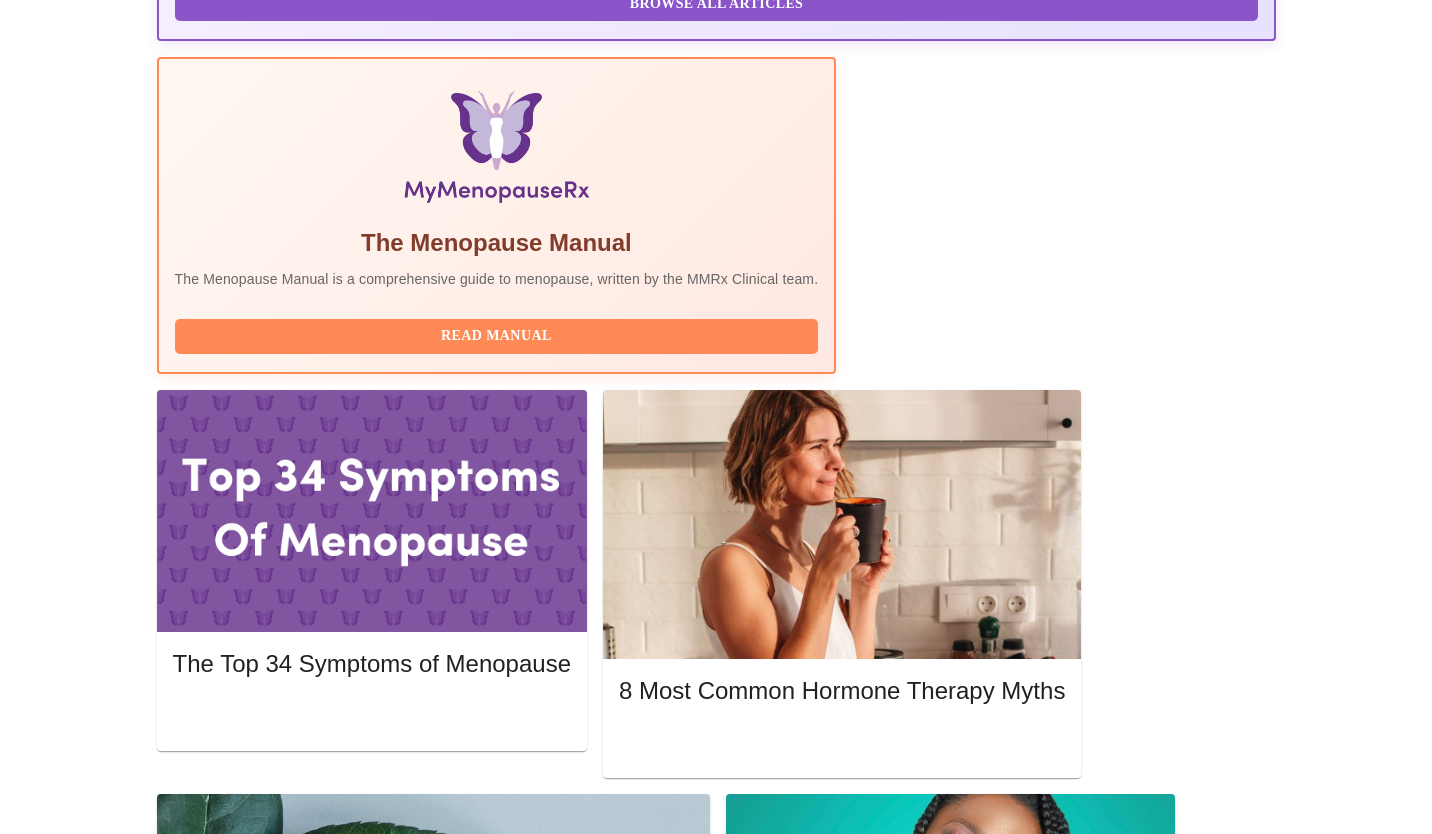 scroll, scrollTop: 0, scrollLeft: 0, axis: both 